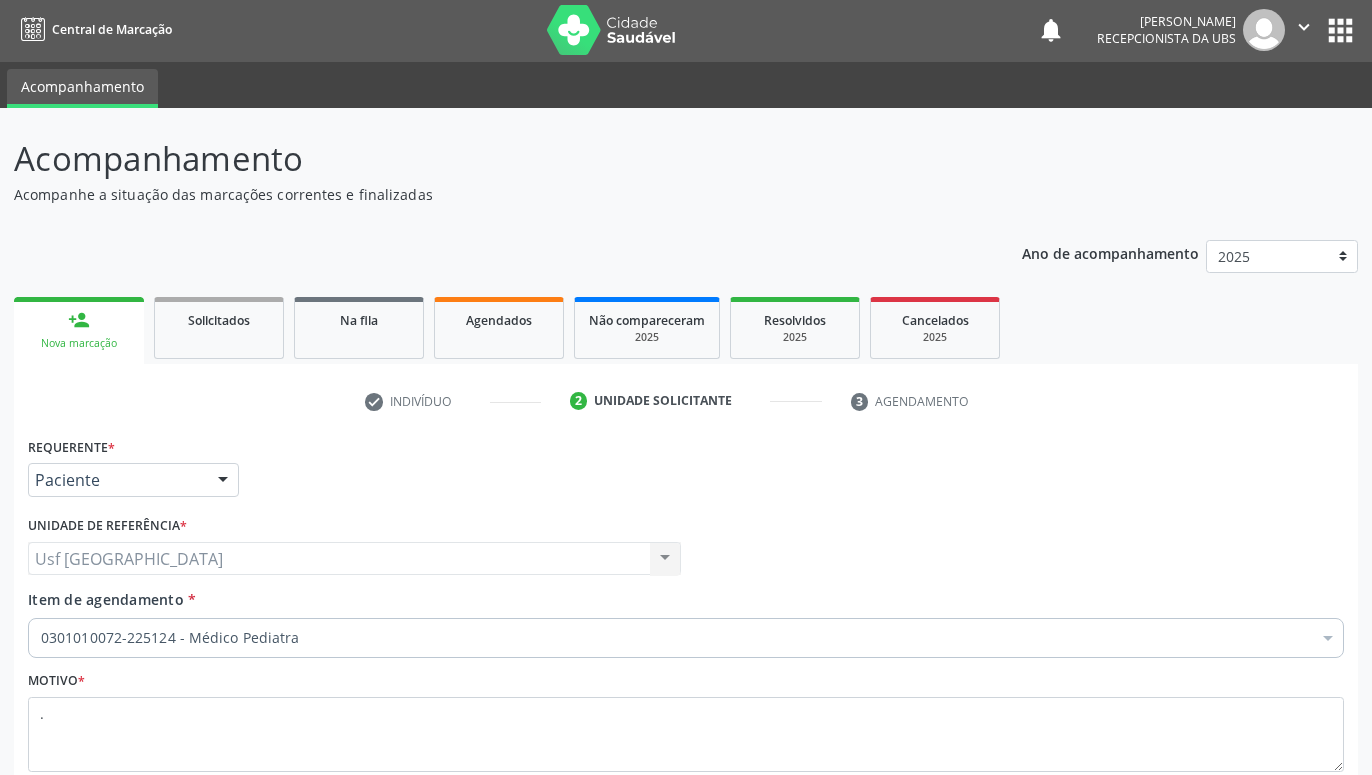 scroll, scrollTop: 0, scrollLeft: 0, axis: both 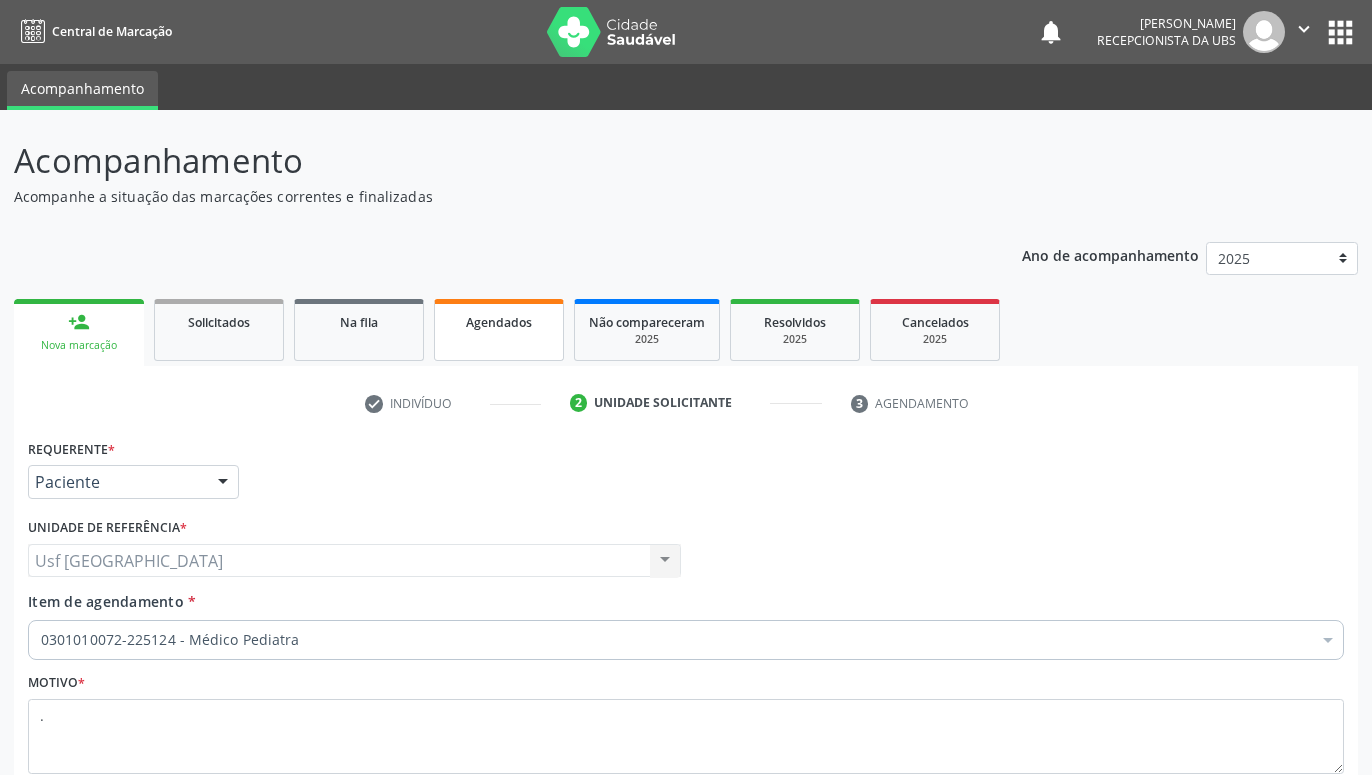 click on "Agendados" at bounding box center [499, 322] 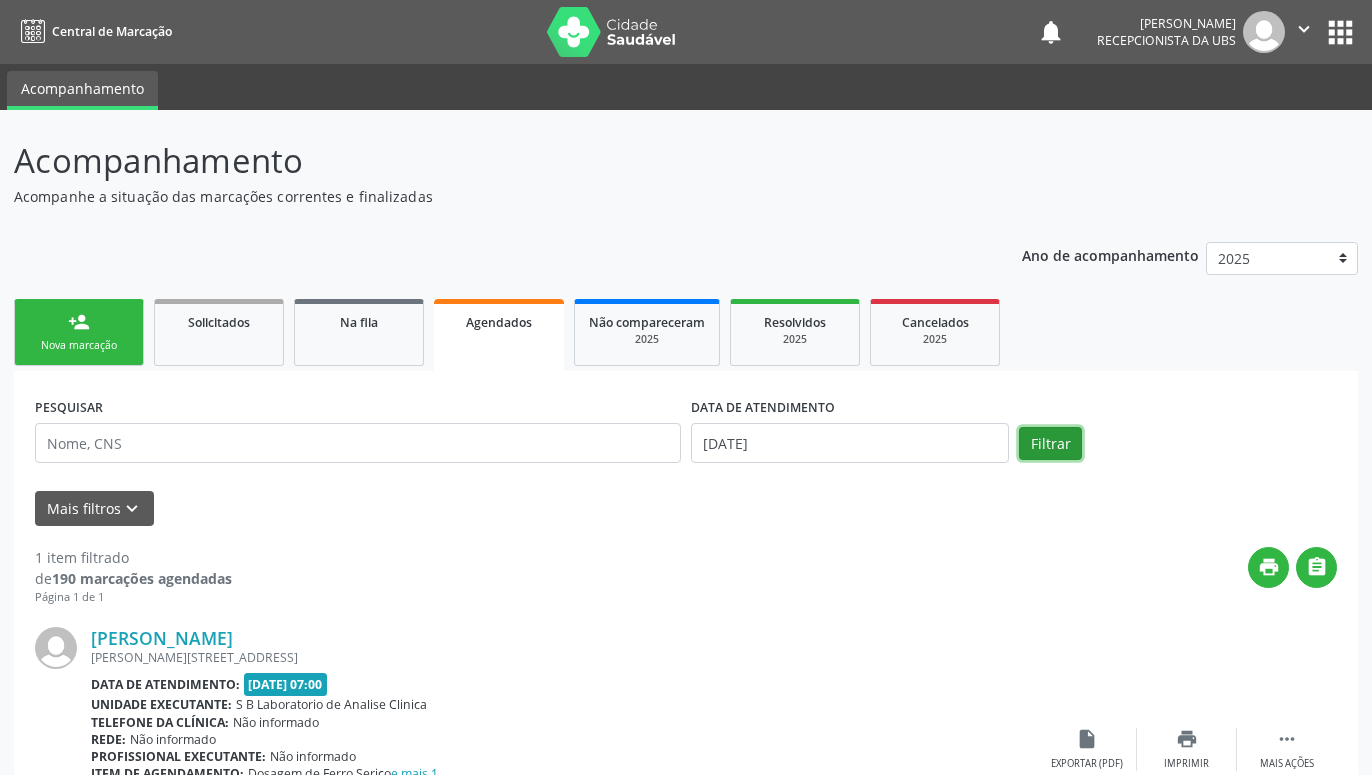 click on "Filtrar" at bounding box center (1050, 444) 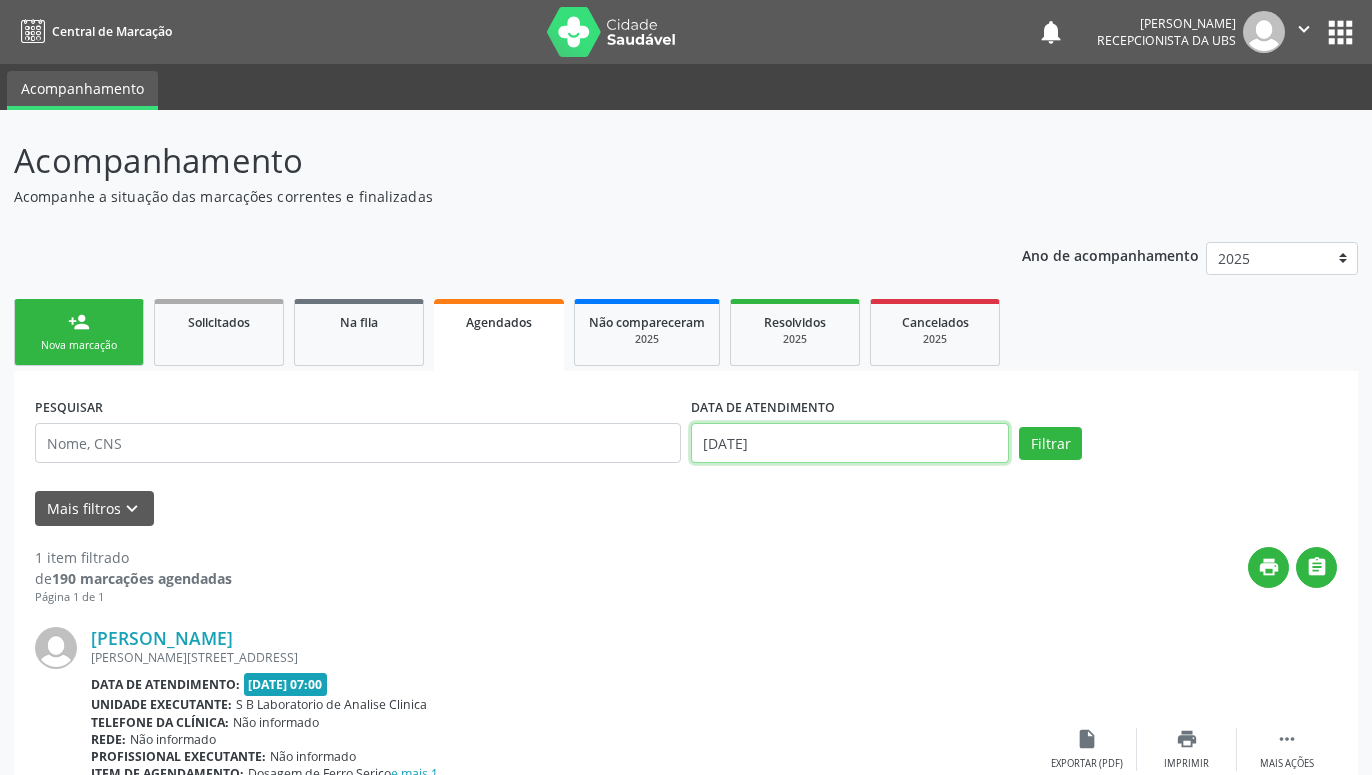 click on "[DATE]" at bounding box center [850, 443] 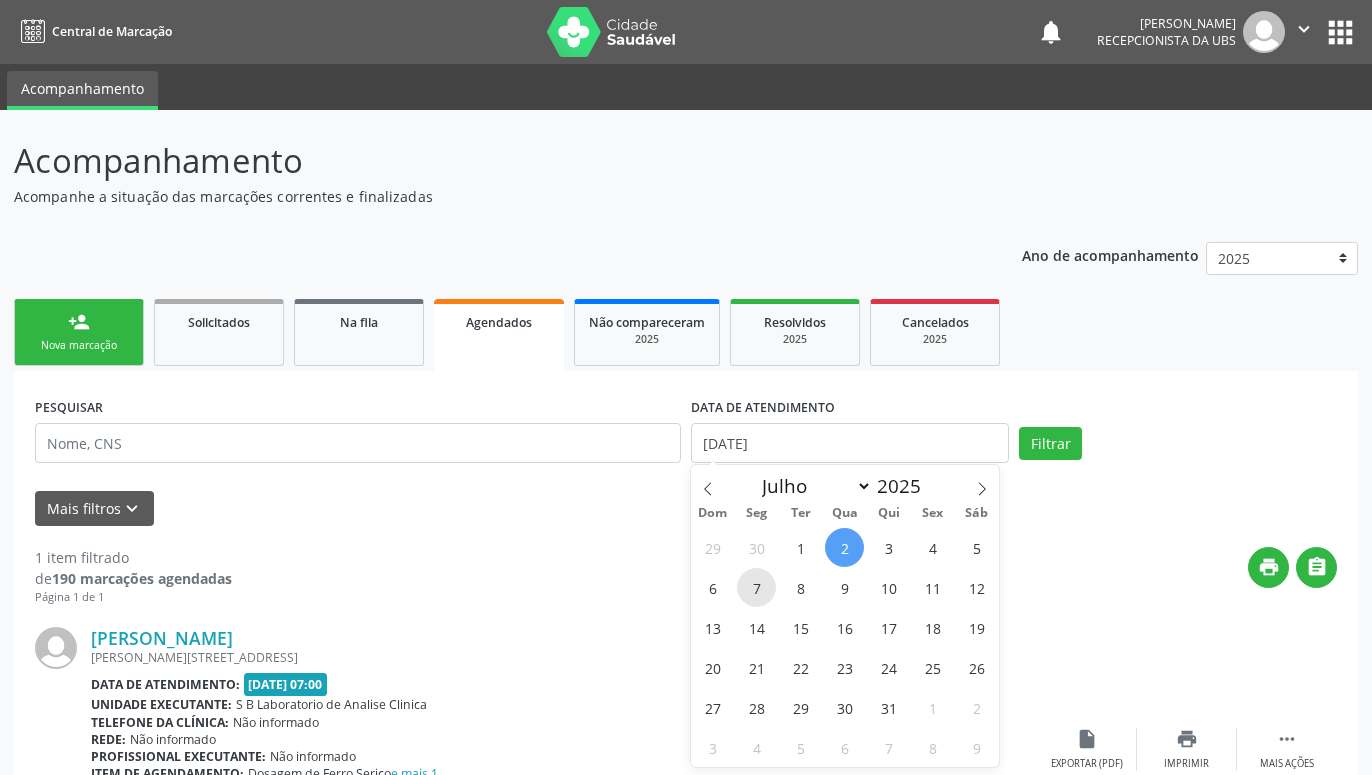 click on "7" at bounding box center (756, 587) 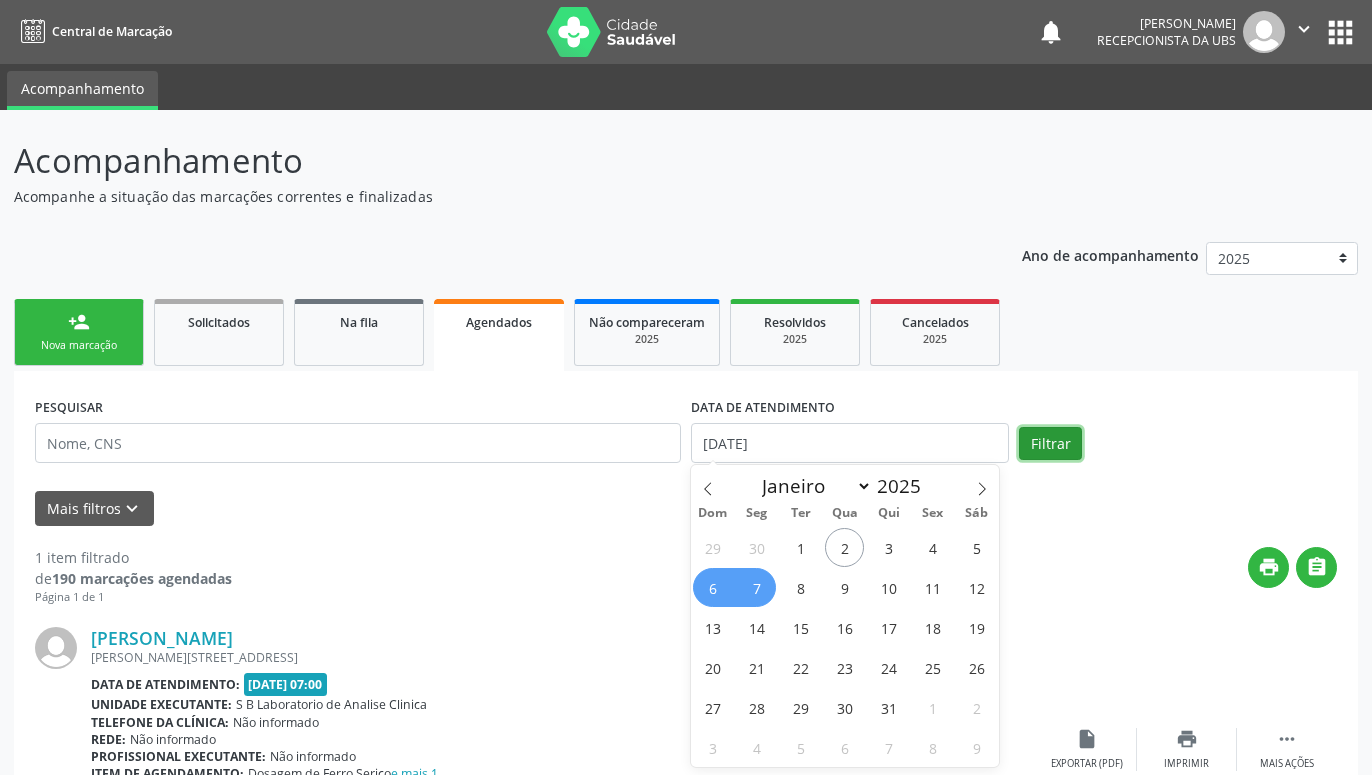 click on "Filtrar" at bounding box center [1050, 444] 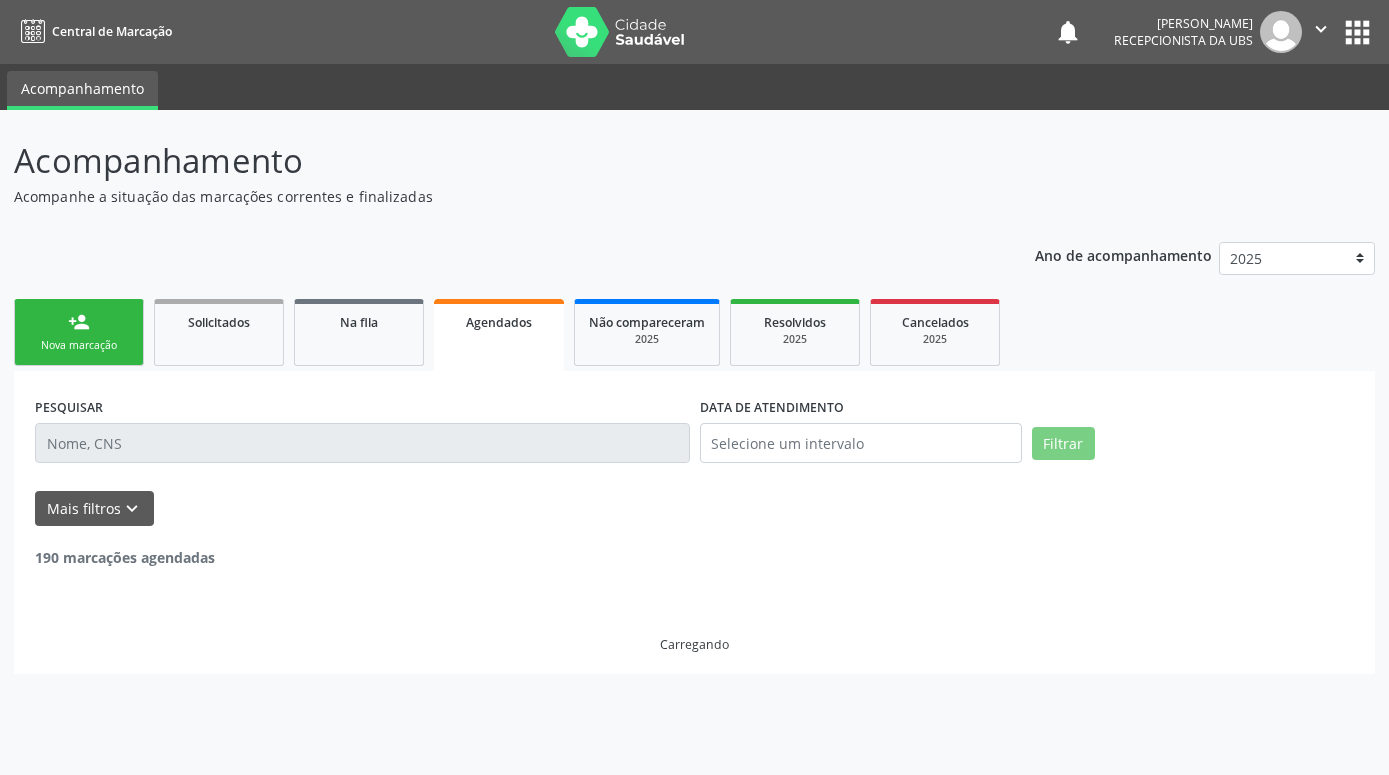 click at bounding box center [362, 443] 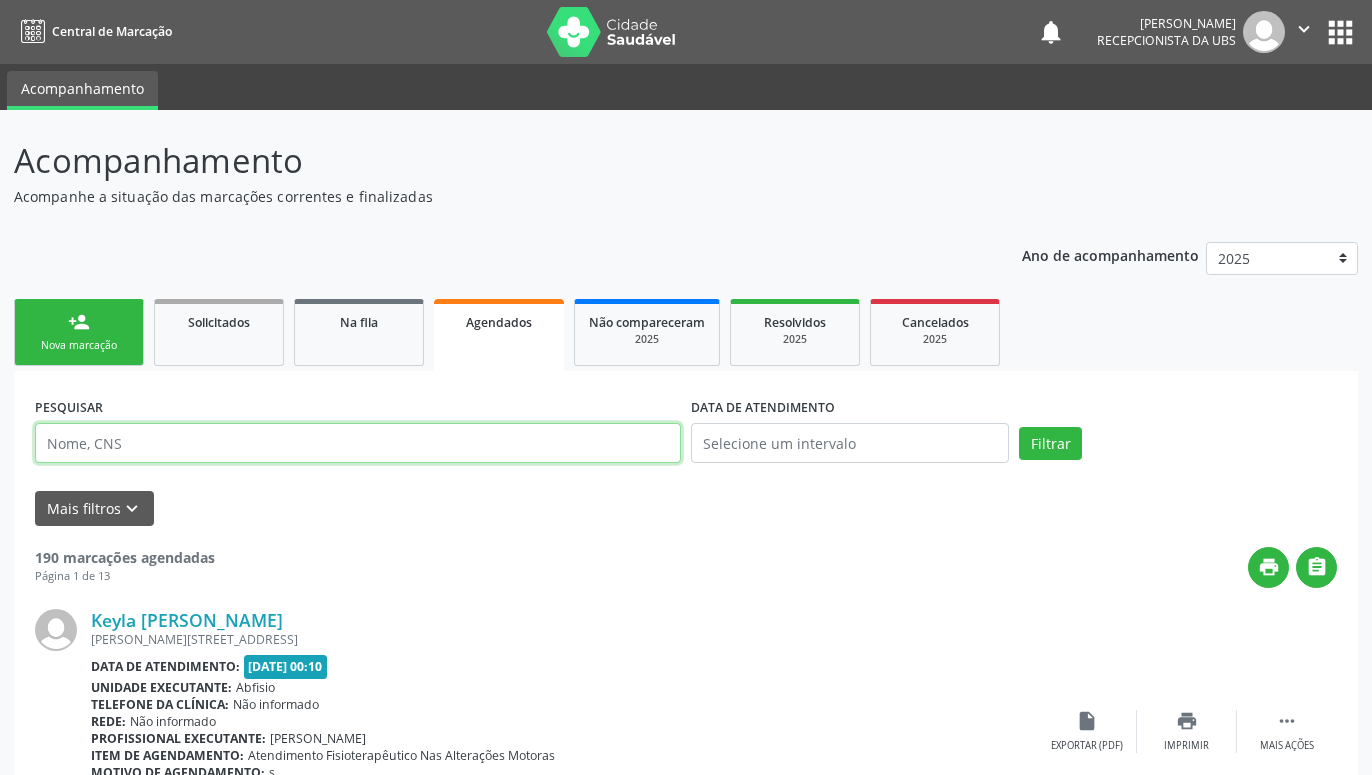 click at bounding box center (358, 443) 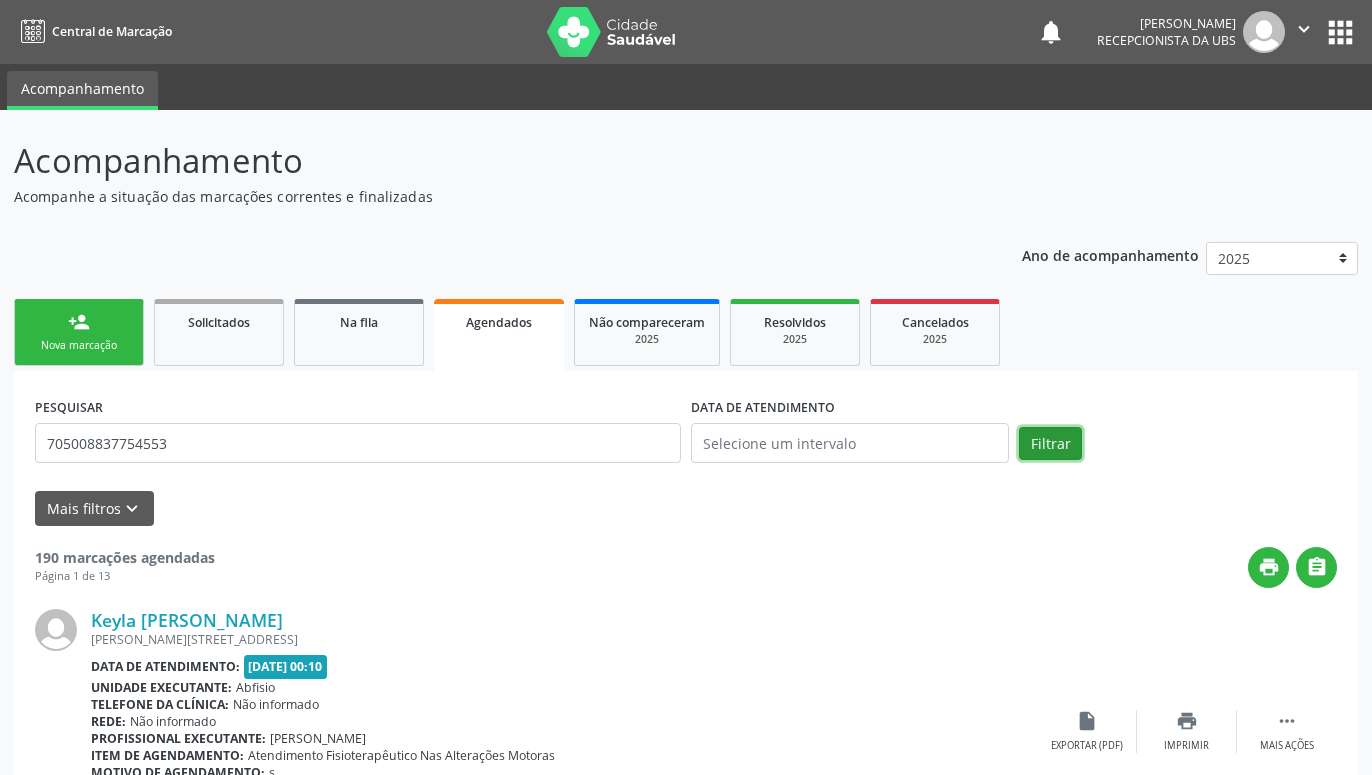 click on "Filtrar" at bounding box center (1050, 444) 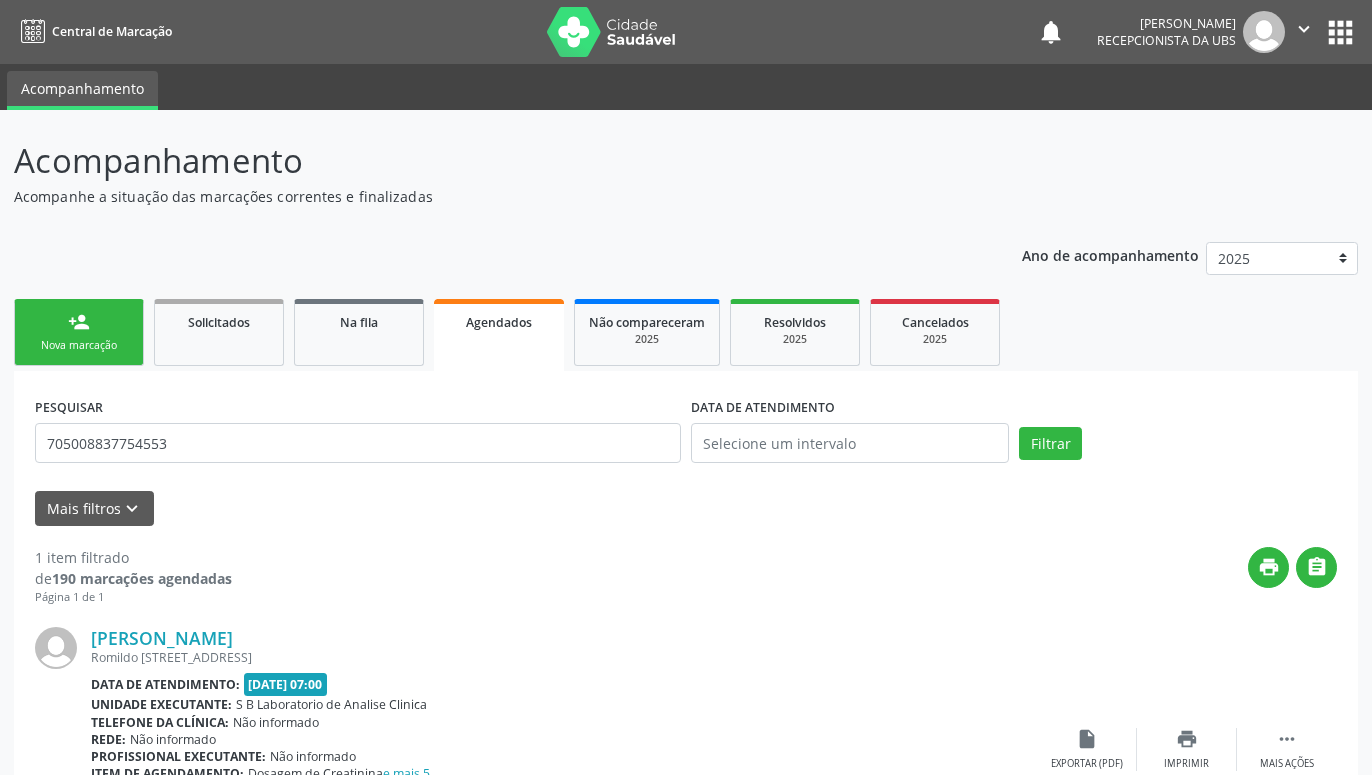 scroll, scrollTop: 153, scrollLeft: 0, axis: vertical 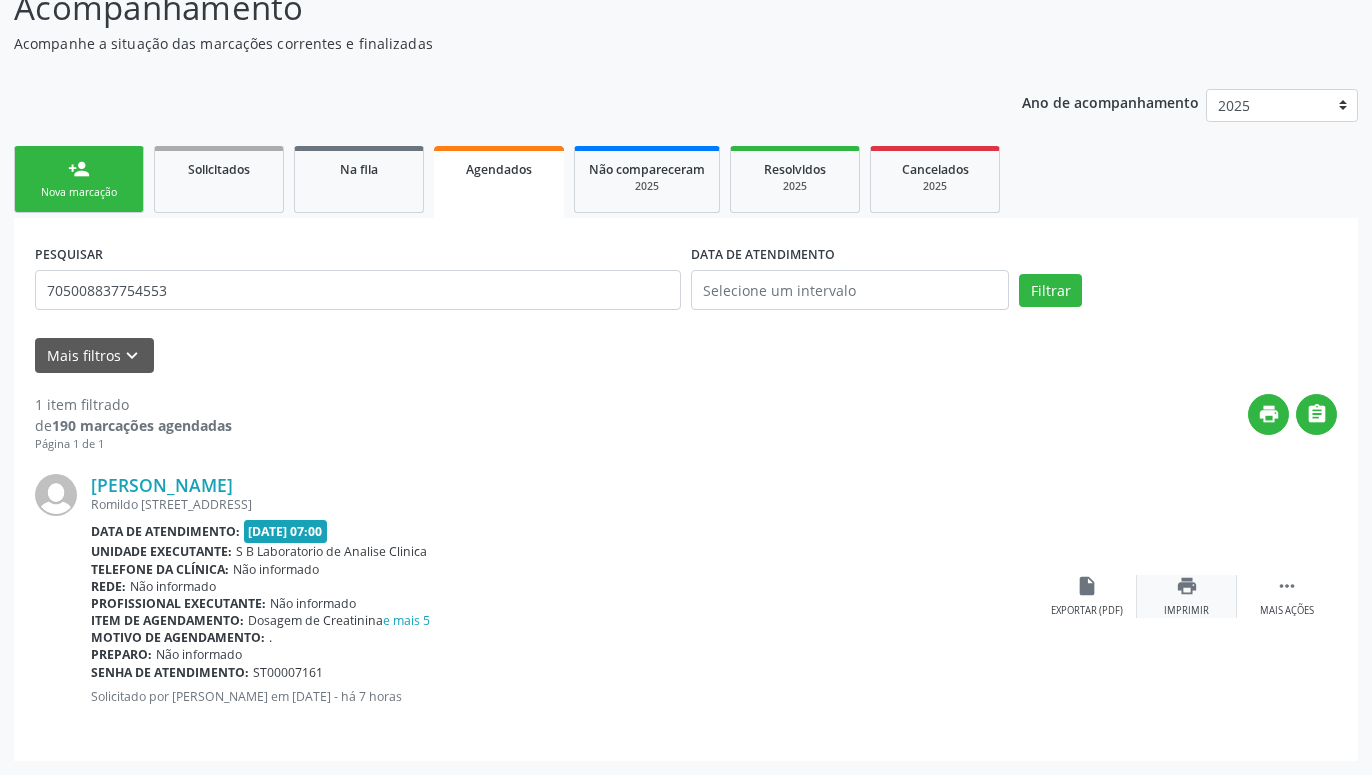 click on "print
Imprimir" at bounding box center (1187, 596) 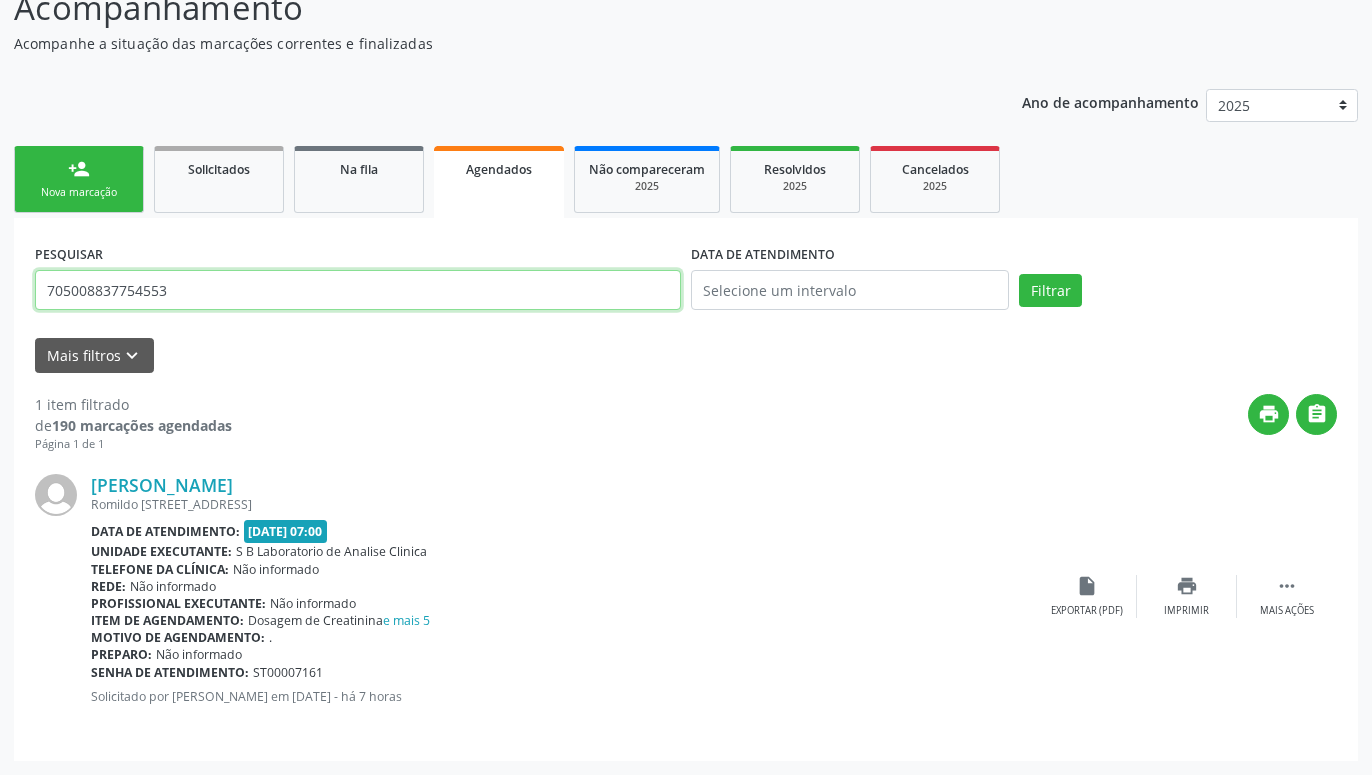 click on "705008837754553" at bounding box center [358, 290] 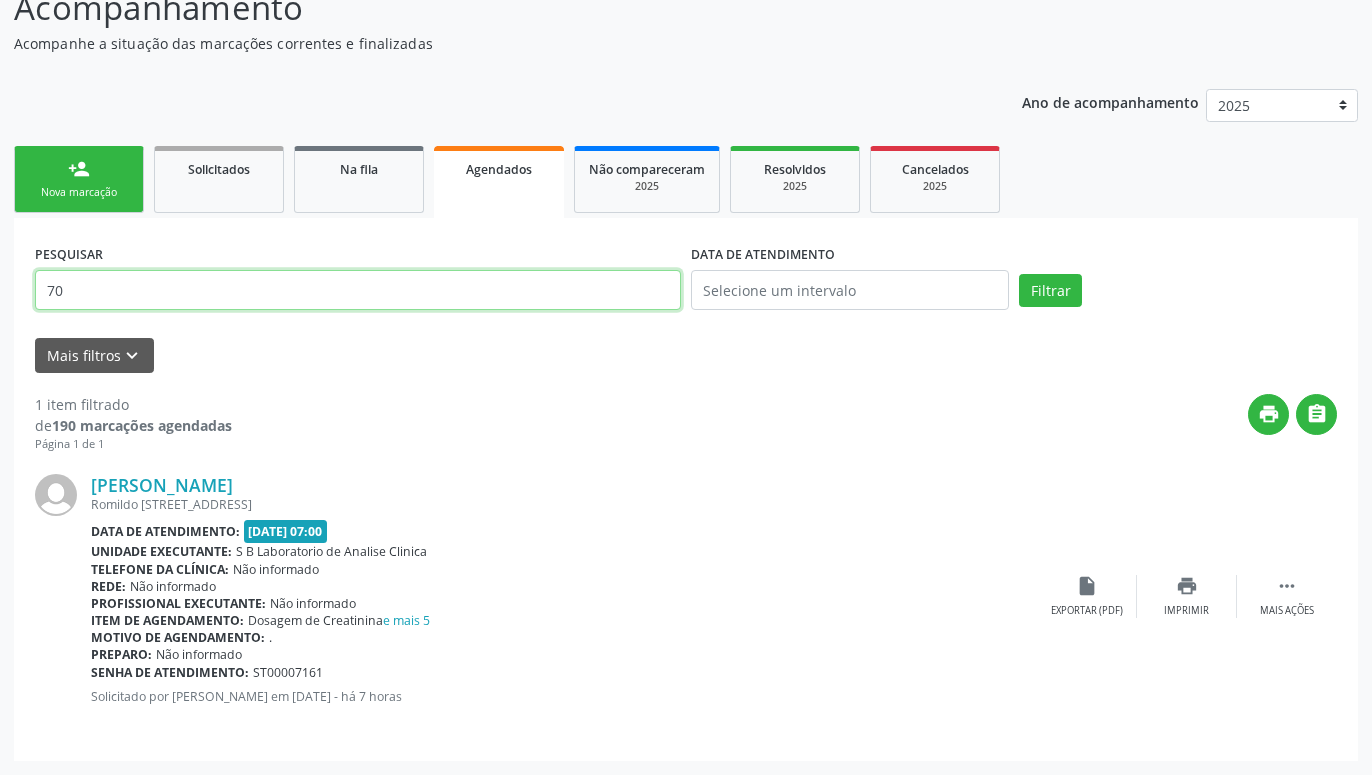 type on "7" 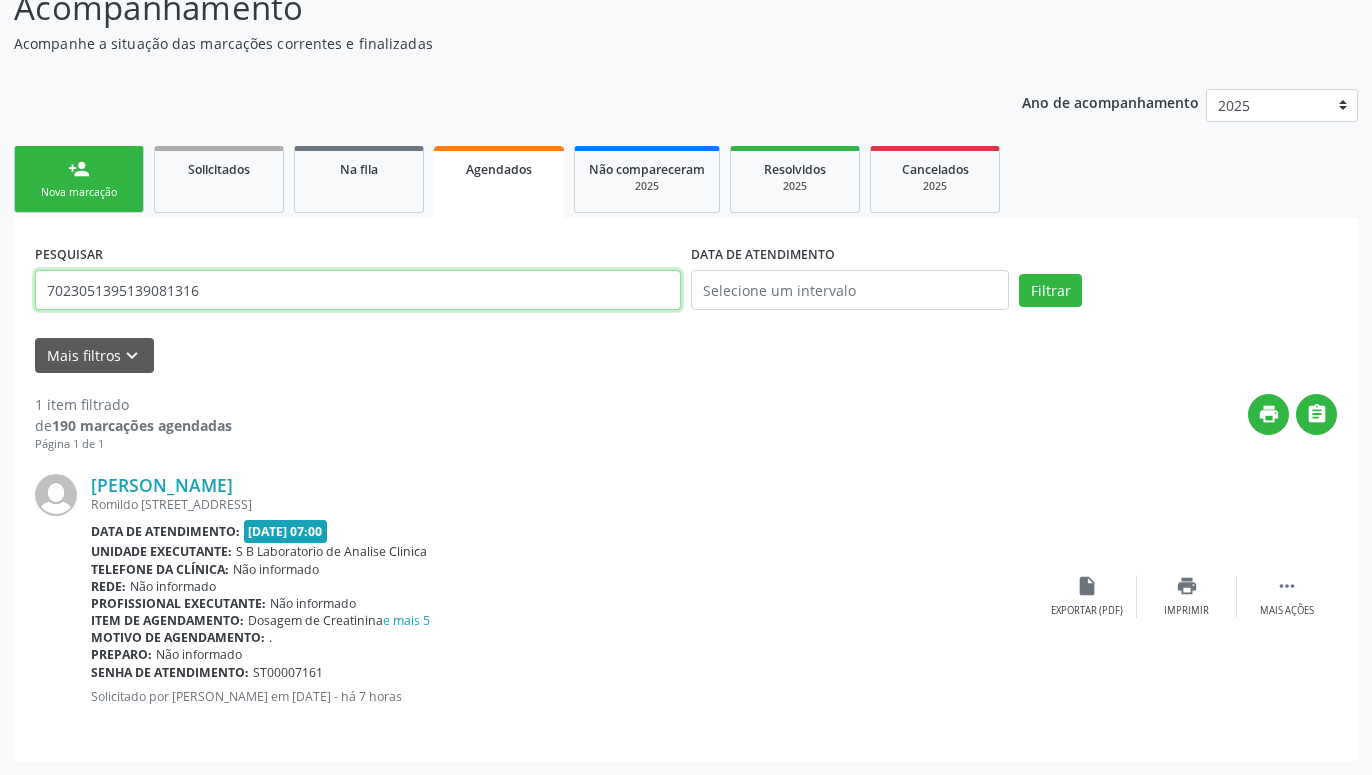 type on "7023051395139081316" 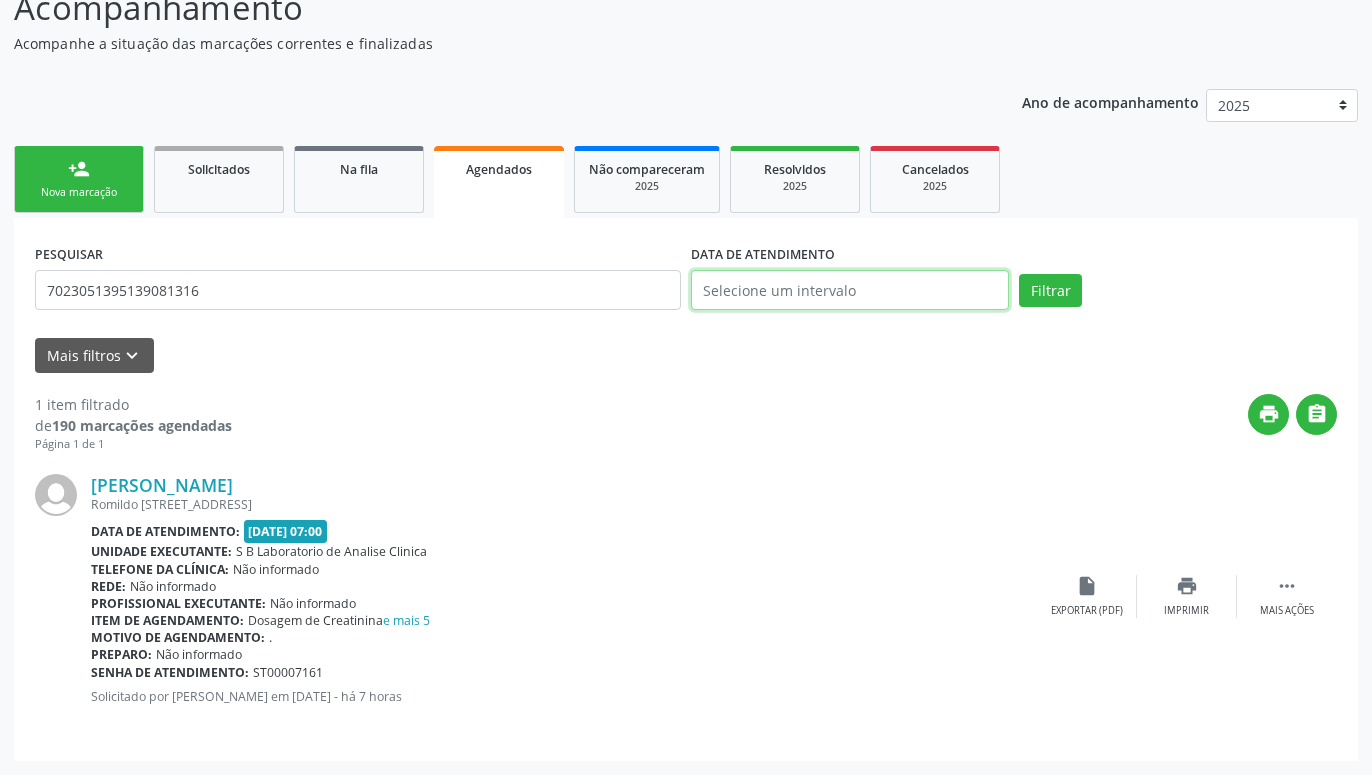 click at bounding box center [850, 290] 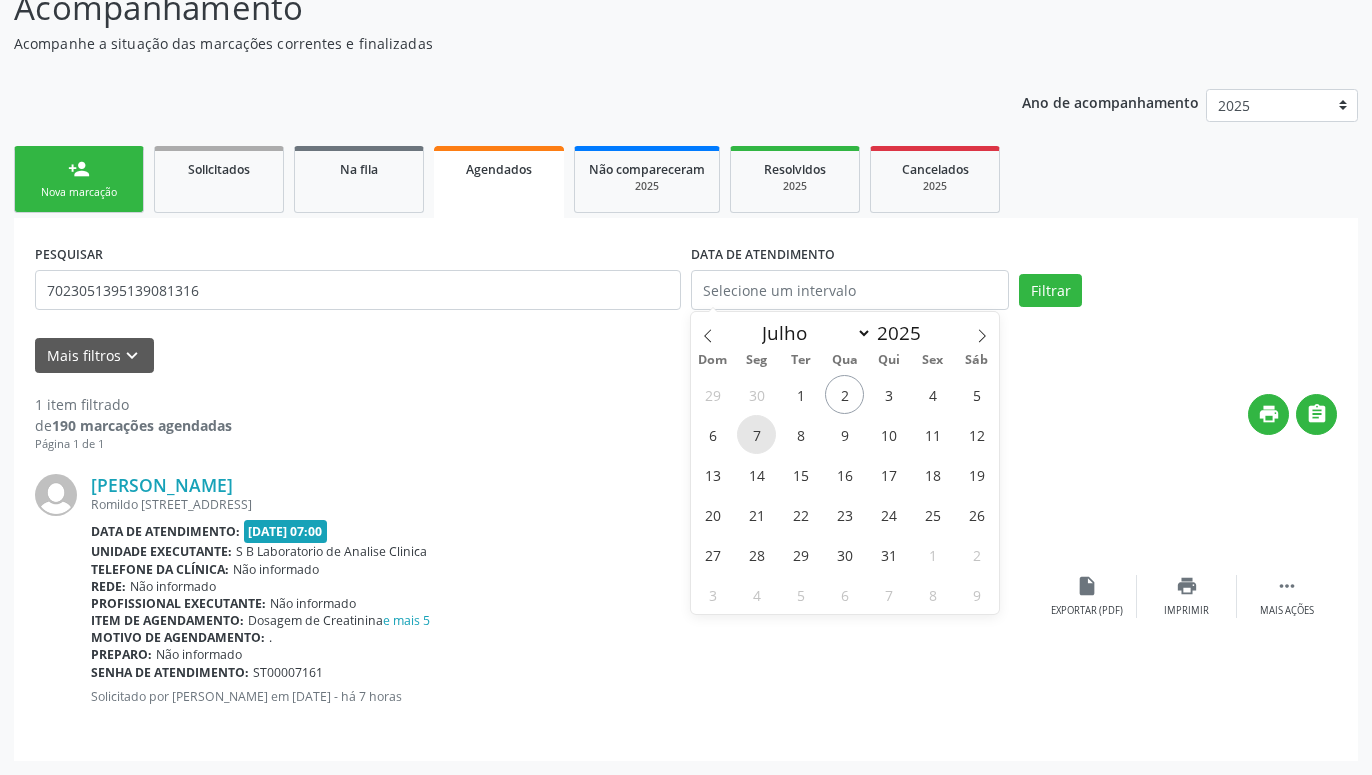click on "7" at bounding box center (756, 434) 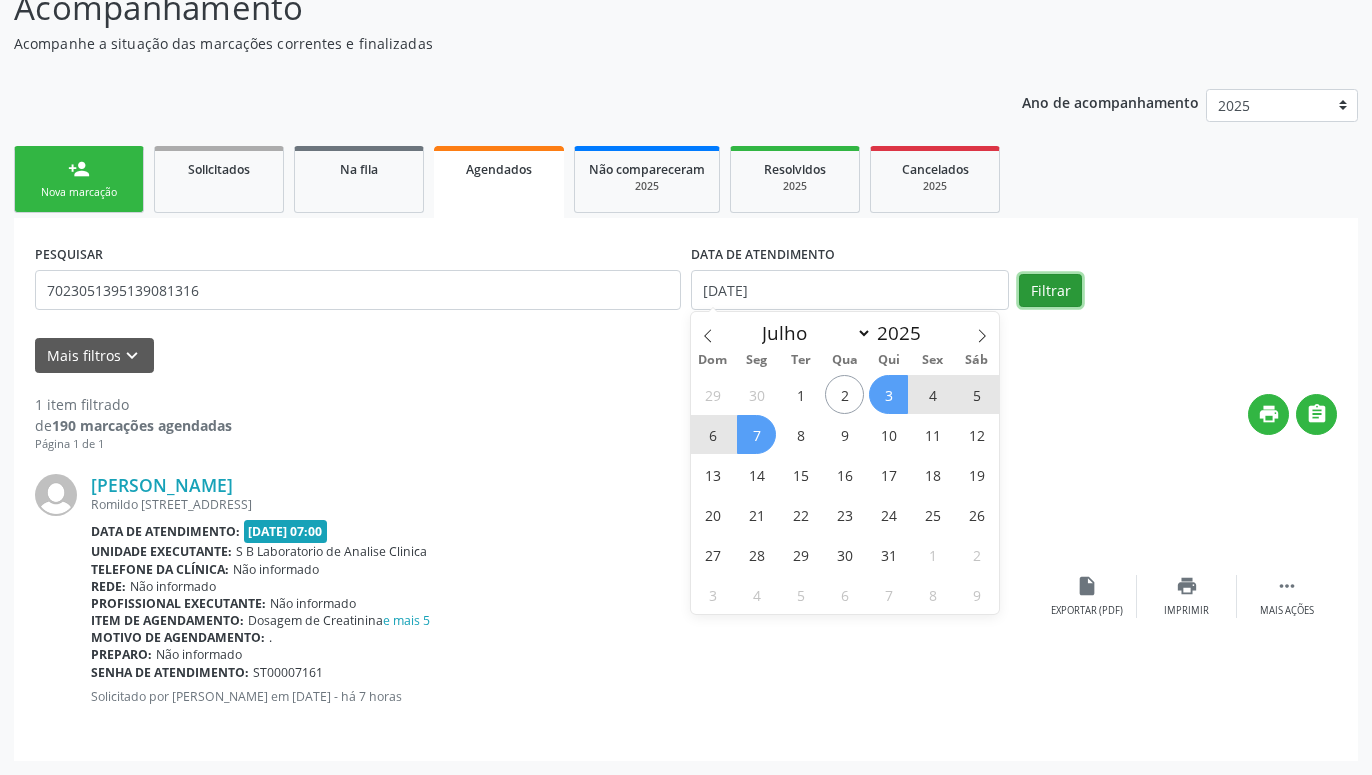 click on "Filtrar" at bounding box center [1050, 291] 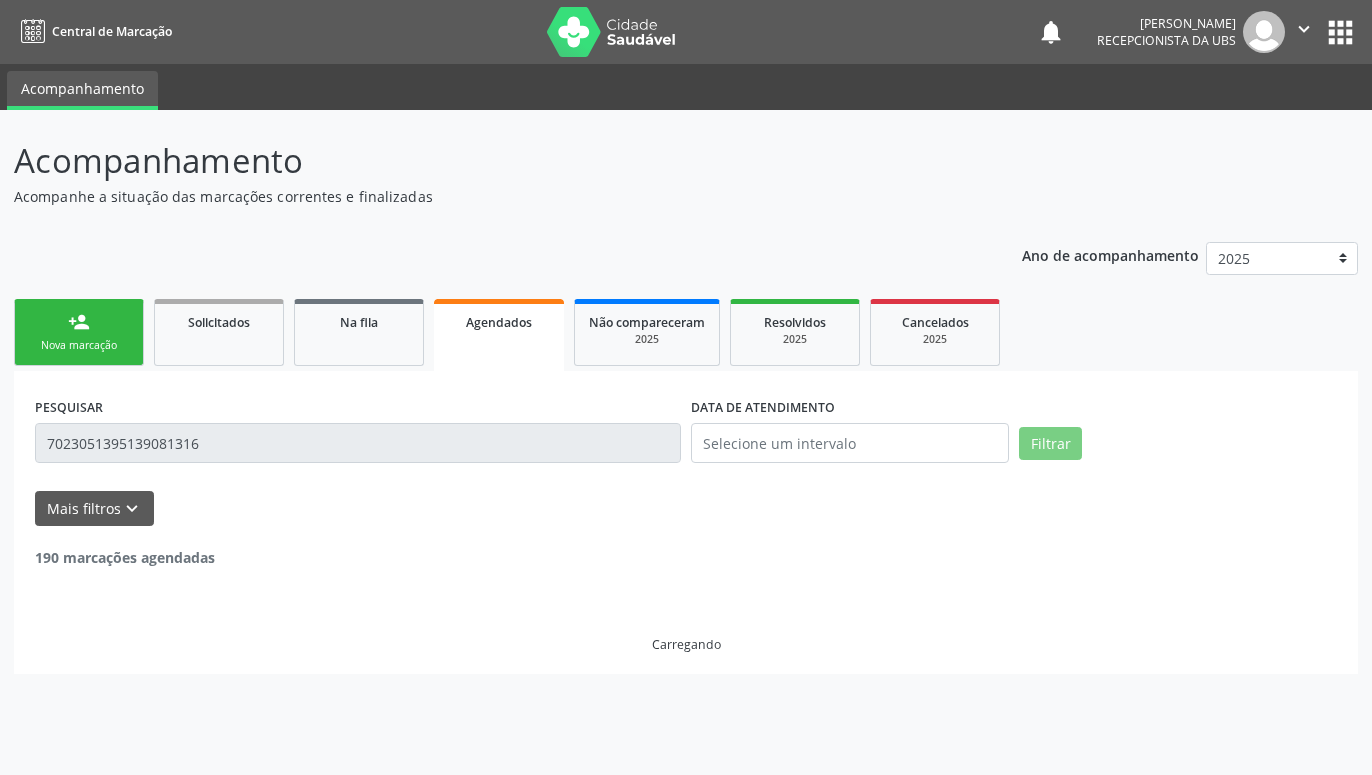 scroll, scrollTop: 0, scrollLeft: 0, axis: both 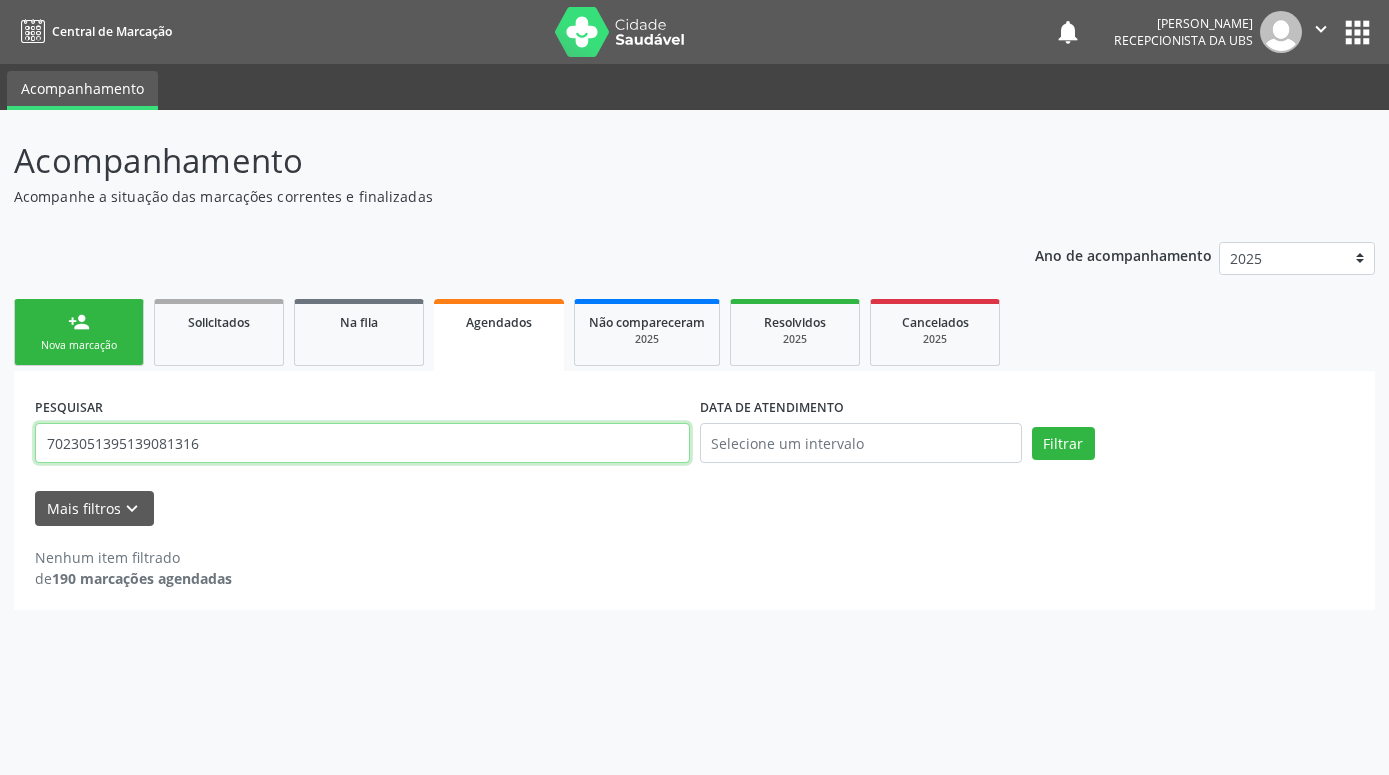 click on "7023051395139081316" at bounding box center (362, 443) 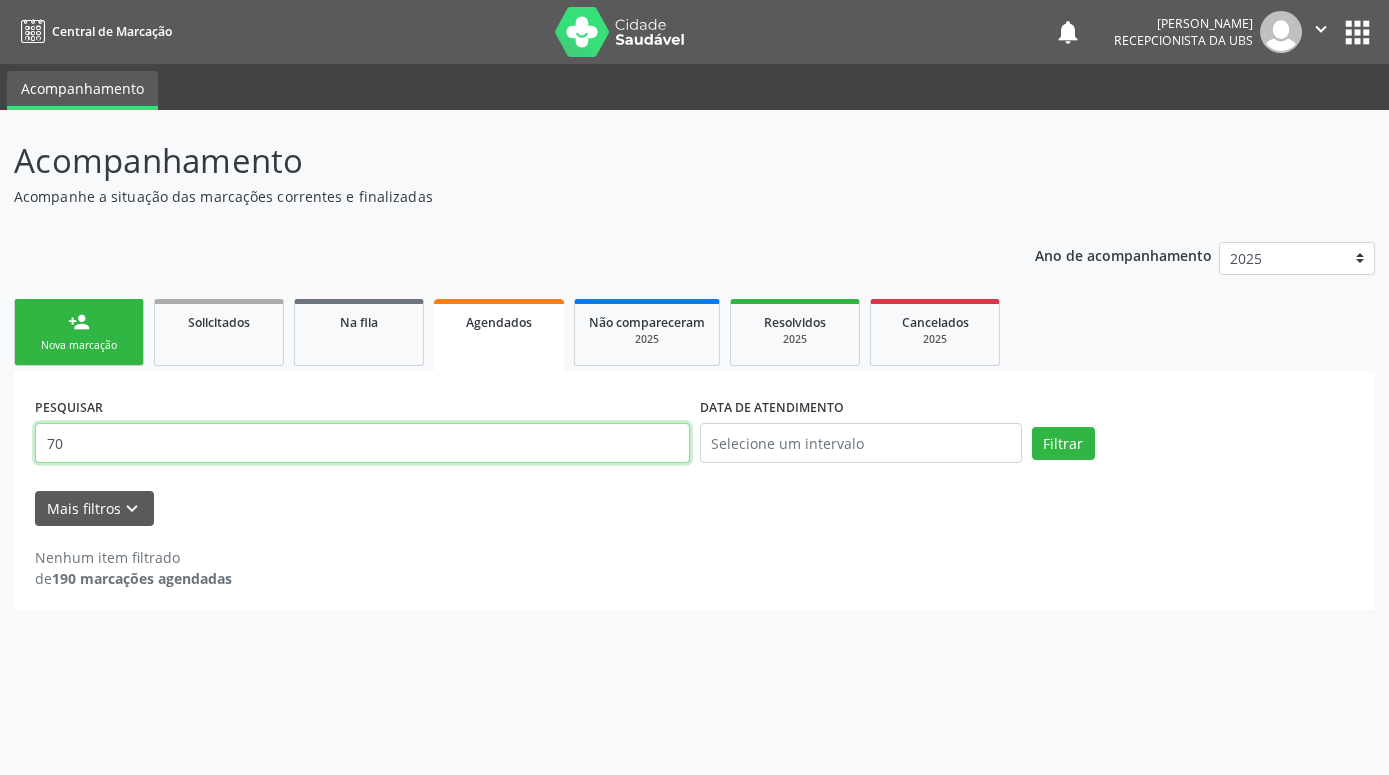 type on "7" 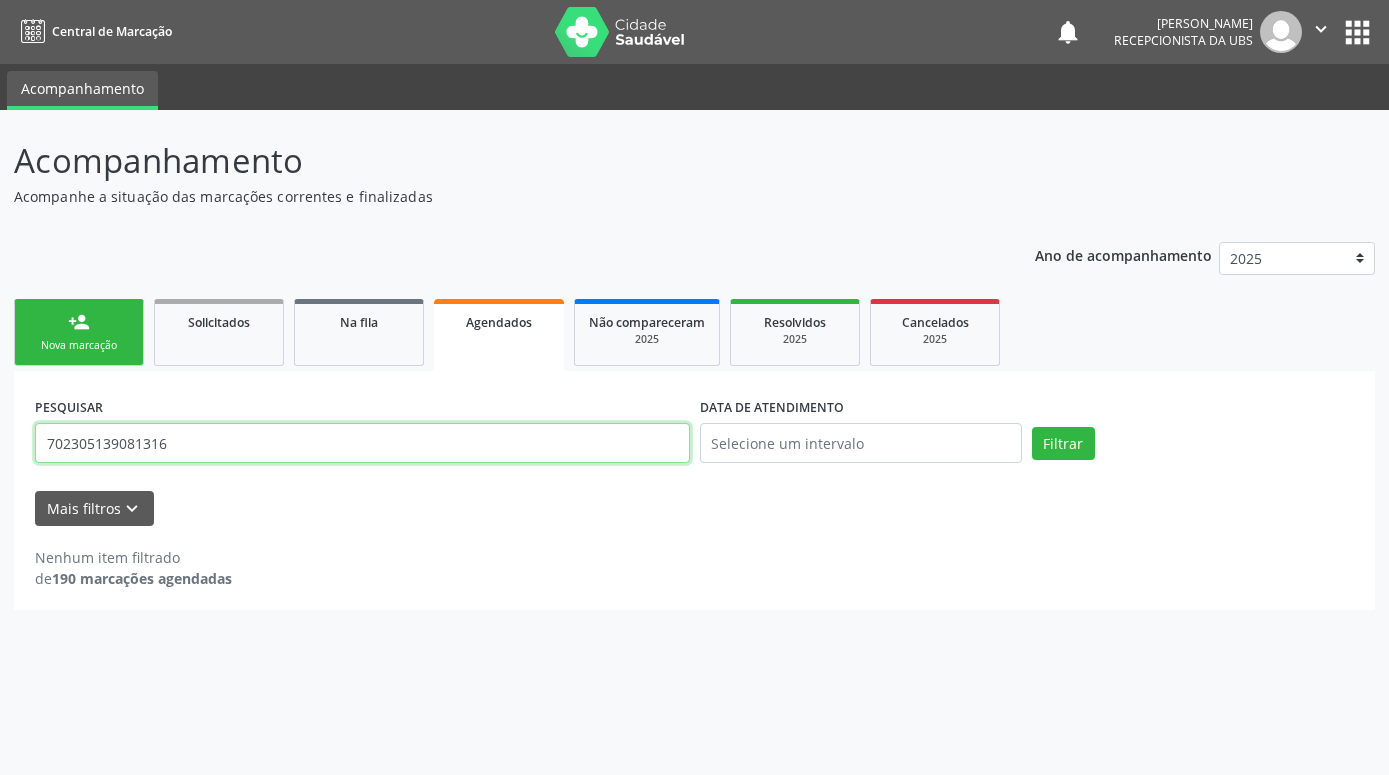 type on "702305139081316" 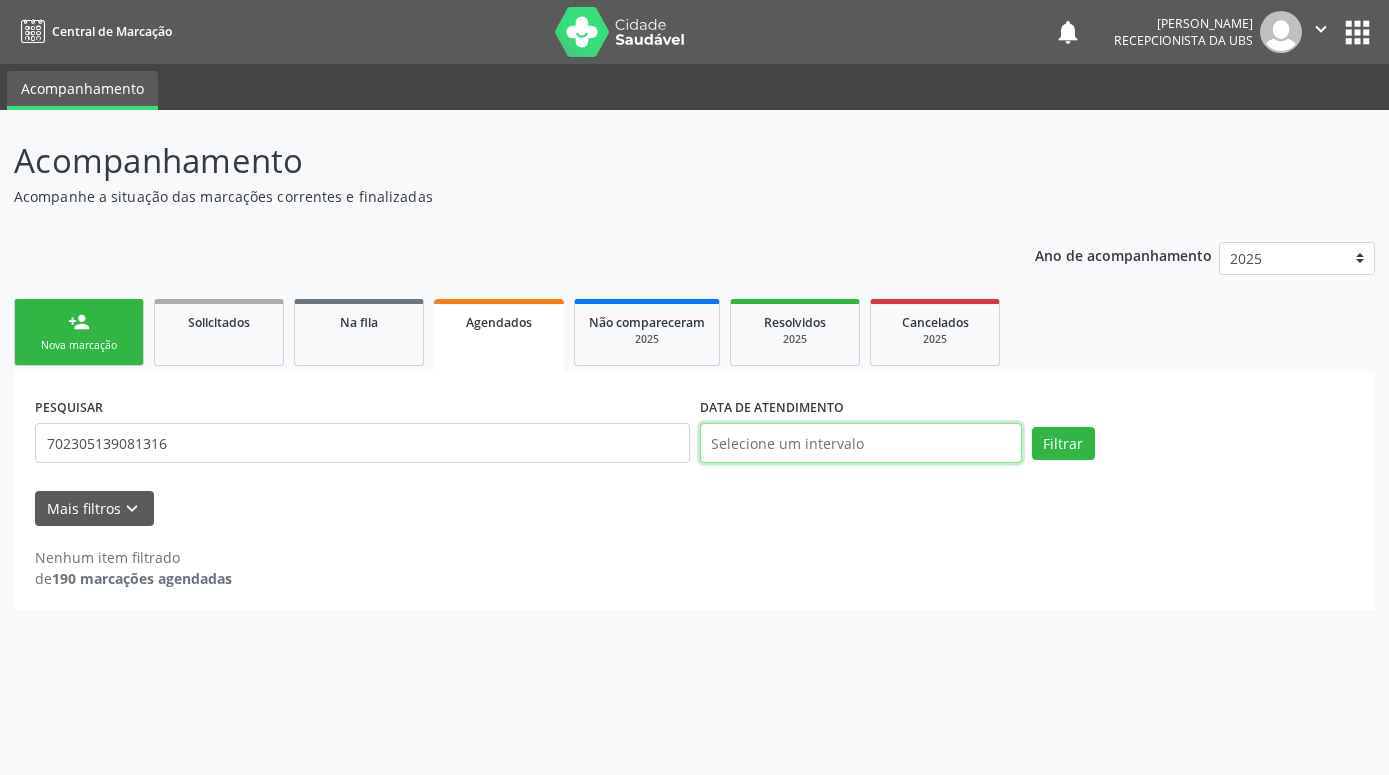 click at bounding box center (861, 443) 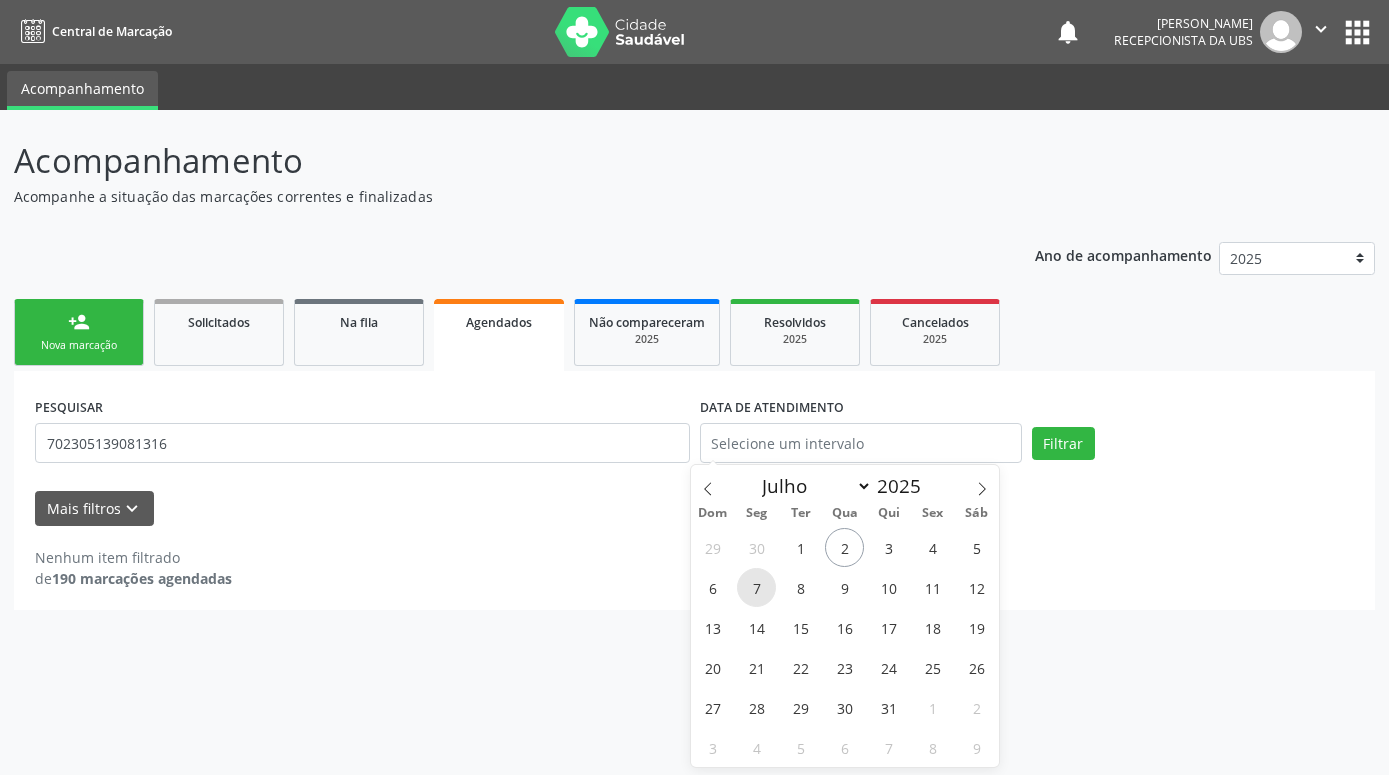 click on "7" at bounding box center (756, 587) 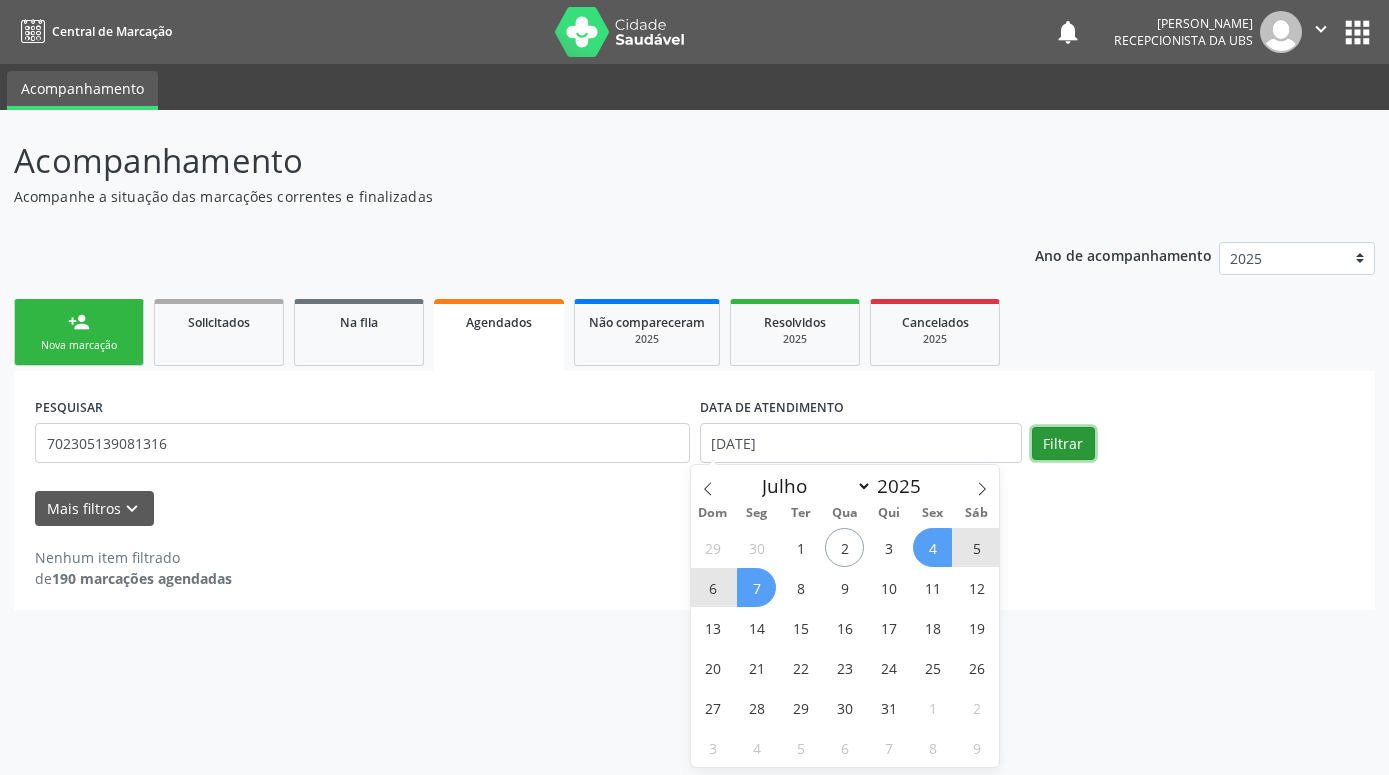 click on "Filtrar" at bounding box center [1063, 444] 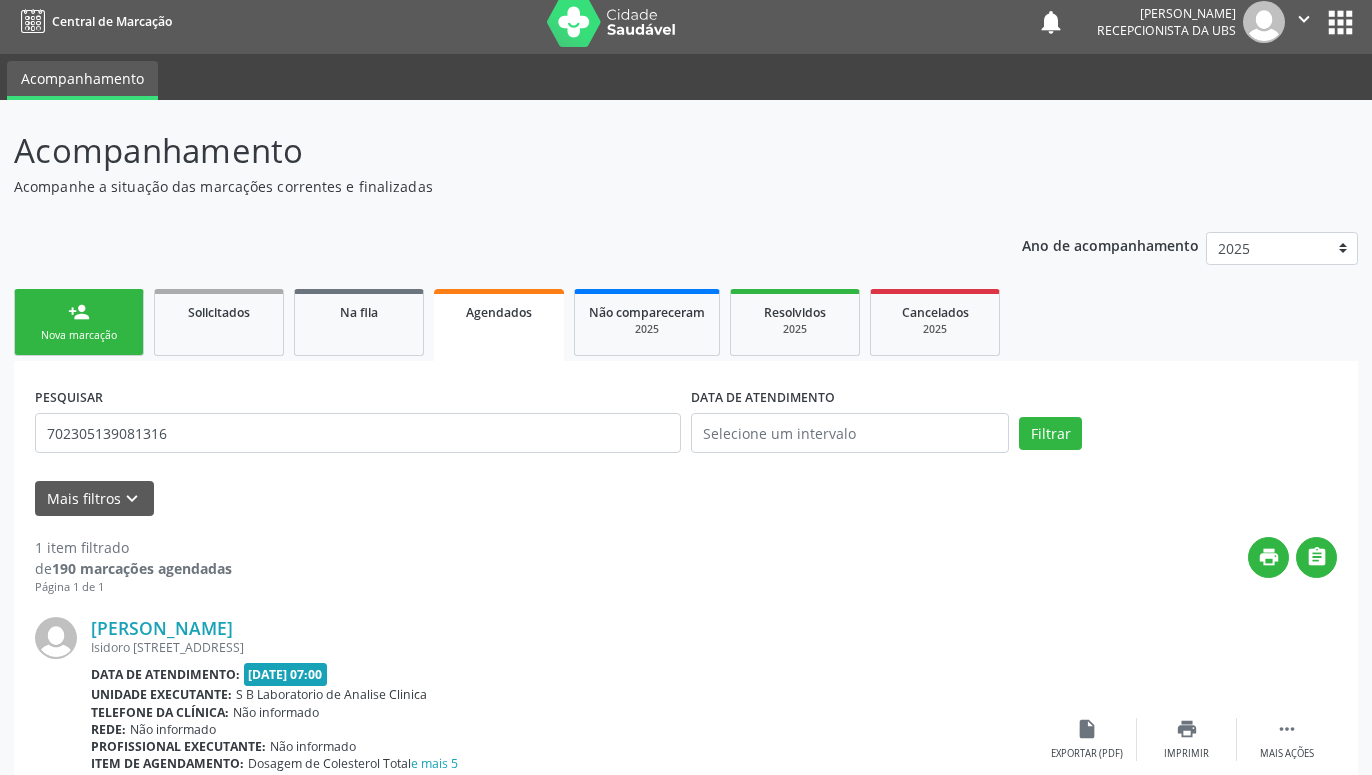scroll, scrollTop: 153, scrollLeft: 0, axis: vertical 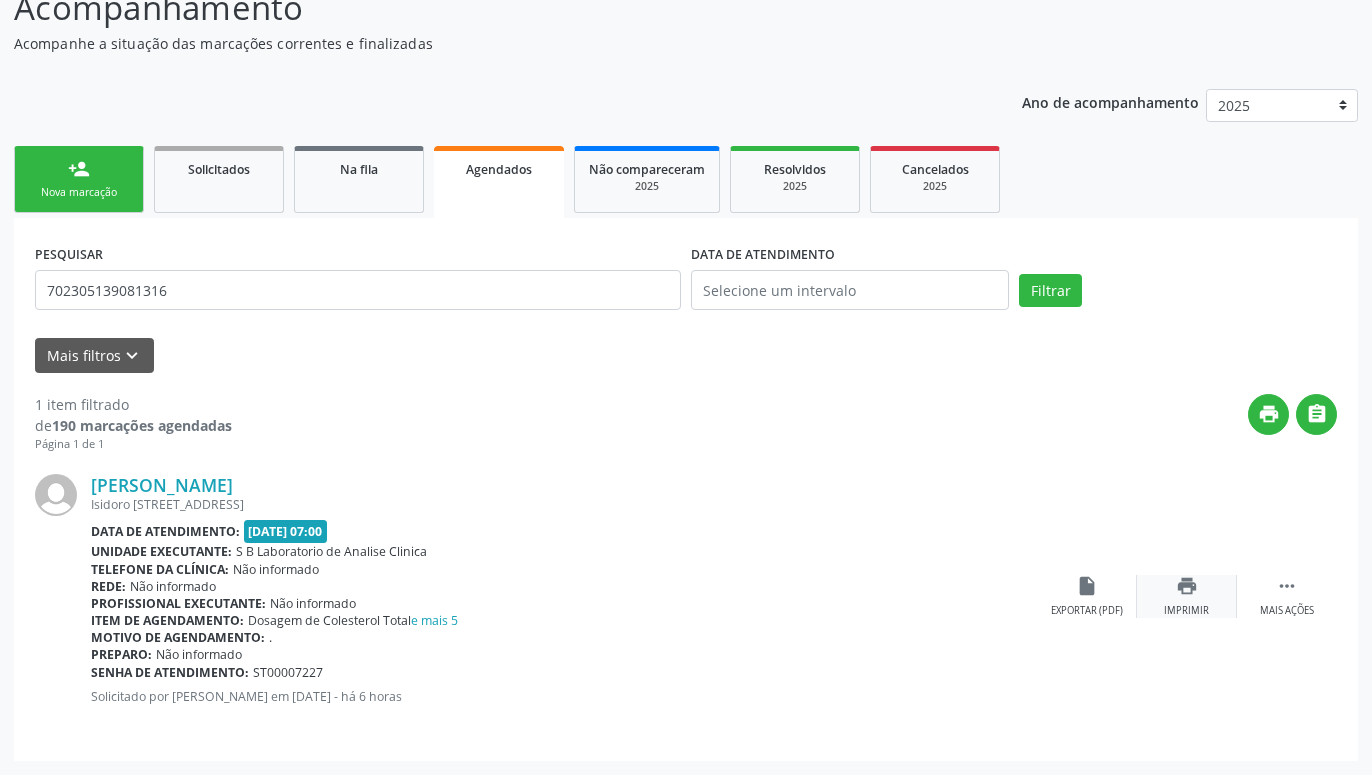 click on "print
Imprimir" at bounding box center (1187, 596) 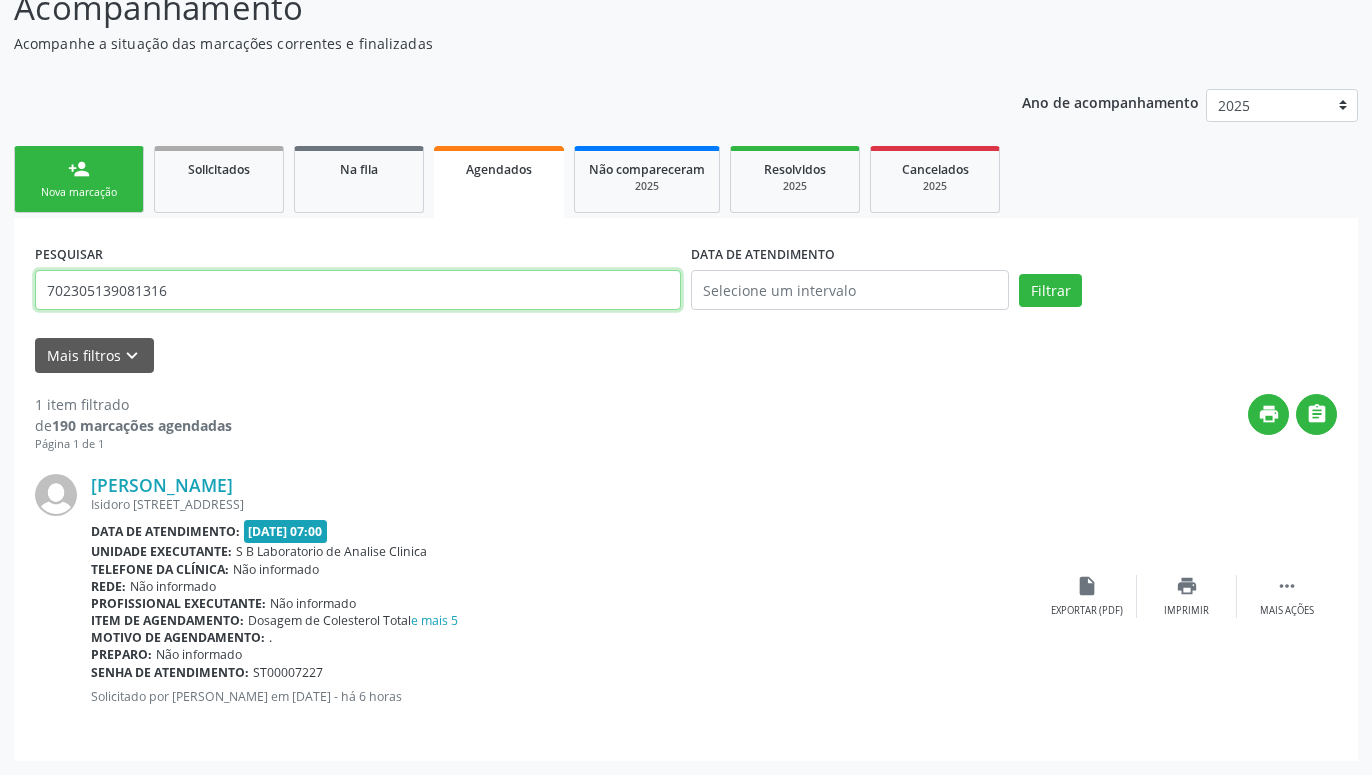 click on "702305139081316" at bounding box center [358, 290] 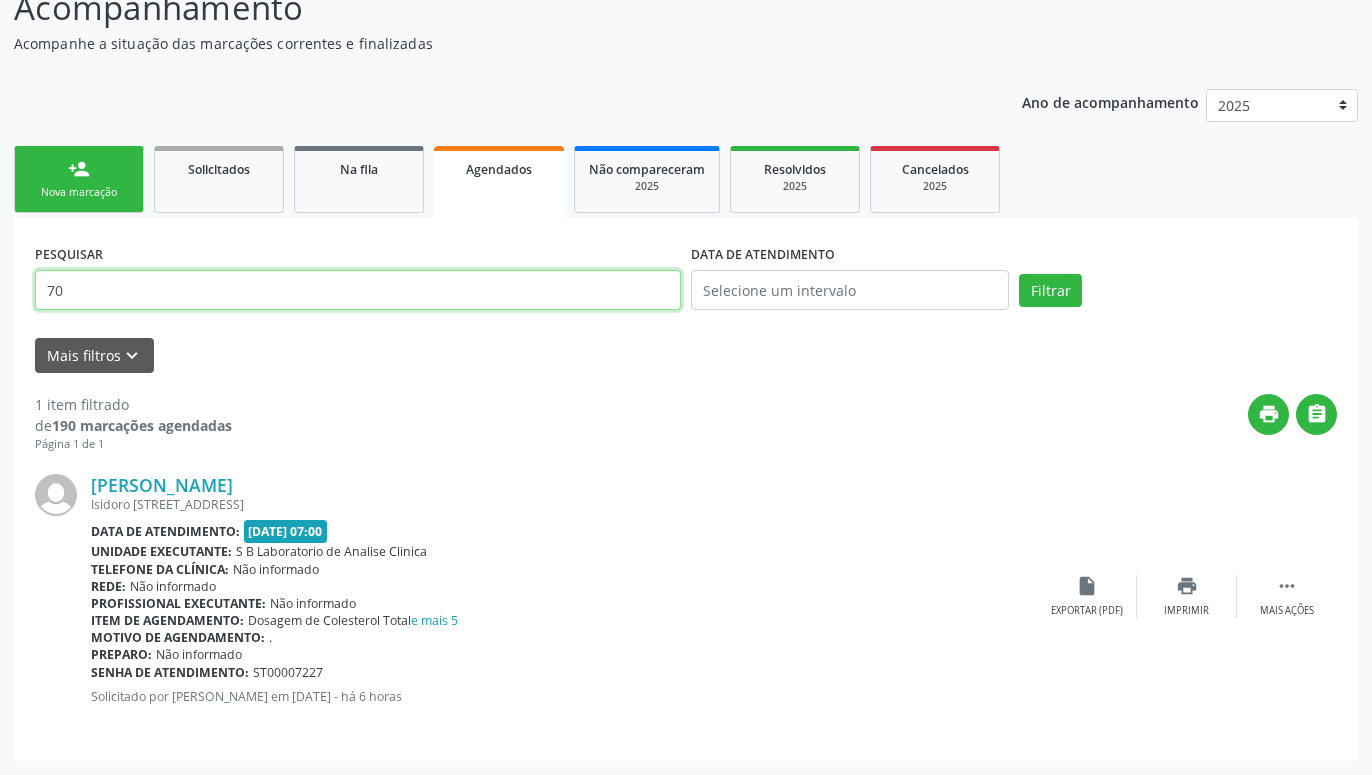 type on "7" 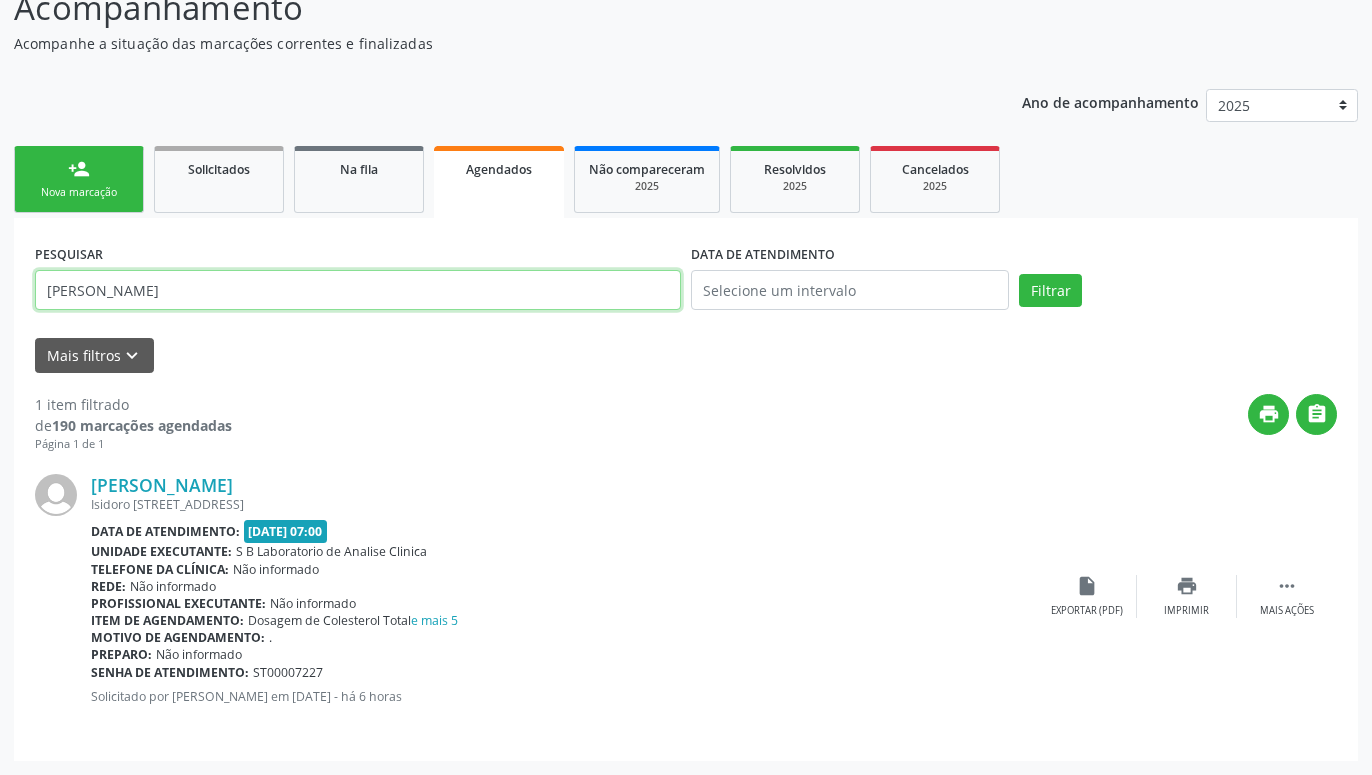 type on "[PERSON_NAME]" 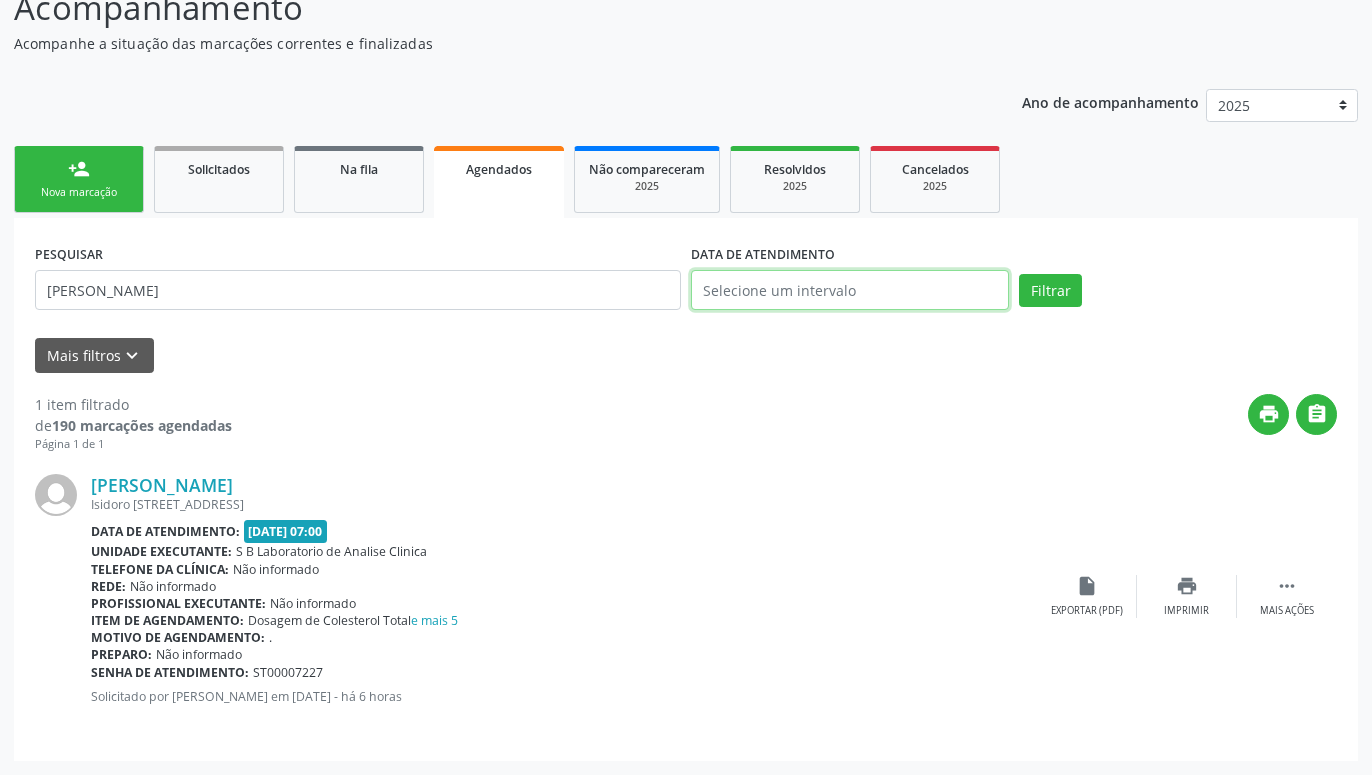 click at bounding box center (850, 290) 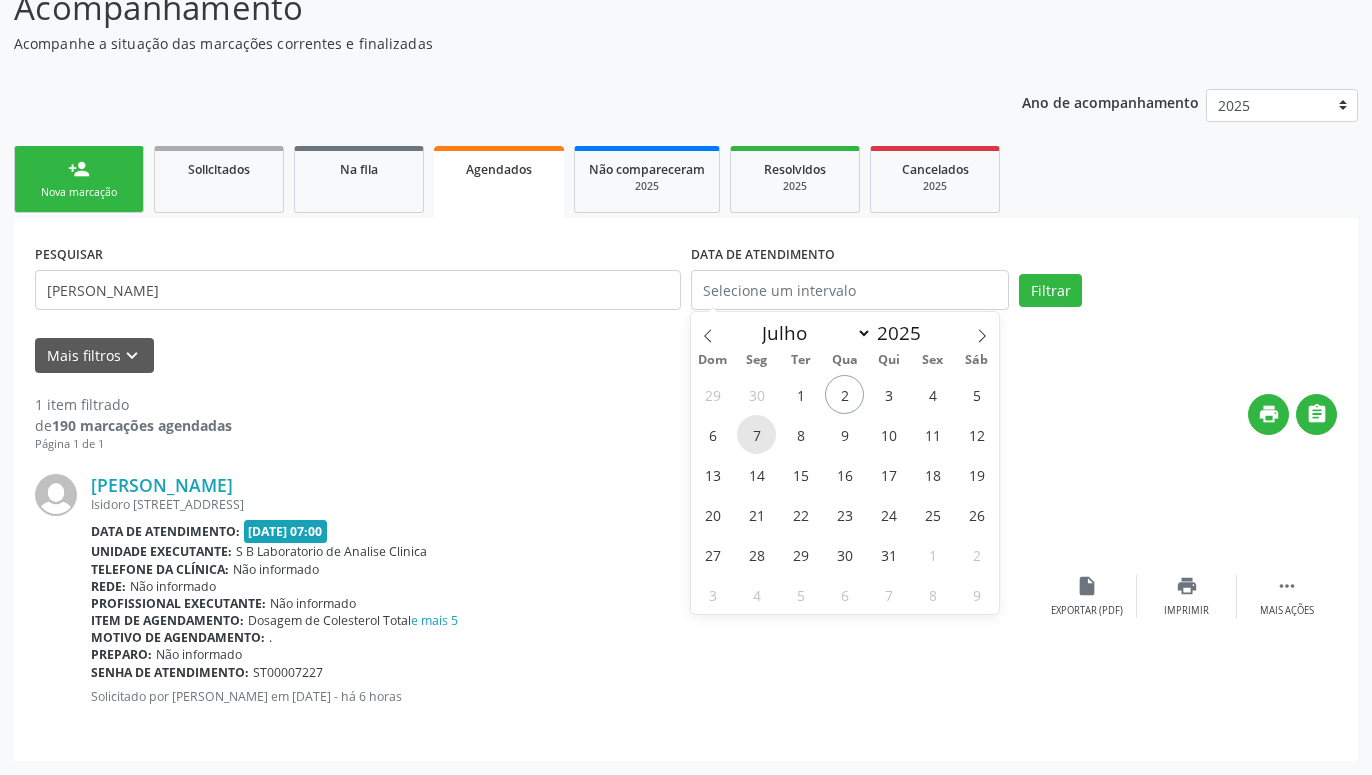 click on "7" at bounding box center (756, 434) 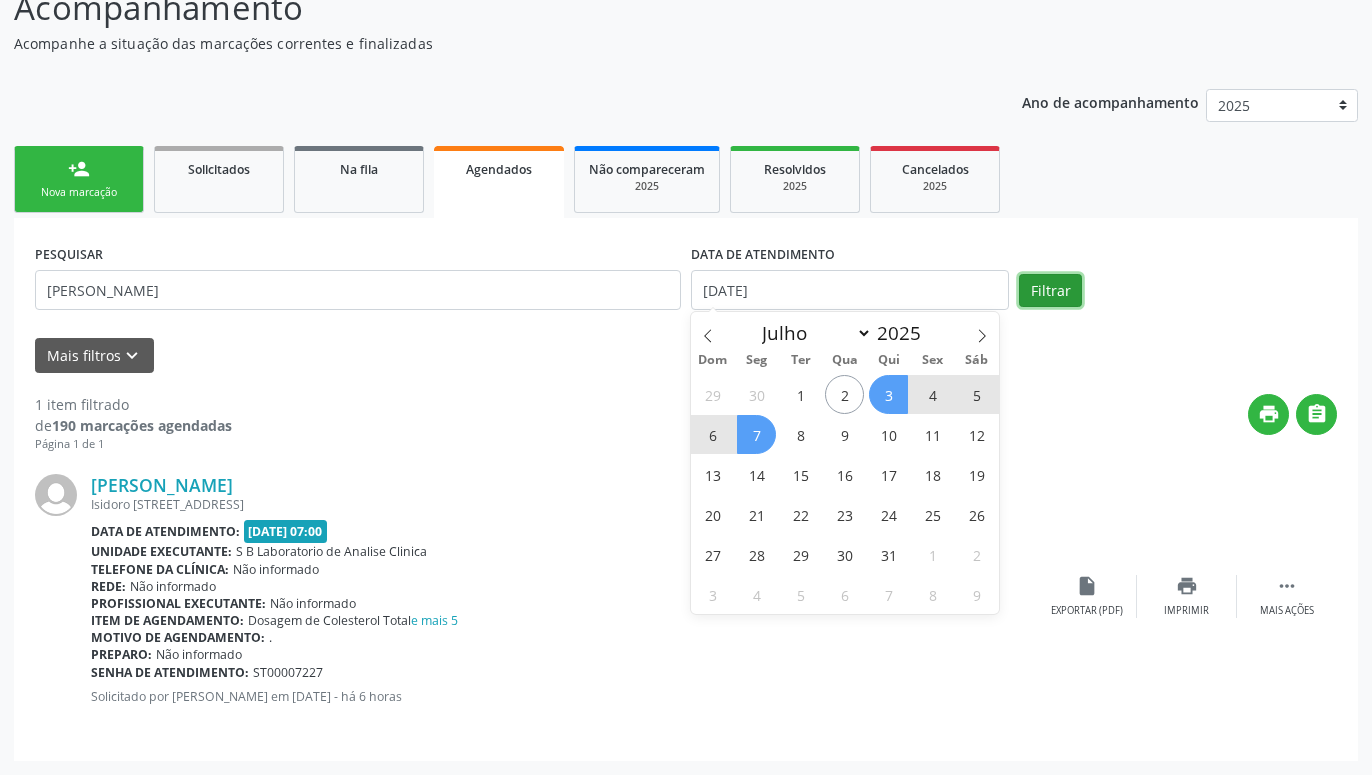 click on "Filtrar" at bounding box center (1050, 291) 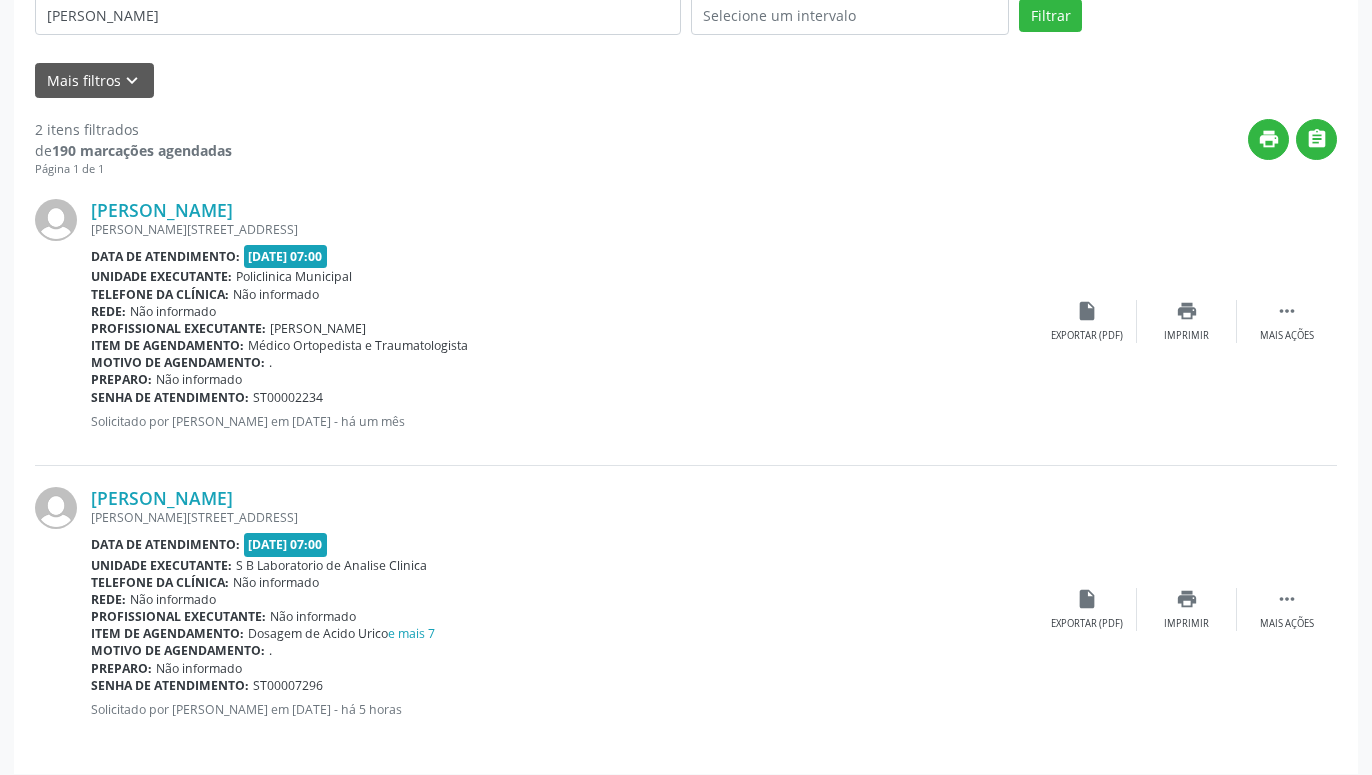 scroll, scrollTop: 441, scrollLeft: 0, axis: vertical 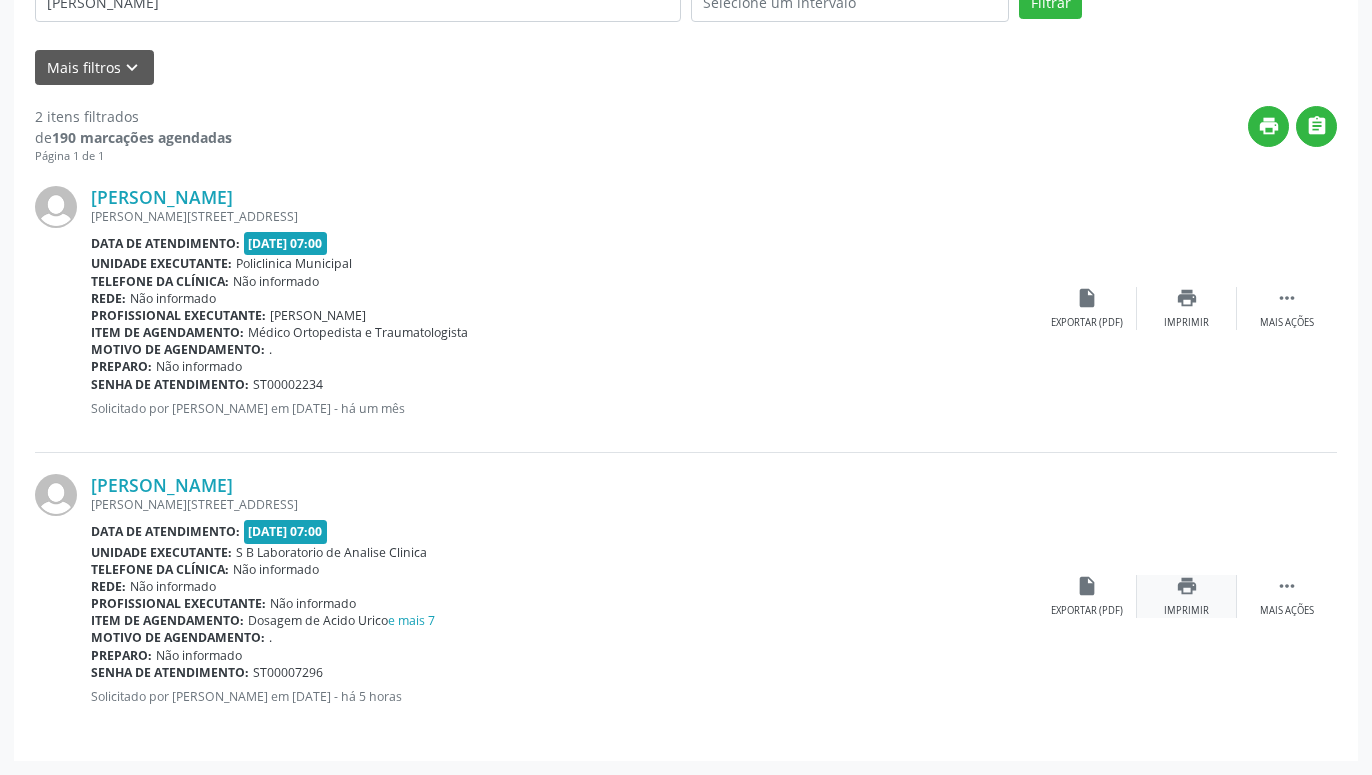 click on "Imprimir" at bounding box center [1186, 611] 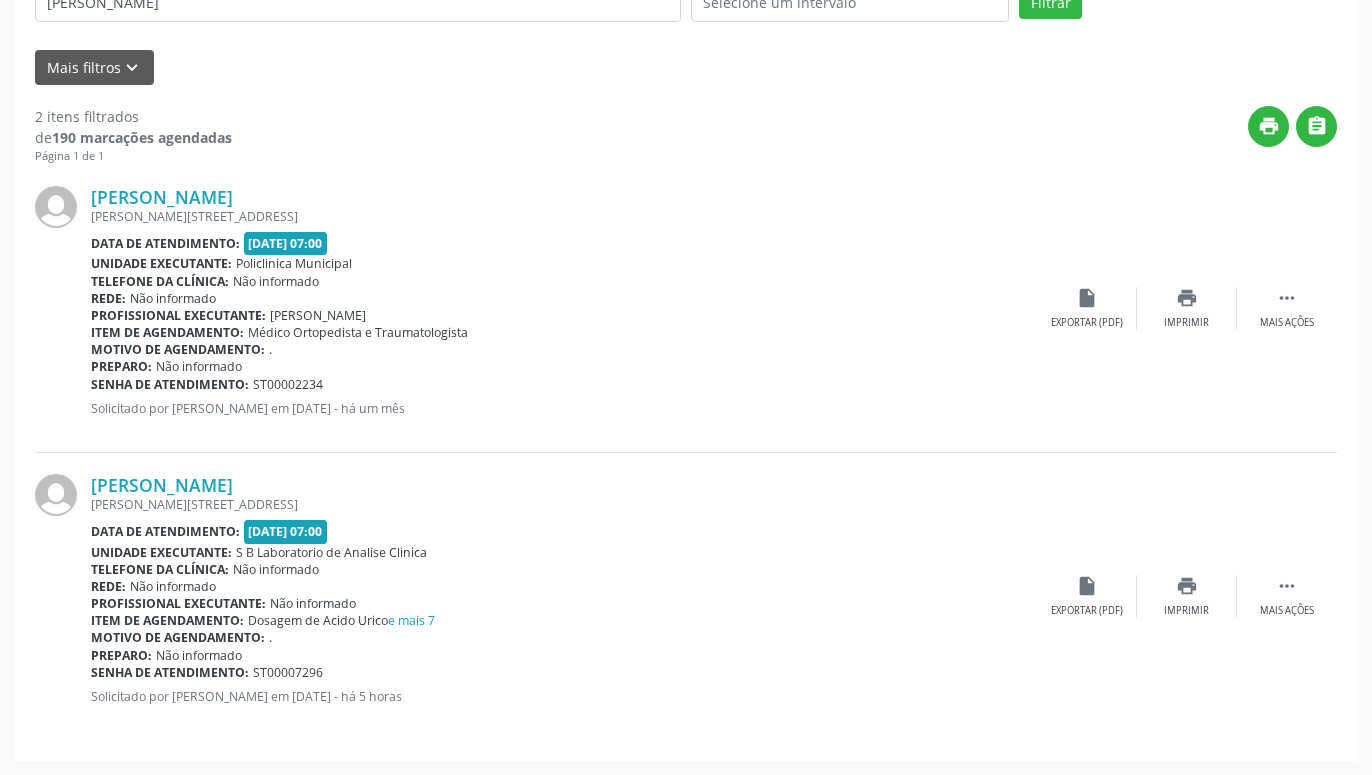 scroll, scrollTop: 0, scrollLeft: 0, axis: both 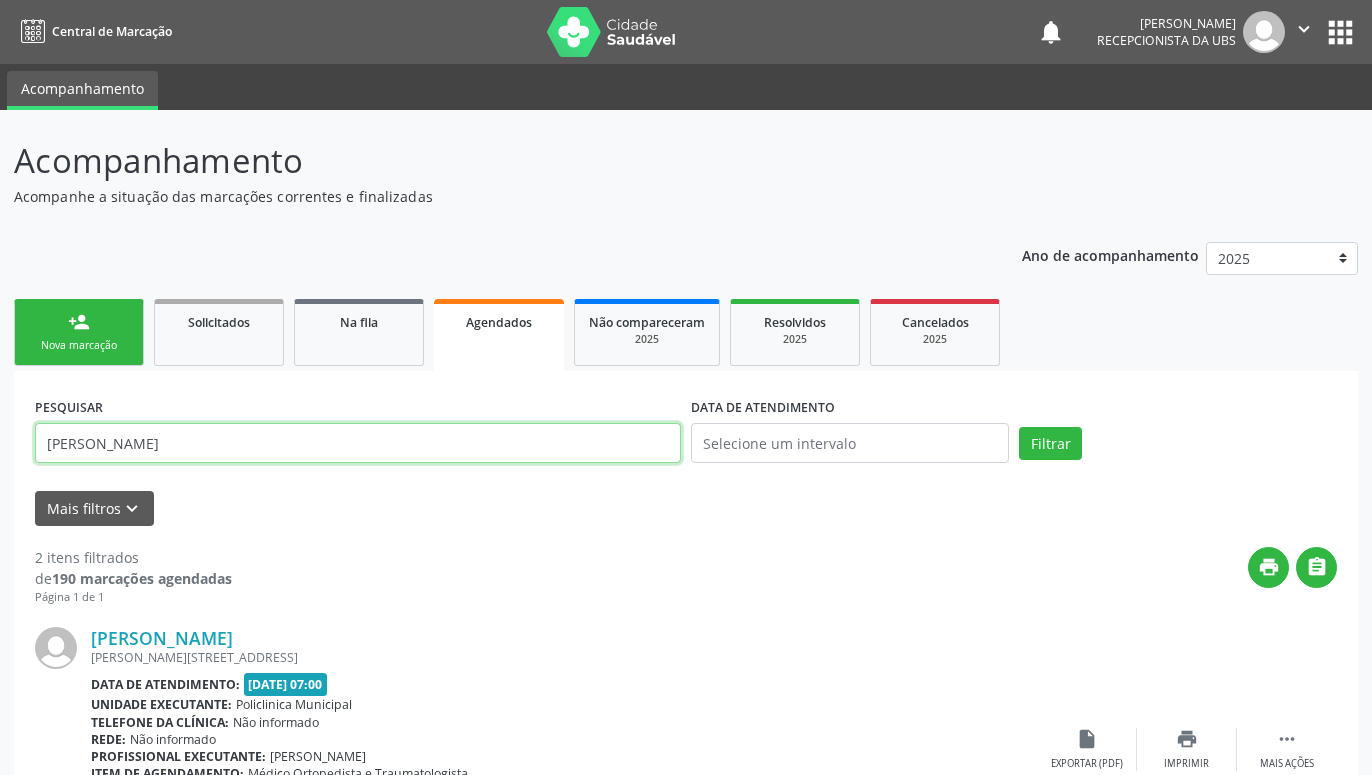 drag, startPoint x: 306, startPoint y: 444, endPoint x: 30, endPoint y: 448, distance: 276.029 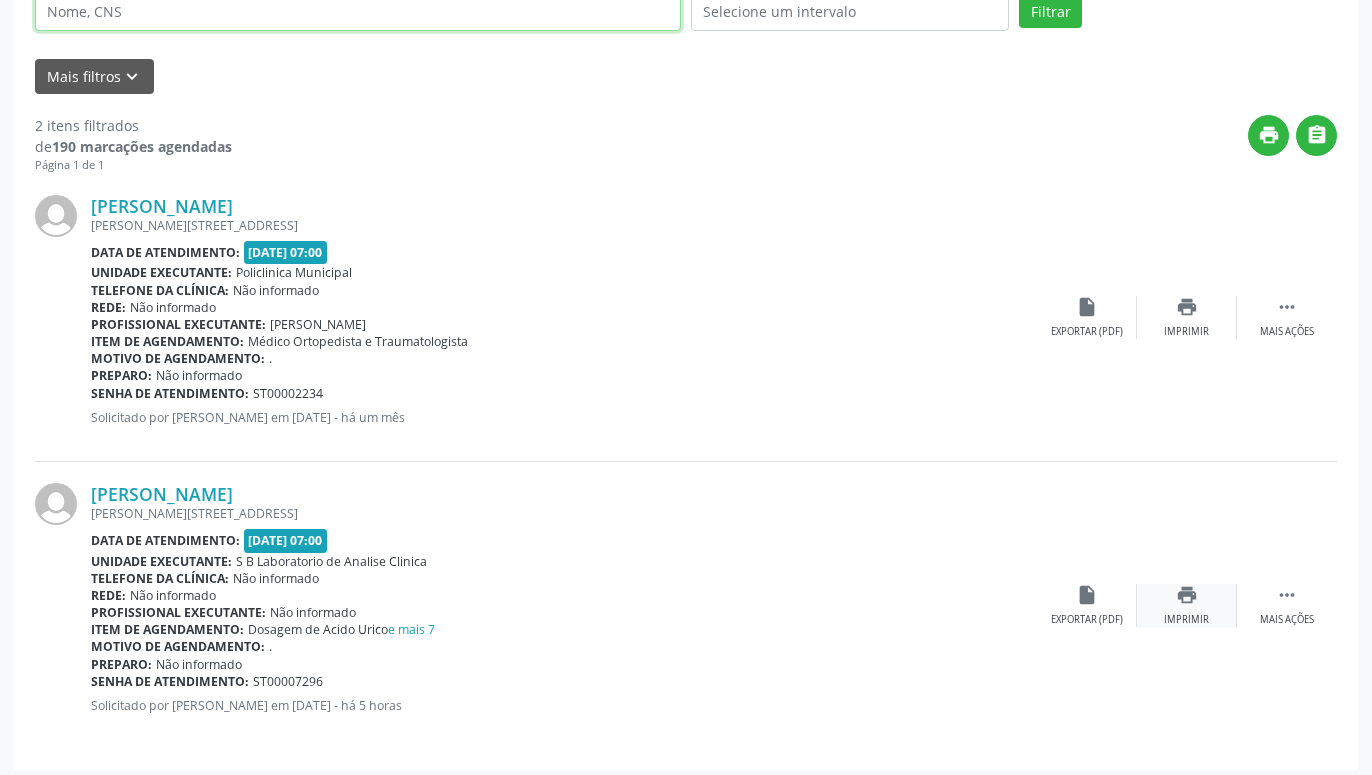 scroll, scrollTop: 441, scrollLeft: 0, axis: vertical 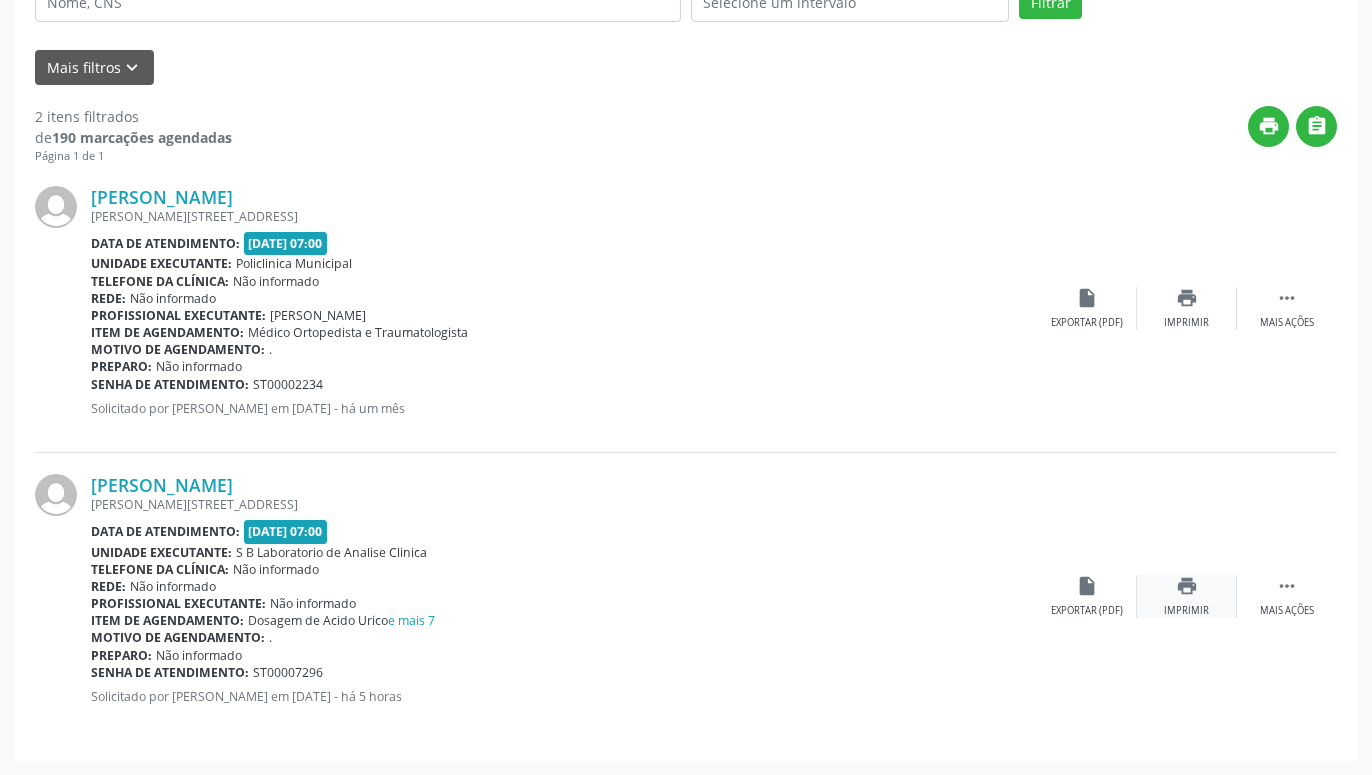 click on "print" at bounding box center (1187, 586) 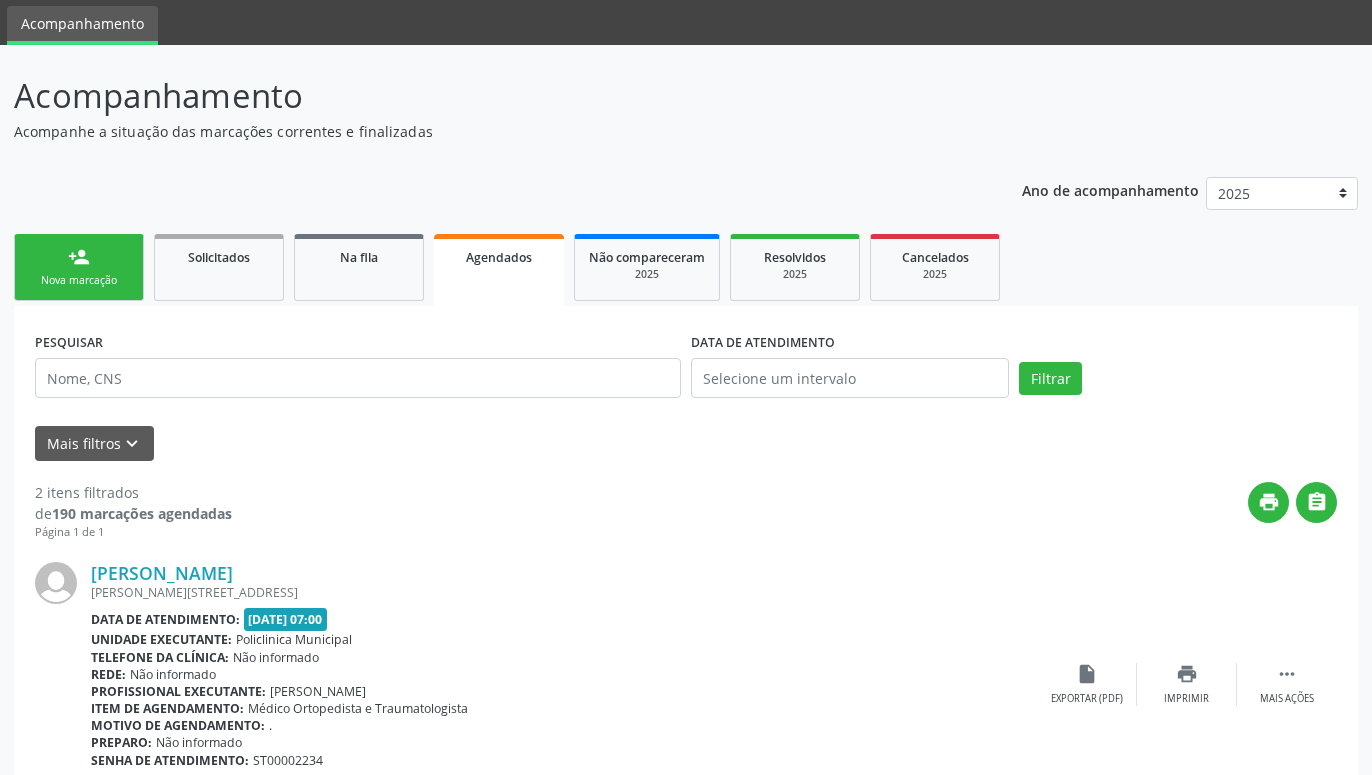 scroll, scrollTop: 0, scrollLeft: 0, axis: both 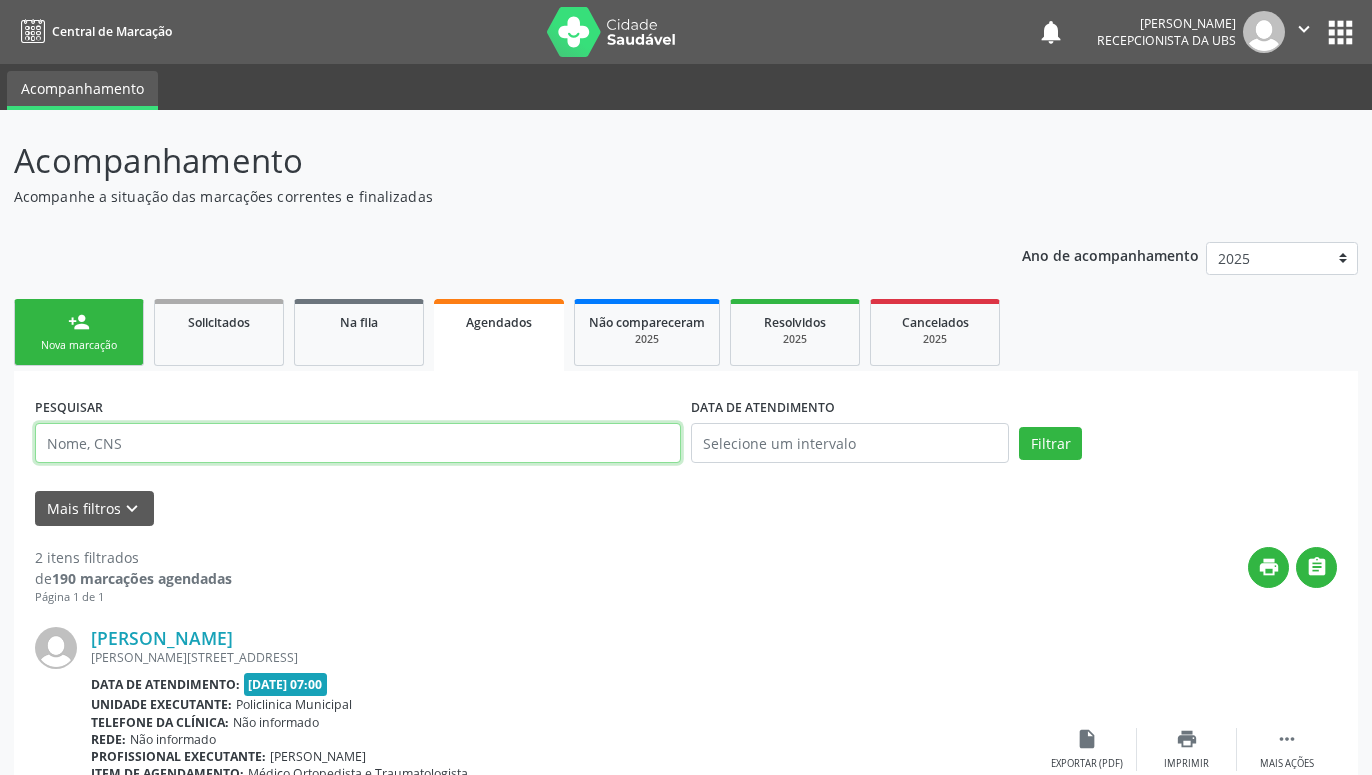 click at bounding box center [358, 443] 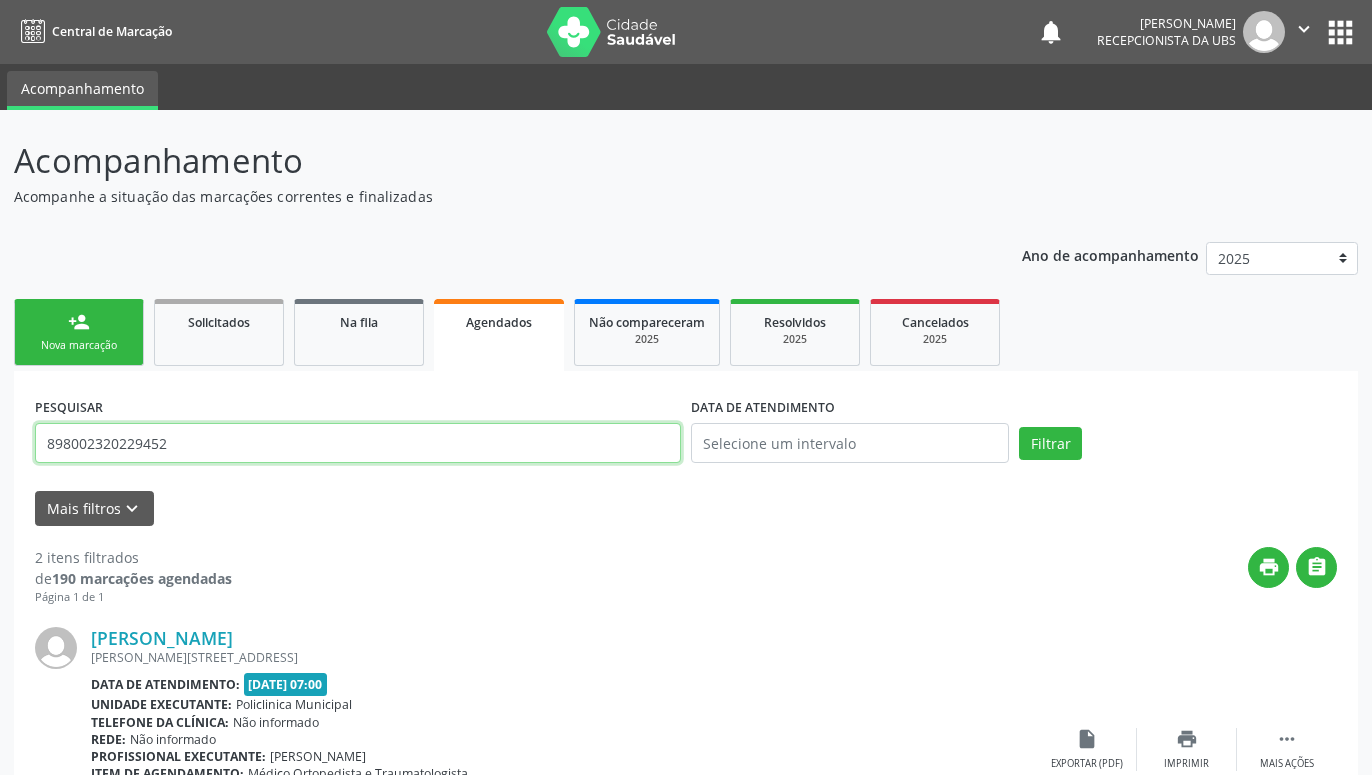 type on "898002320229452" 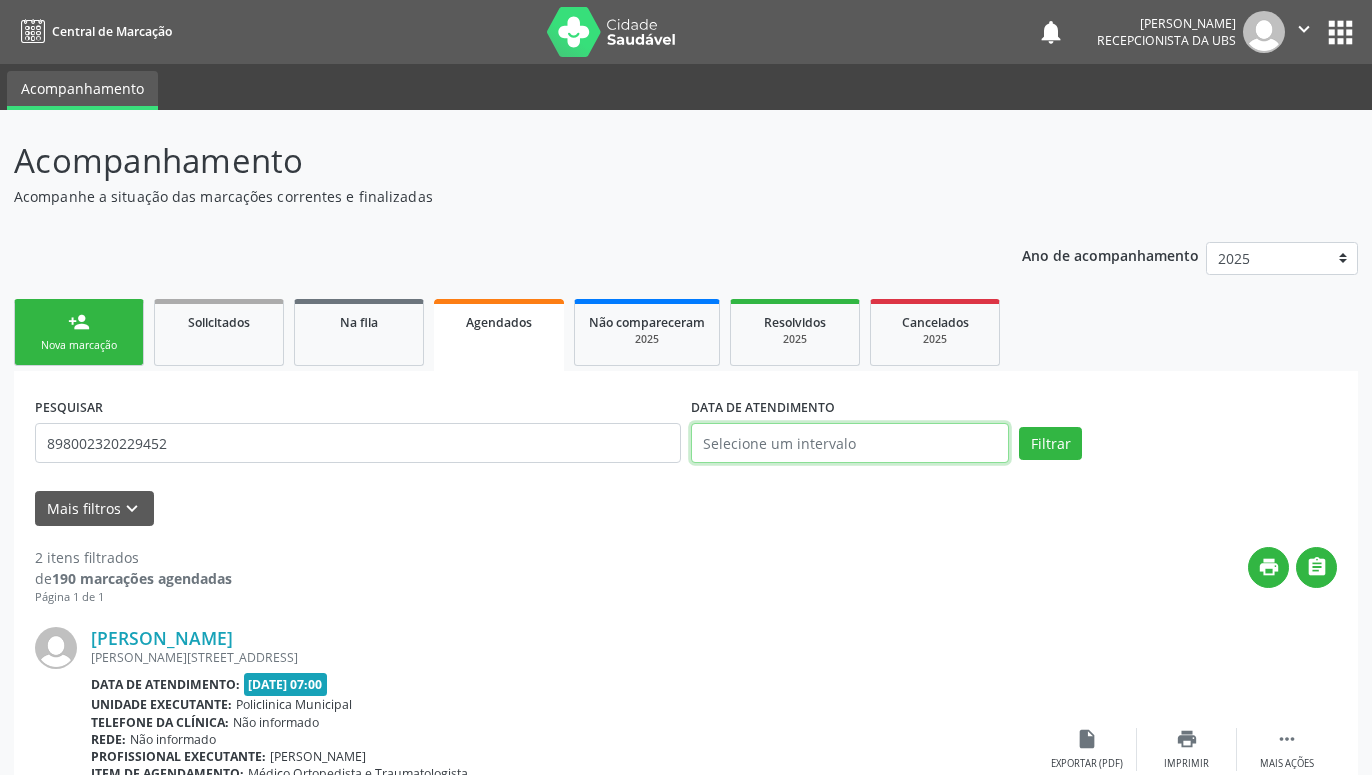 click at bounding box center [850, 443] 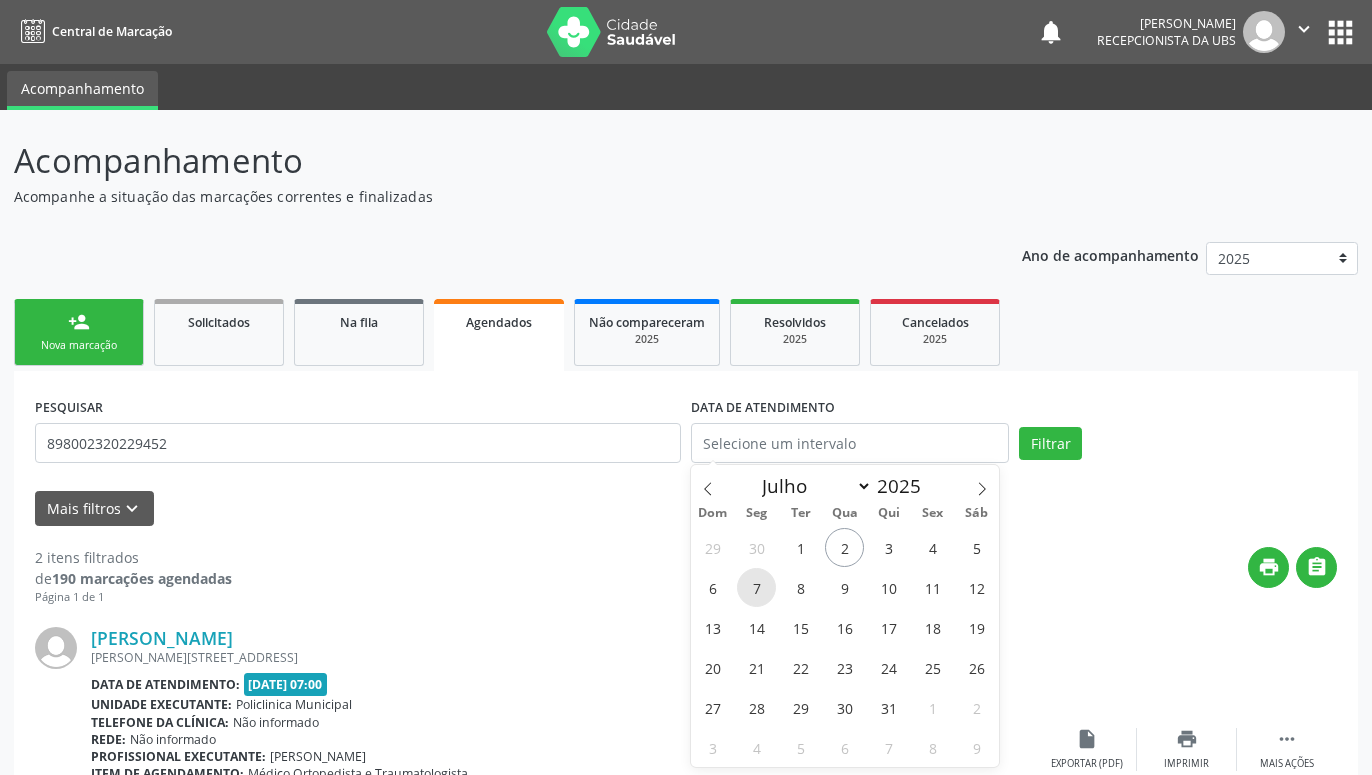 click on "7" at bounding box center (756, 587) 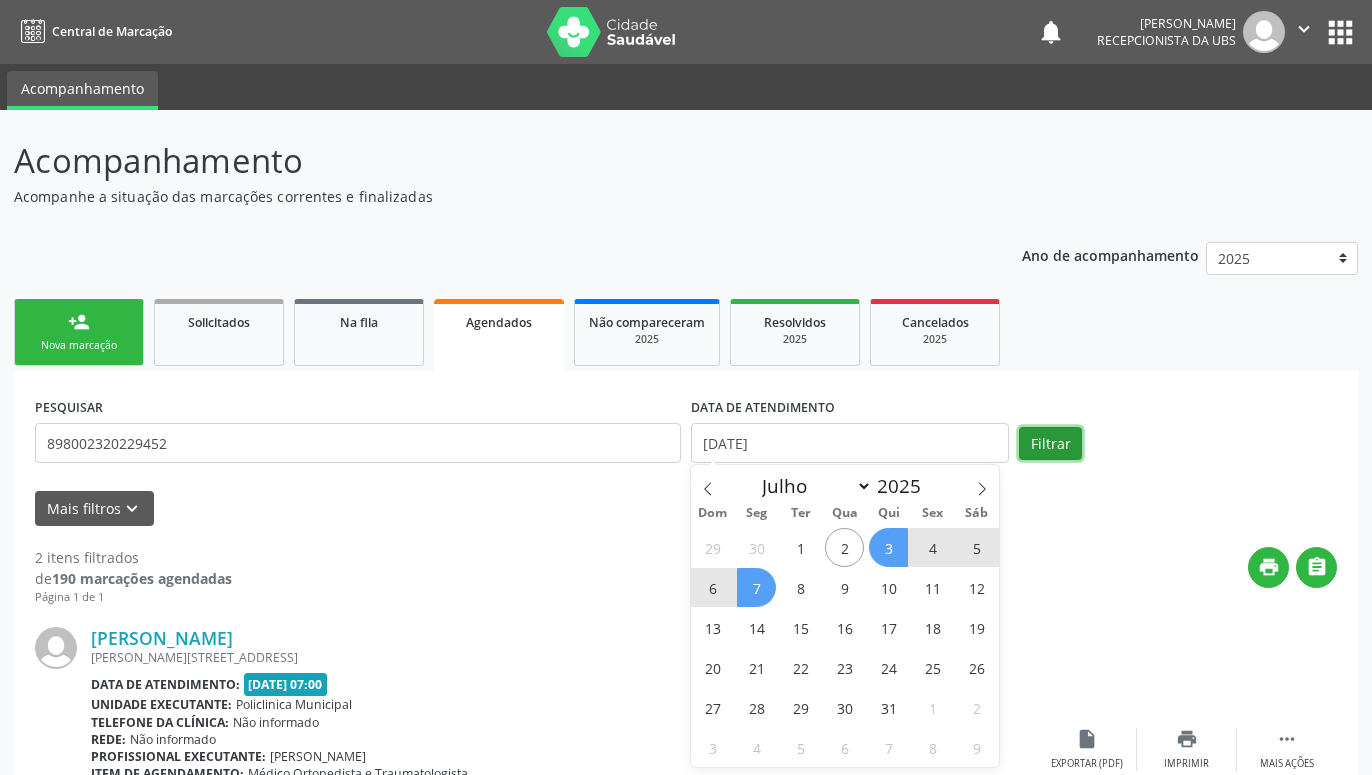 click on "Filtrar" at bounding box center [1050, 444] 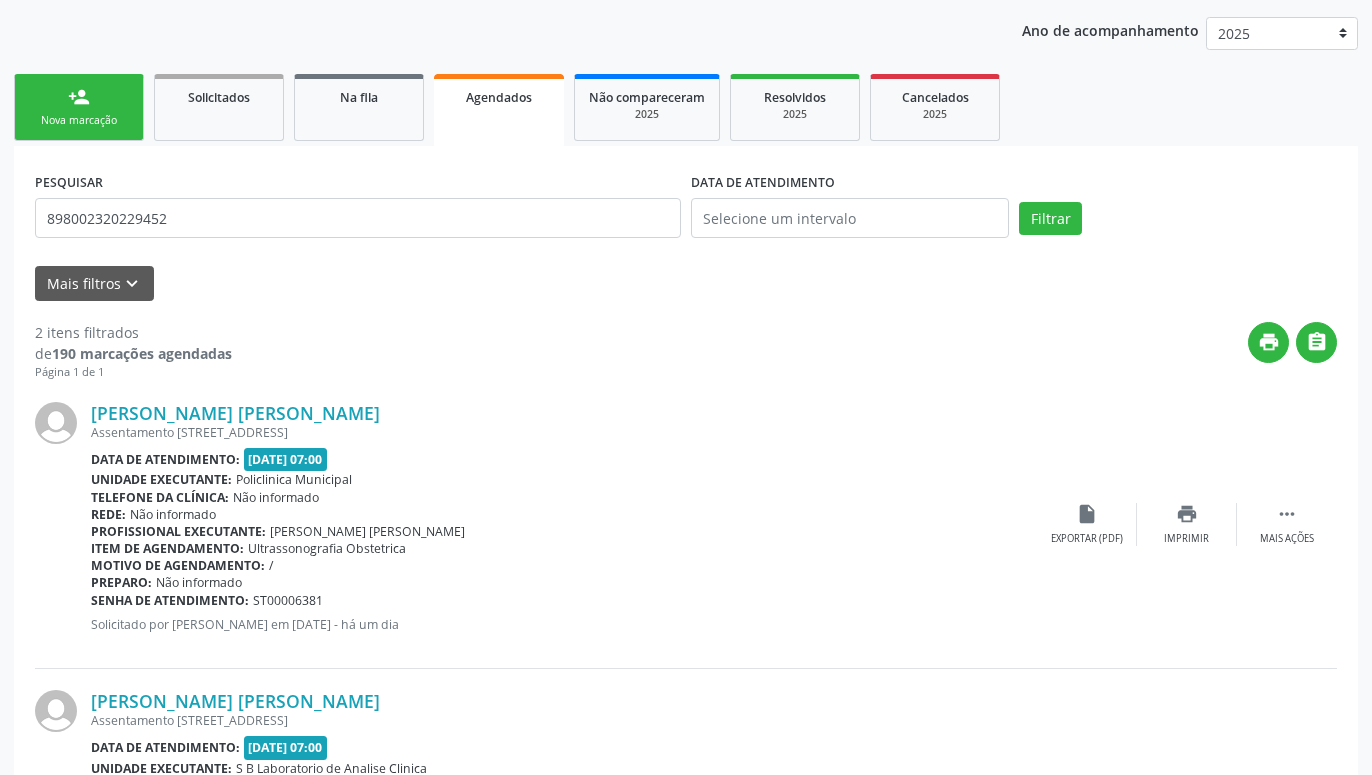 scroll, scrollTop: 408, scrollLeft: 0, axis: vertical 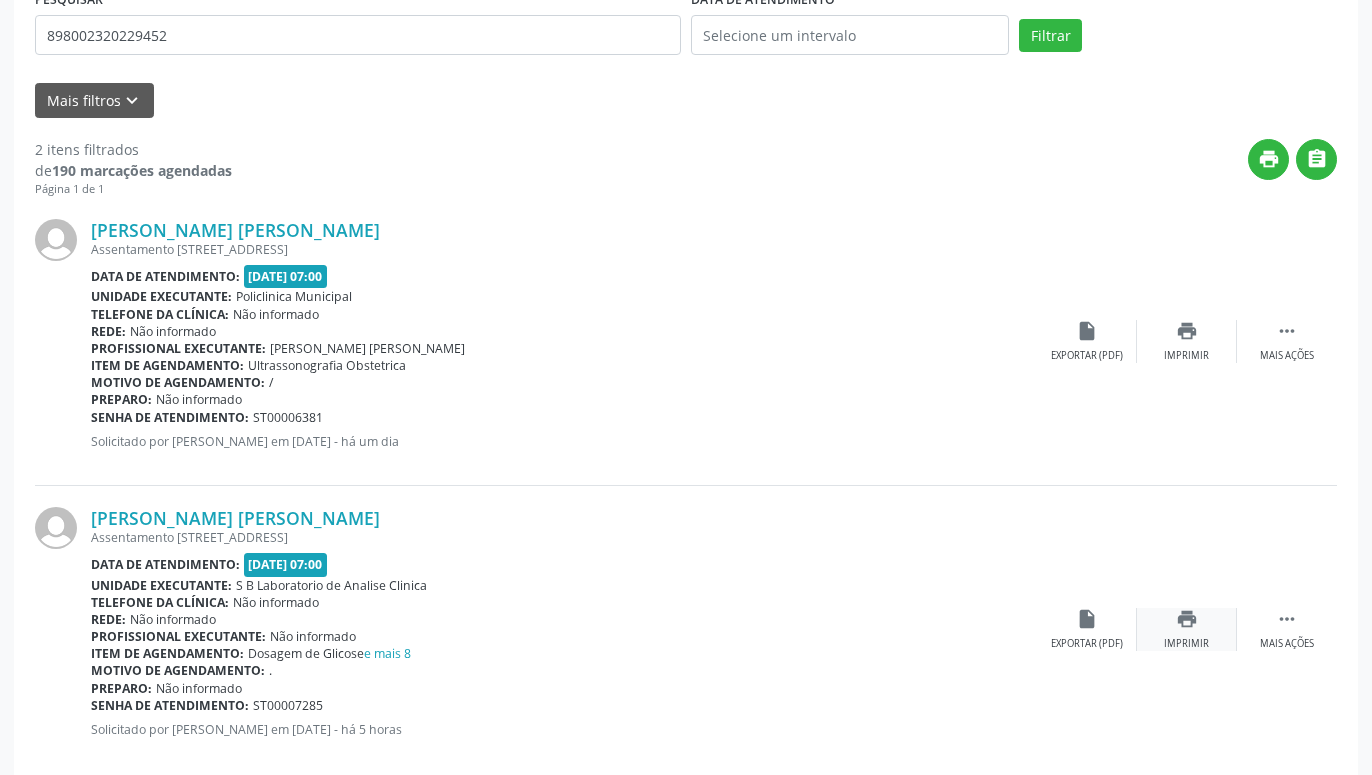 click on "Imprimir" at bounding box center (1186, 644) 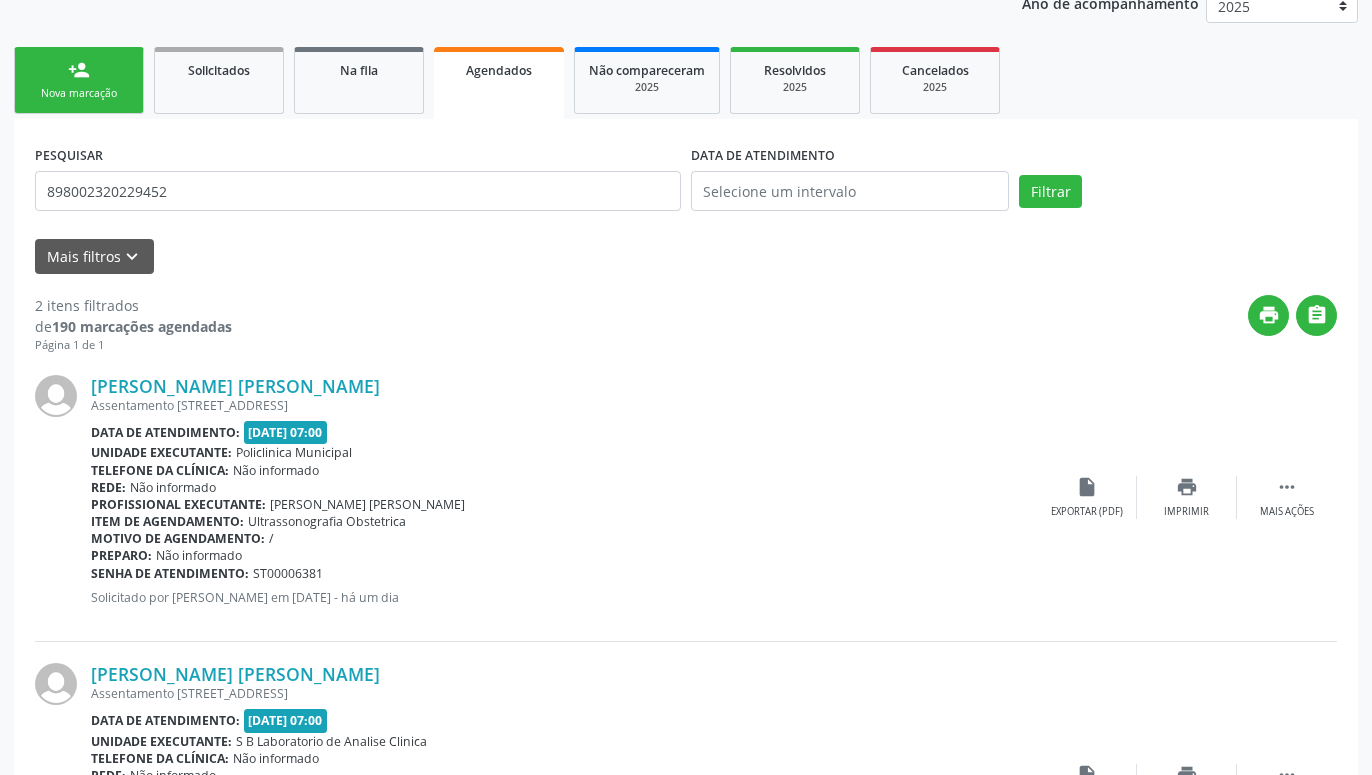 scroll, scrollTop: 0, scrollLeft: 0, axis: both 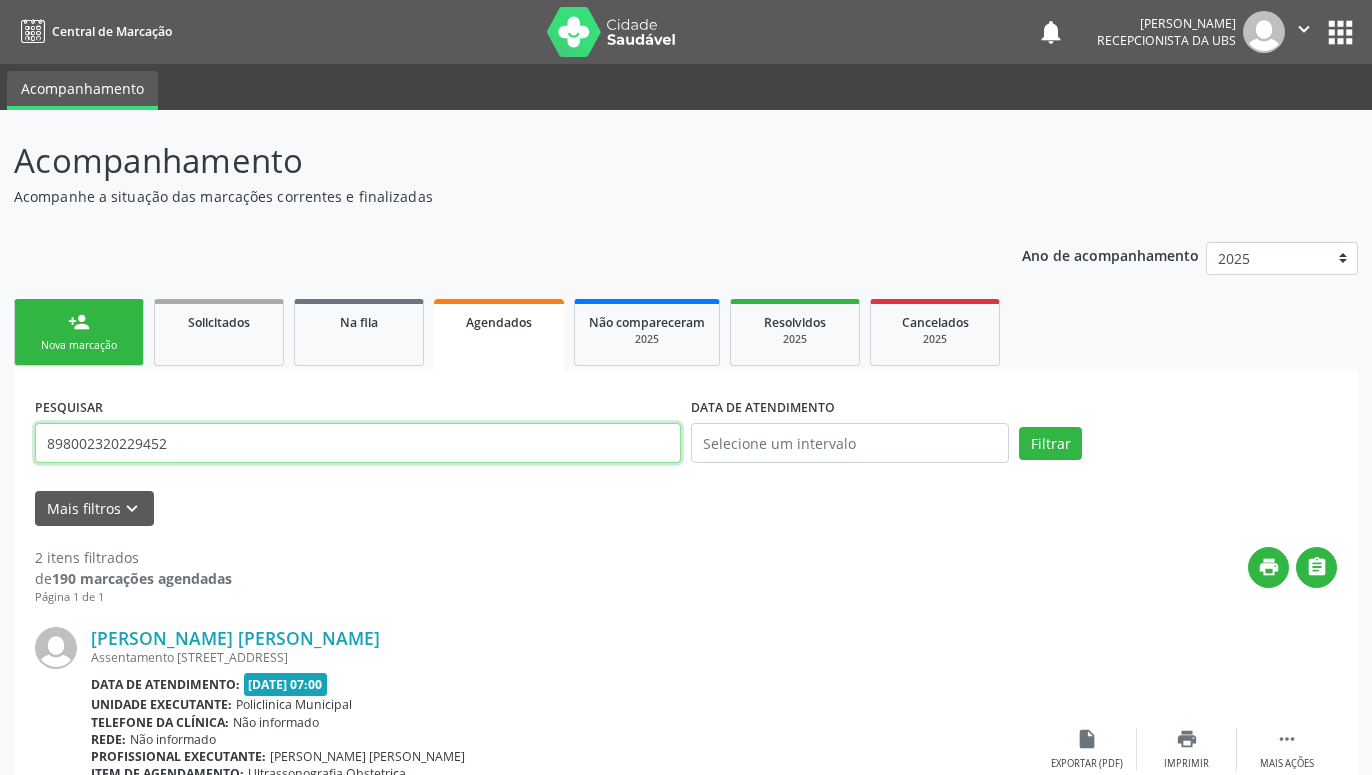 click on "898002320229452" at bounding box center (358, 443) 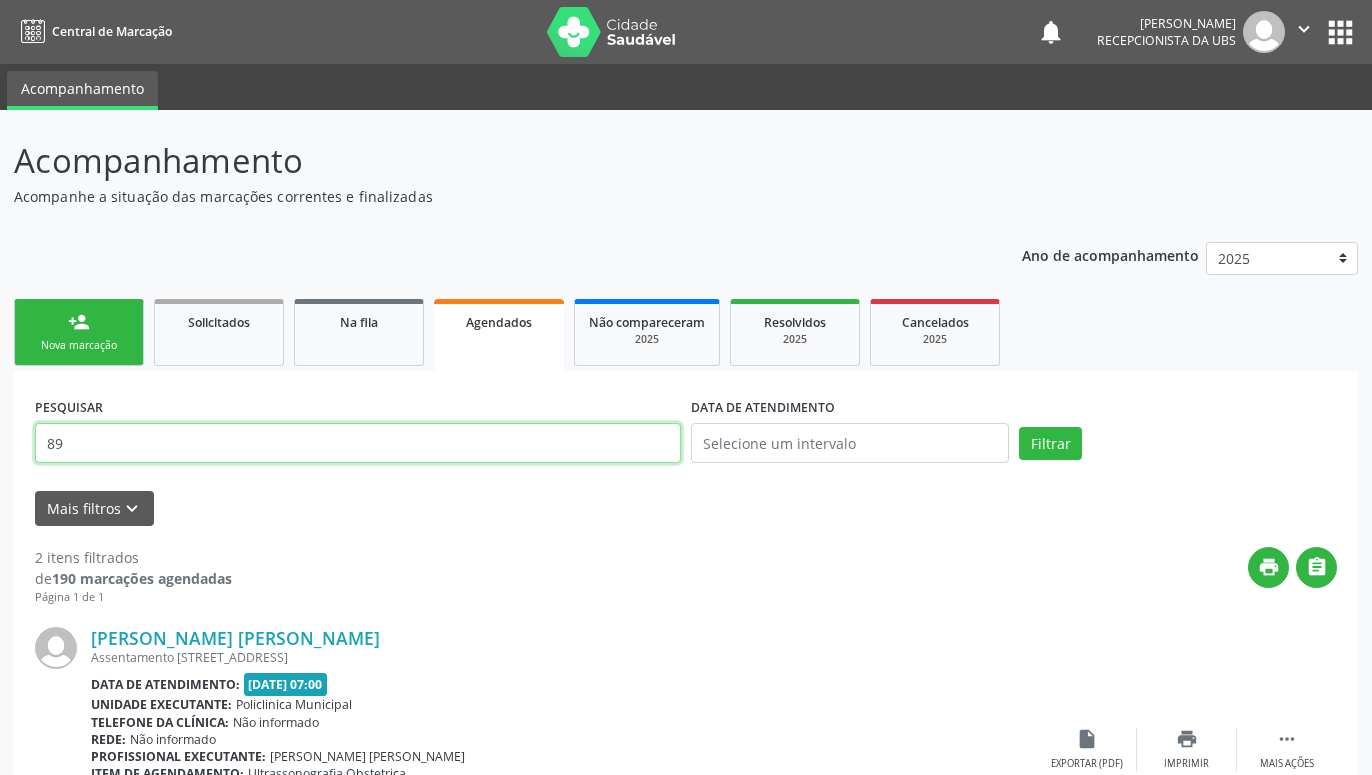 type on "8" 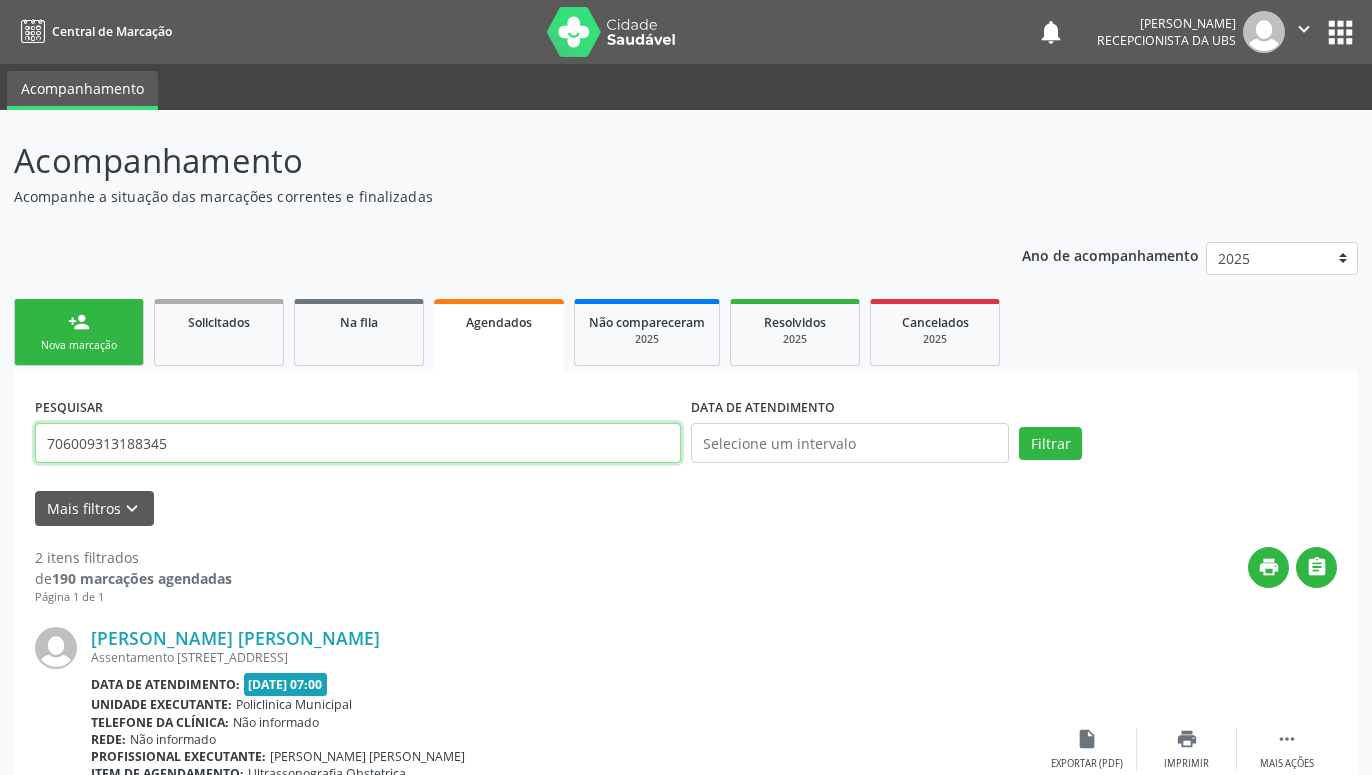 type on "706009313188345" 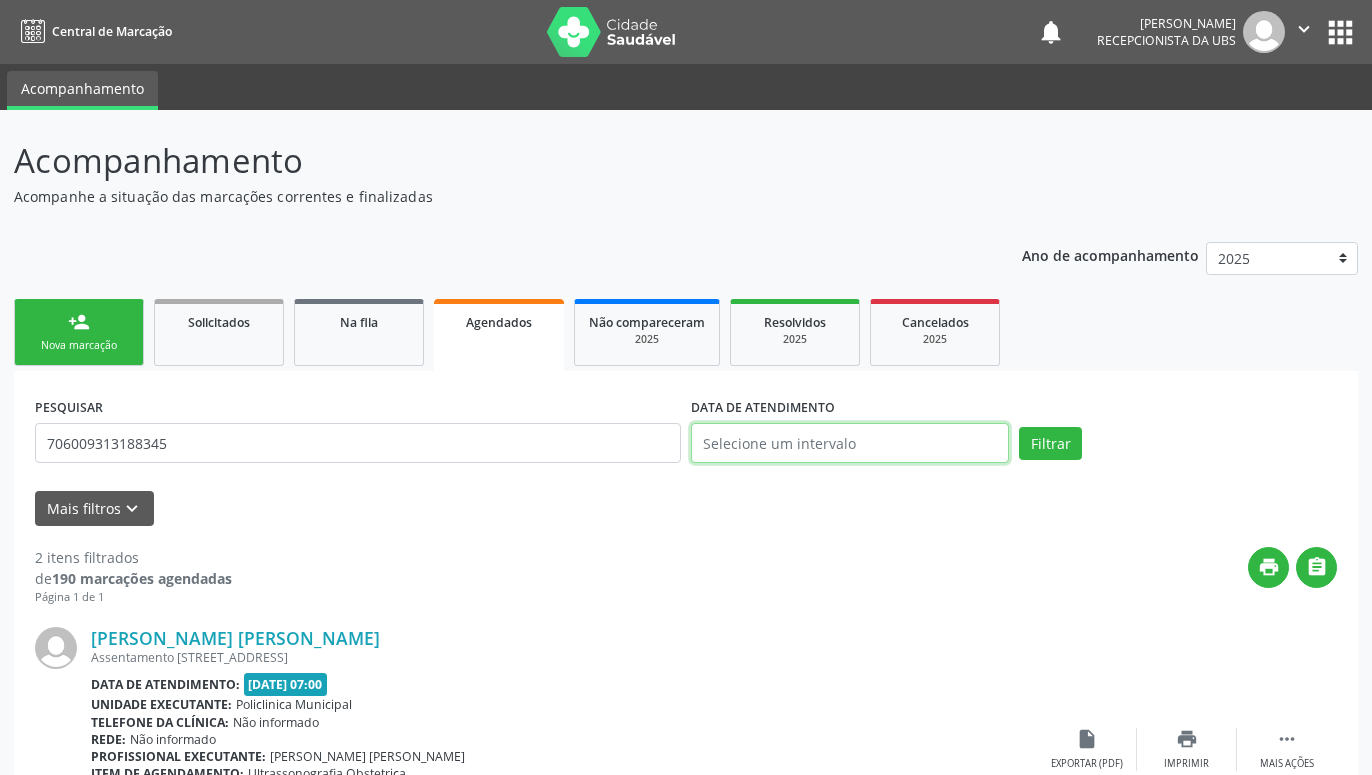 click at bounding box center [850, 443] 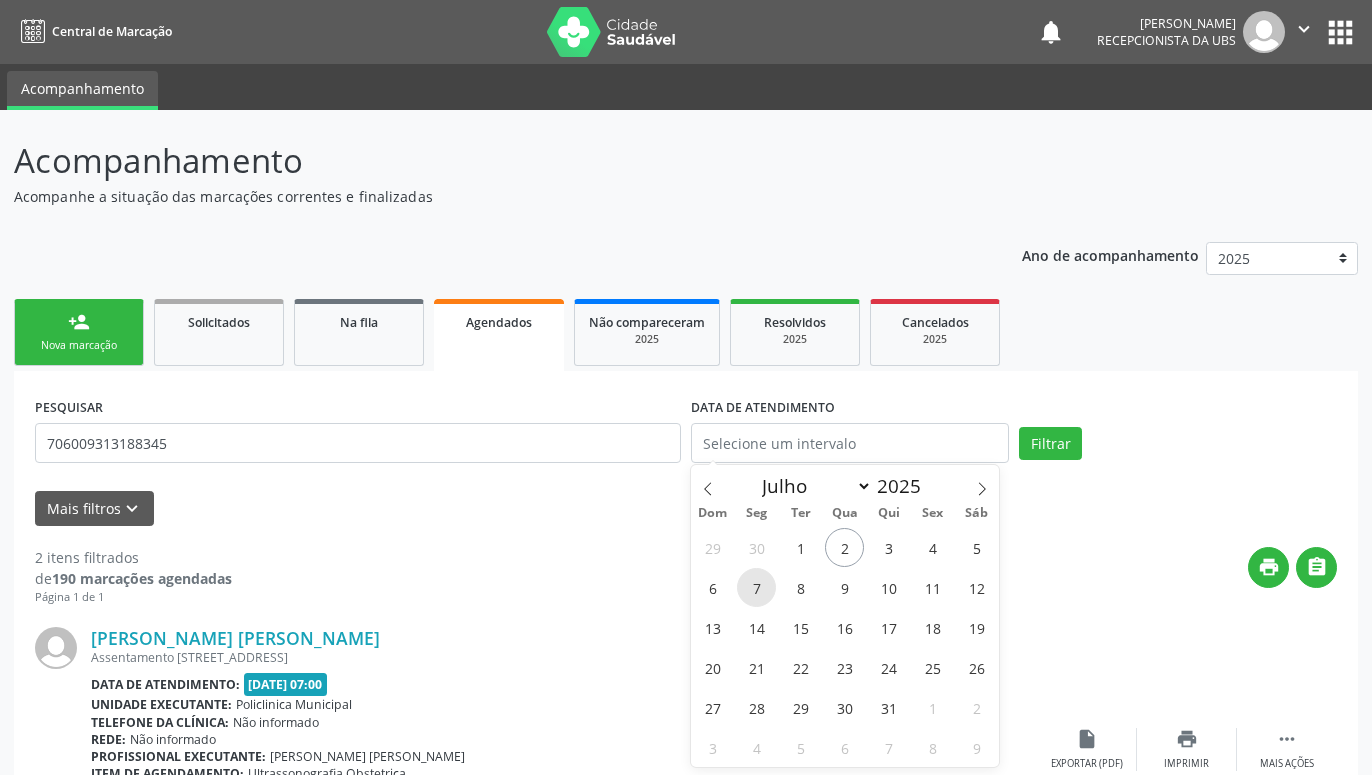 click on "7" at bounding box center (756, 587) 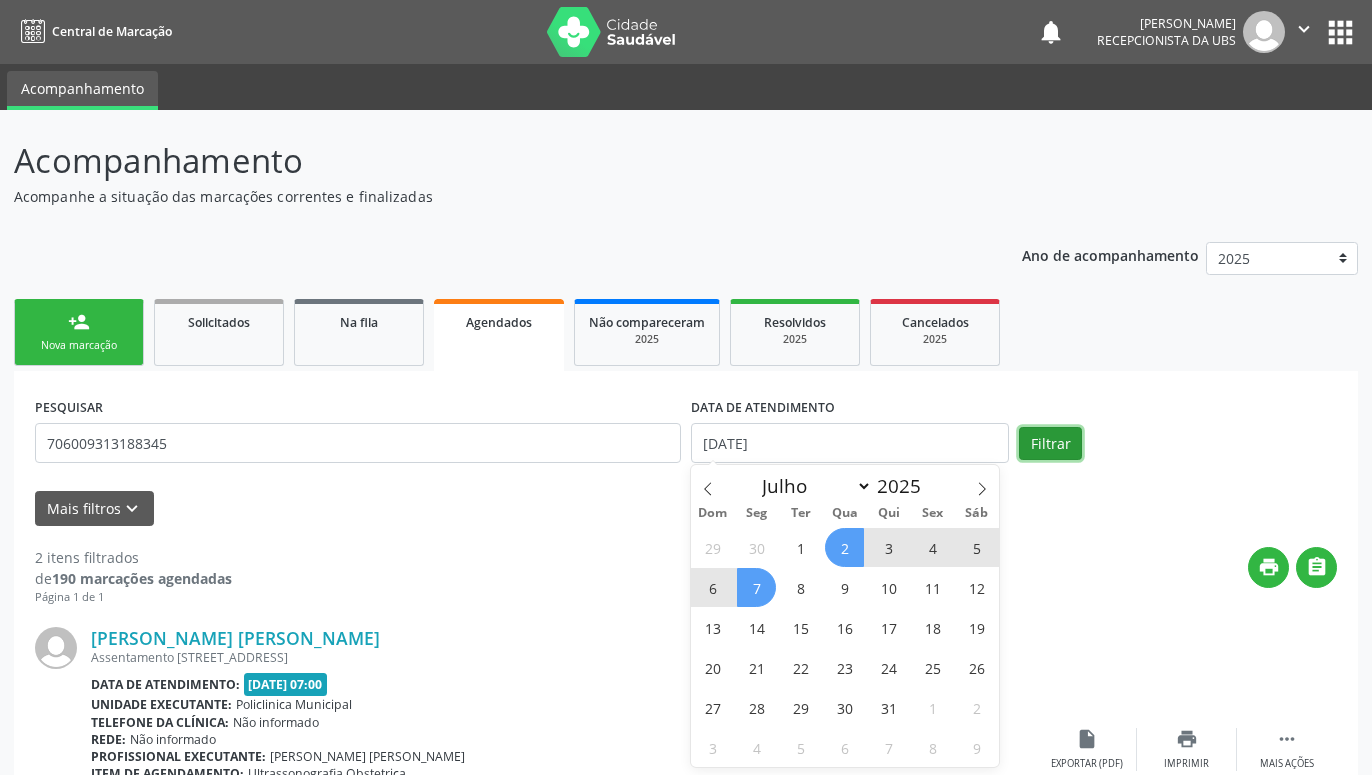 click on "Filtrar" at bounding box center (1050, 444) 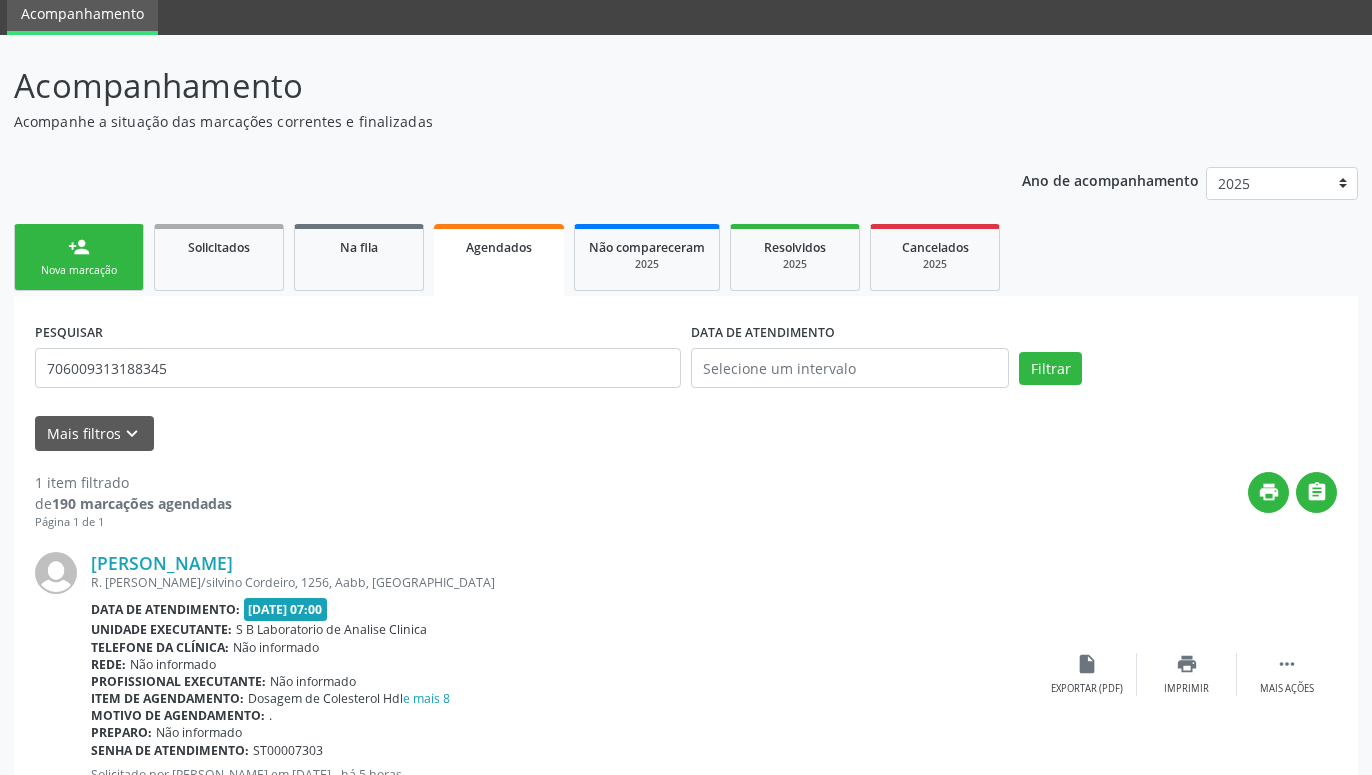 scroll, scrollTop: 153, scrollLeft: 0, axis: vertical 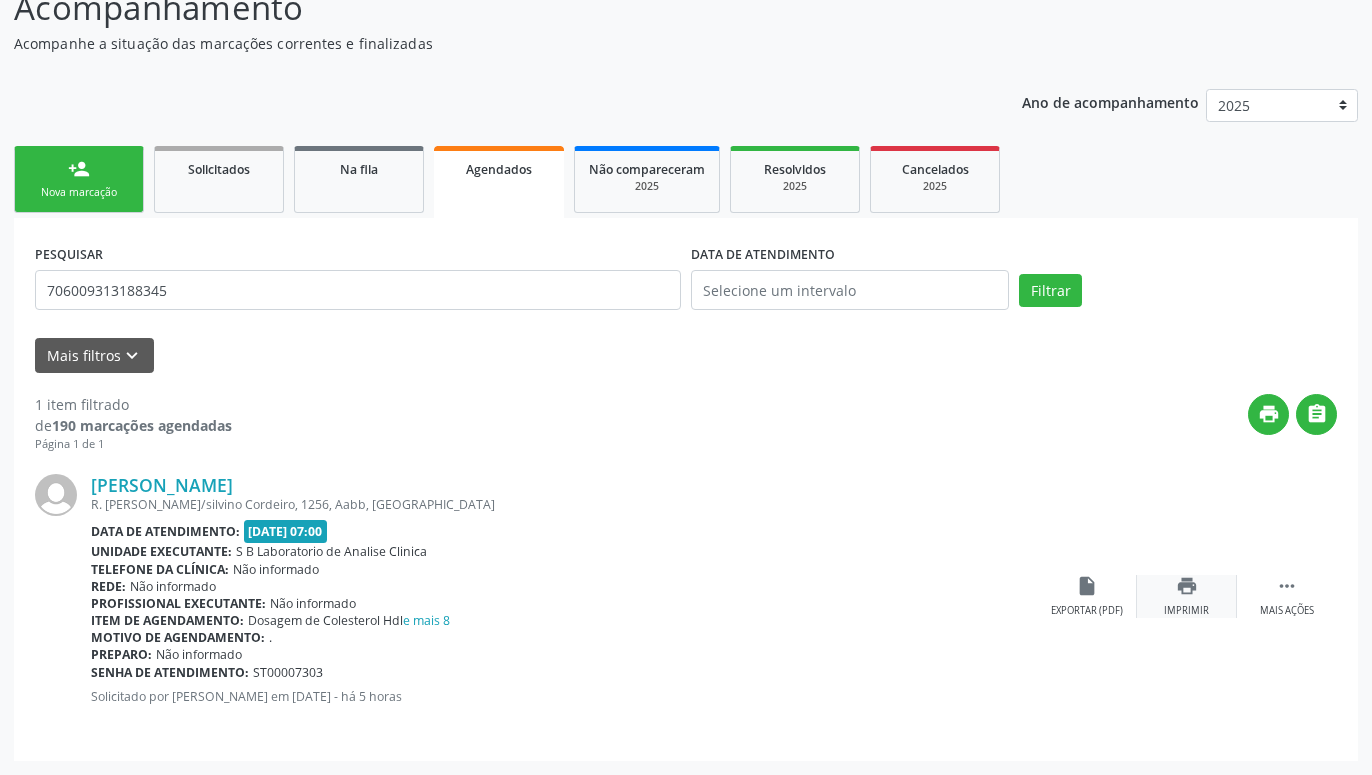 click on "print
Imprimir" at bounding box center (1187, 596) 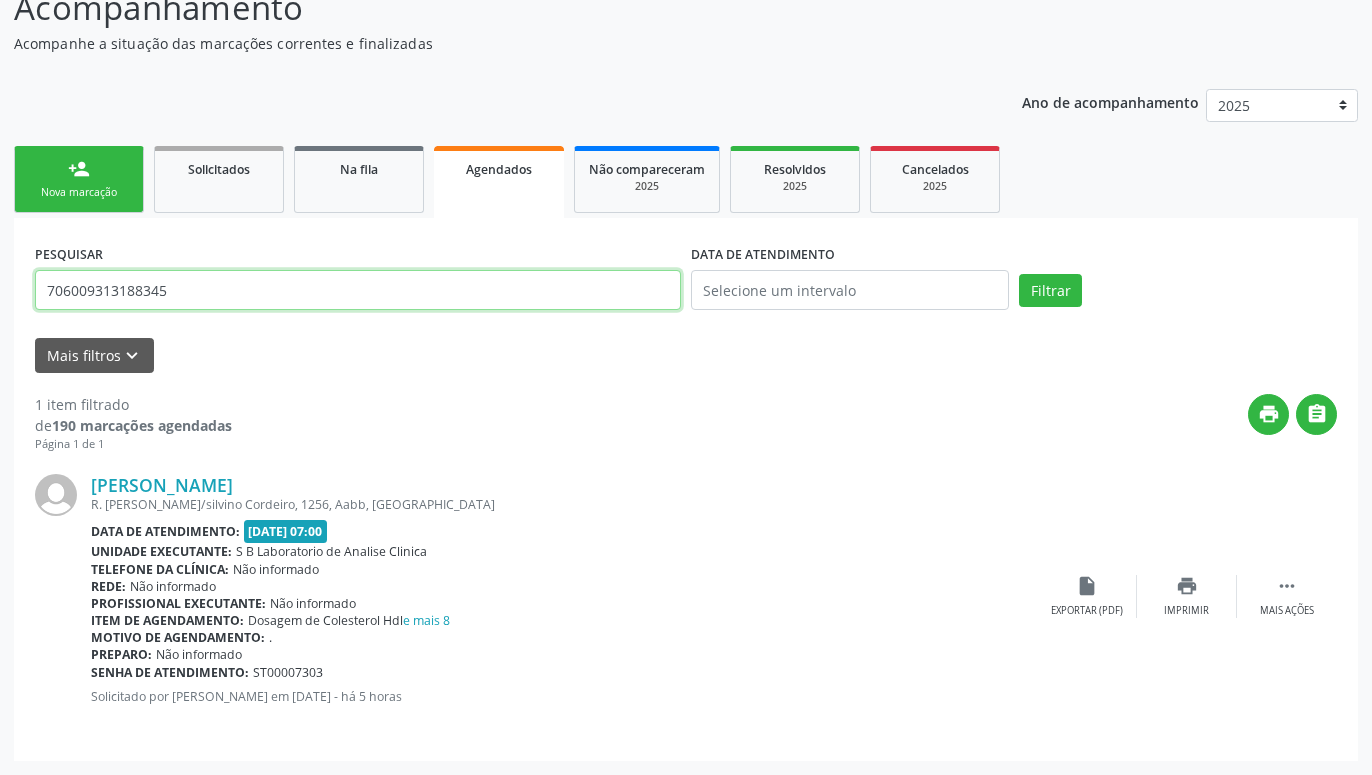 click on "706009313188345" at bounding box center (358, 290) 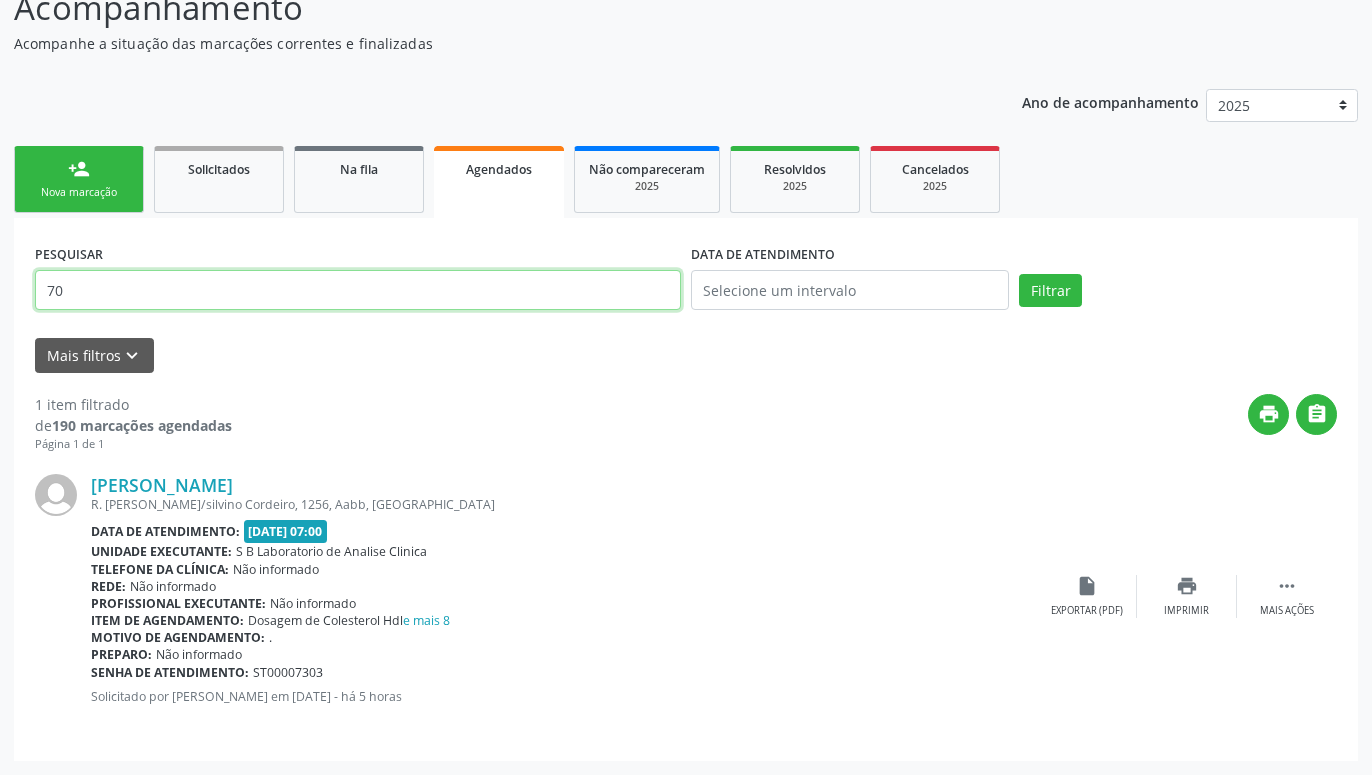 type on "7" 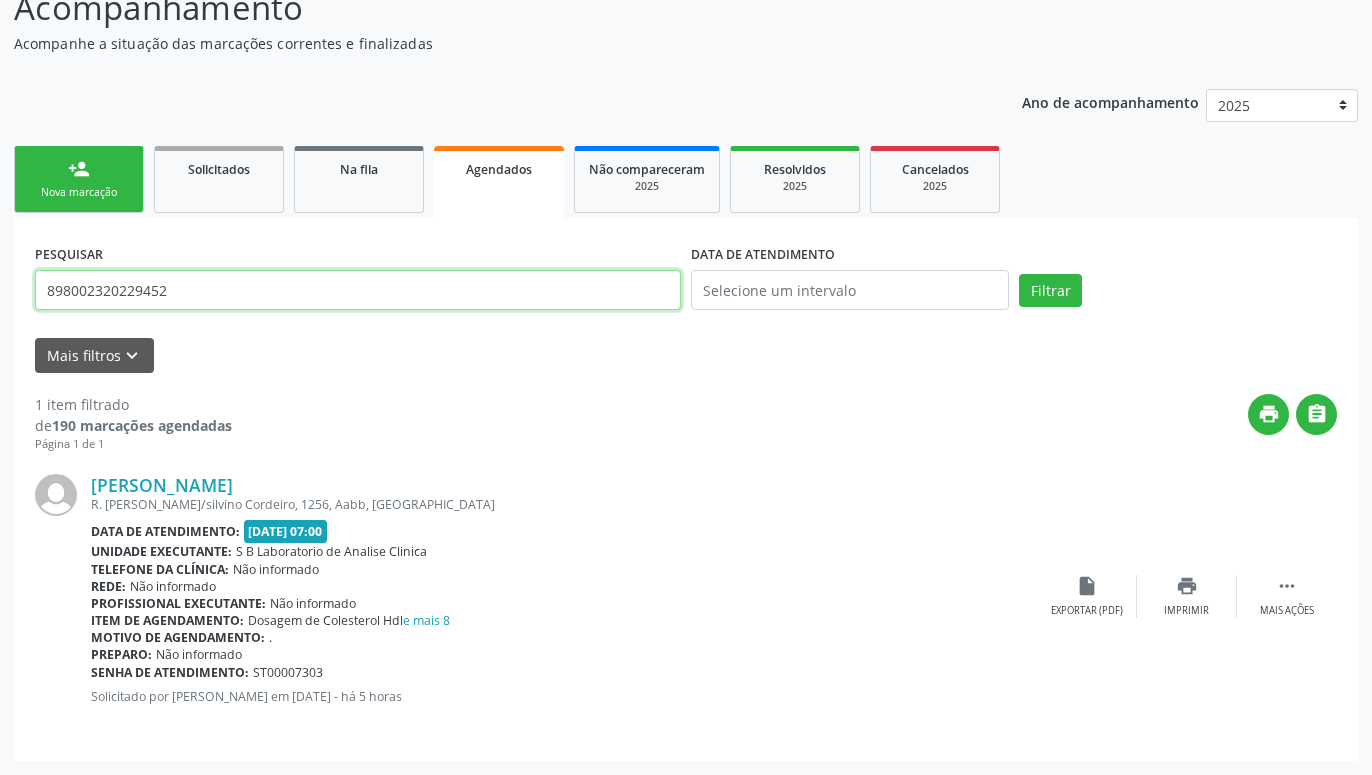 type on "898002320229452" 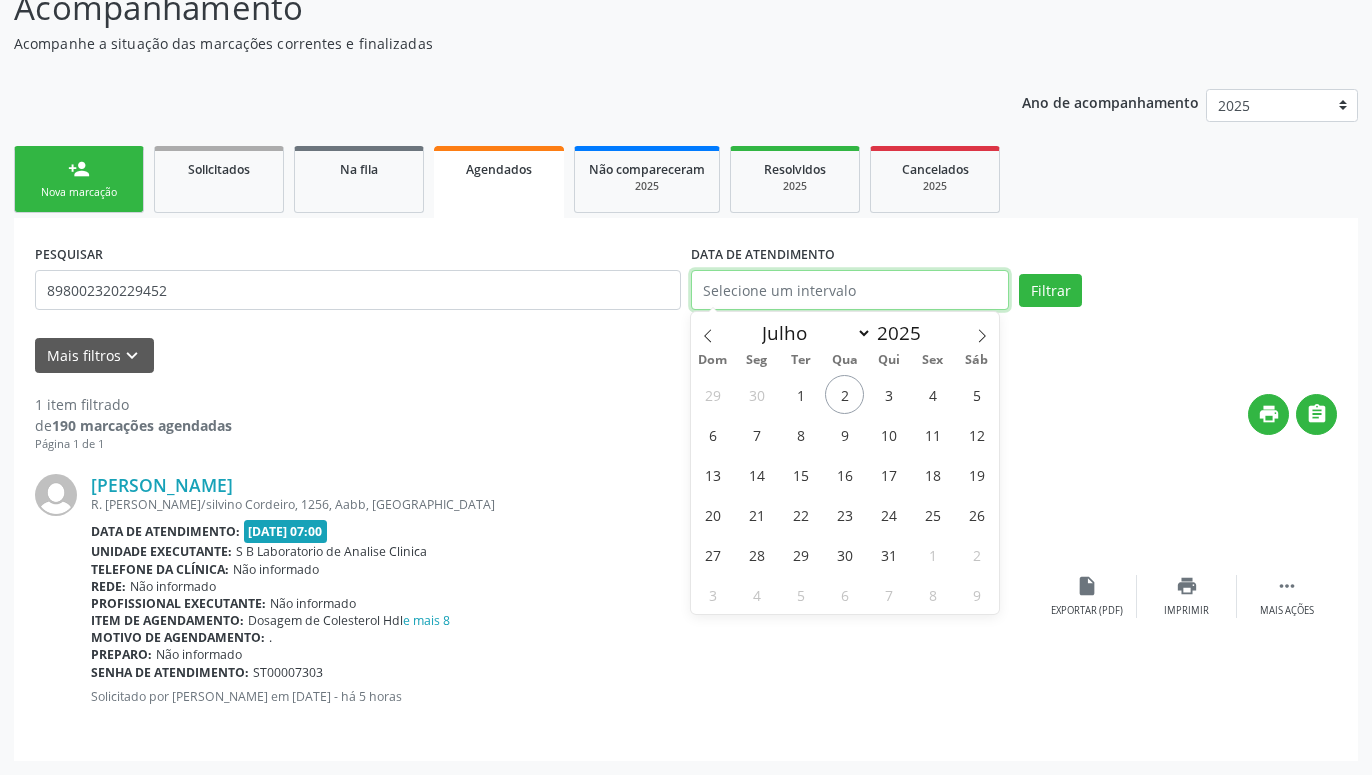 click at bounding box center (850, 290) 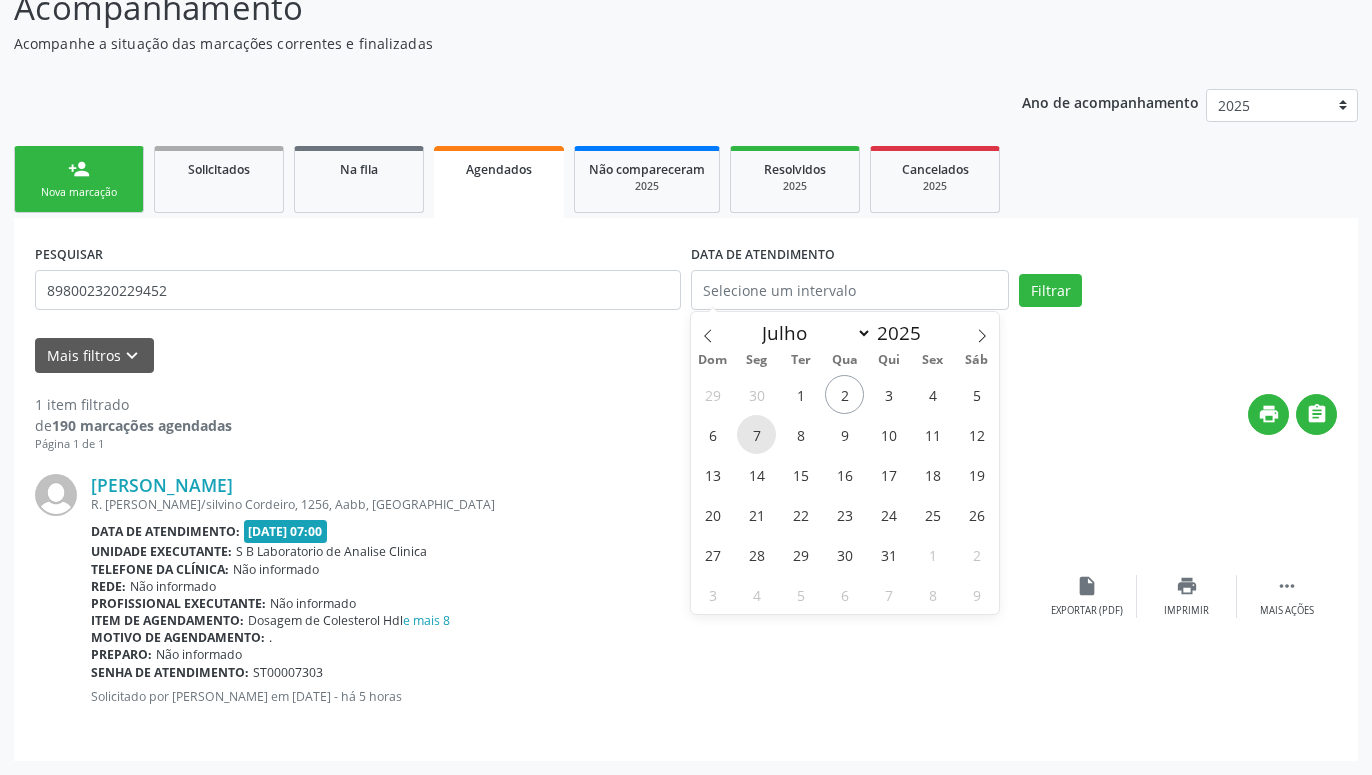 click on "7" at bounding box center (756, 434) 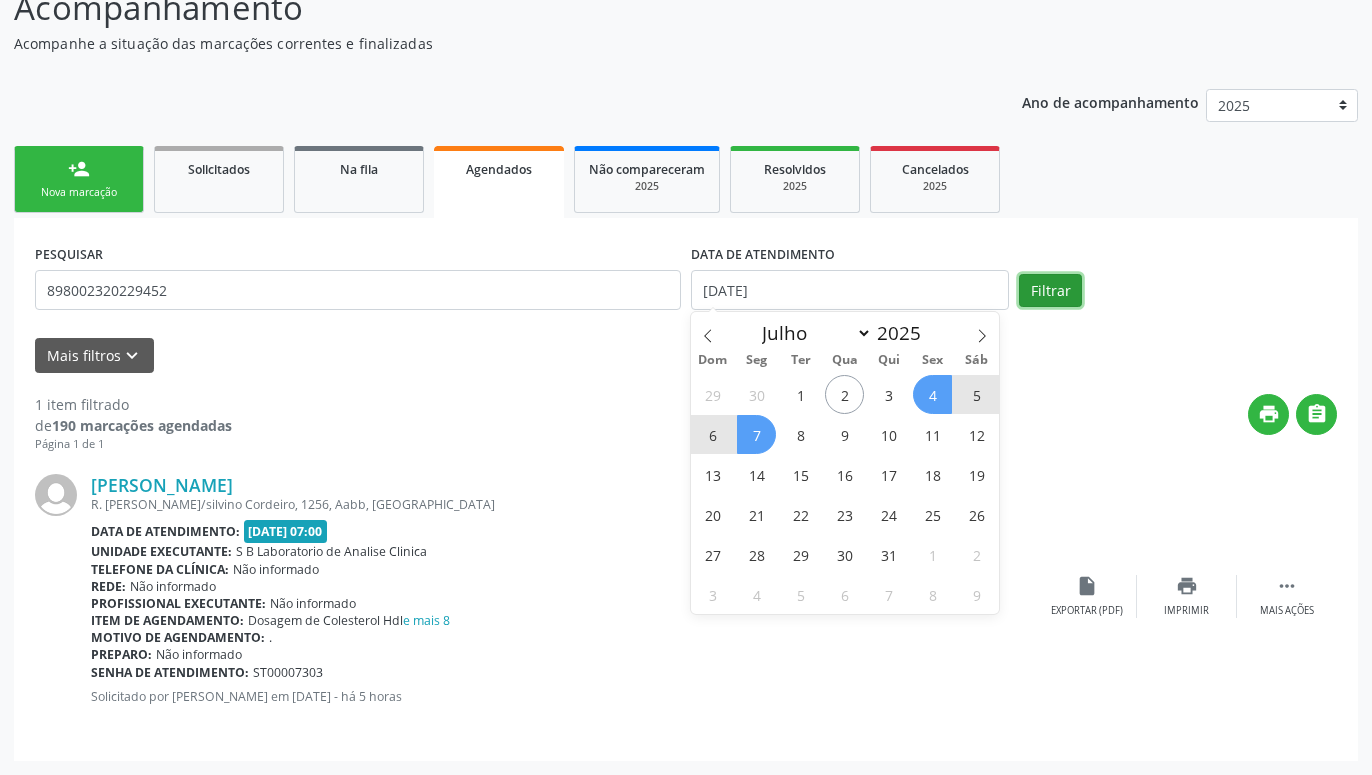 click on "Filtrar" at bounding box center (1050, 291) 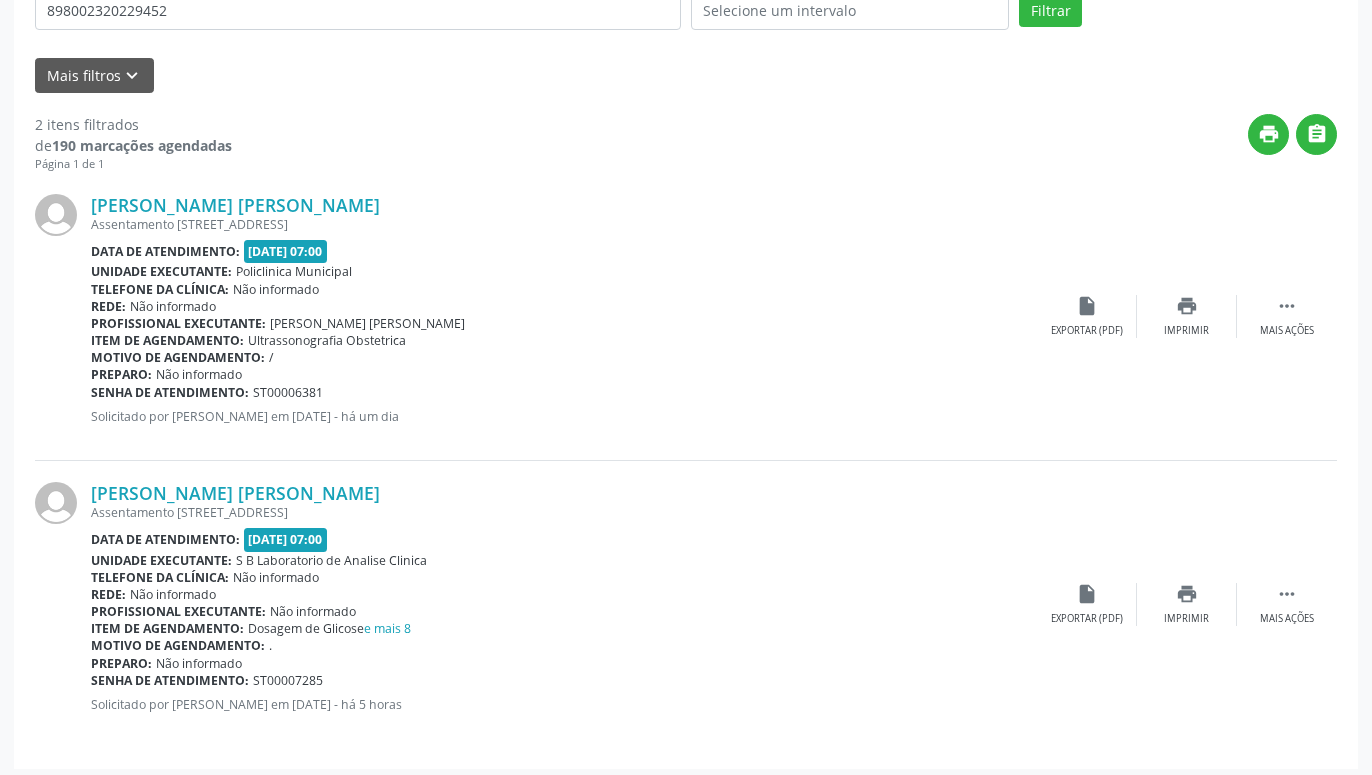 scroll, scrollTop: 441, scrollLeft: 0, axis: vertical 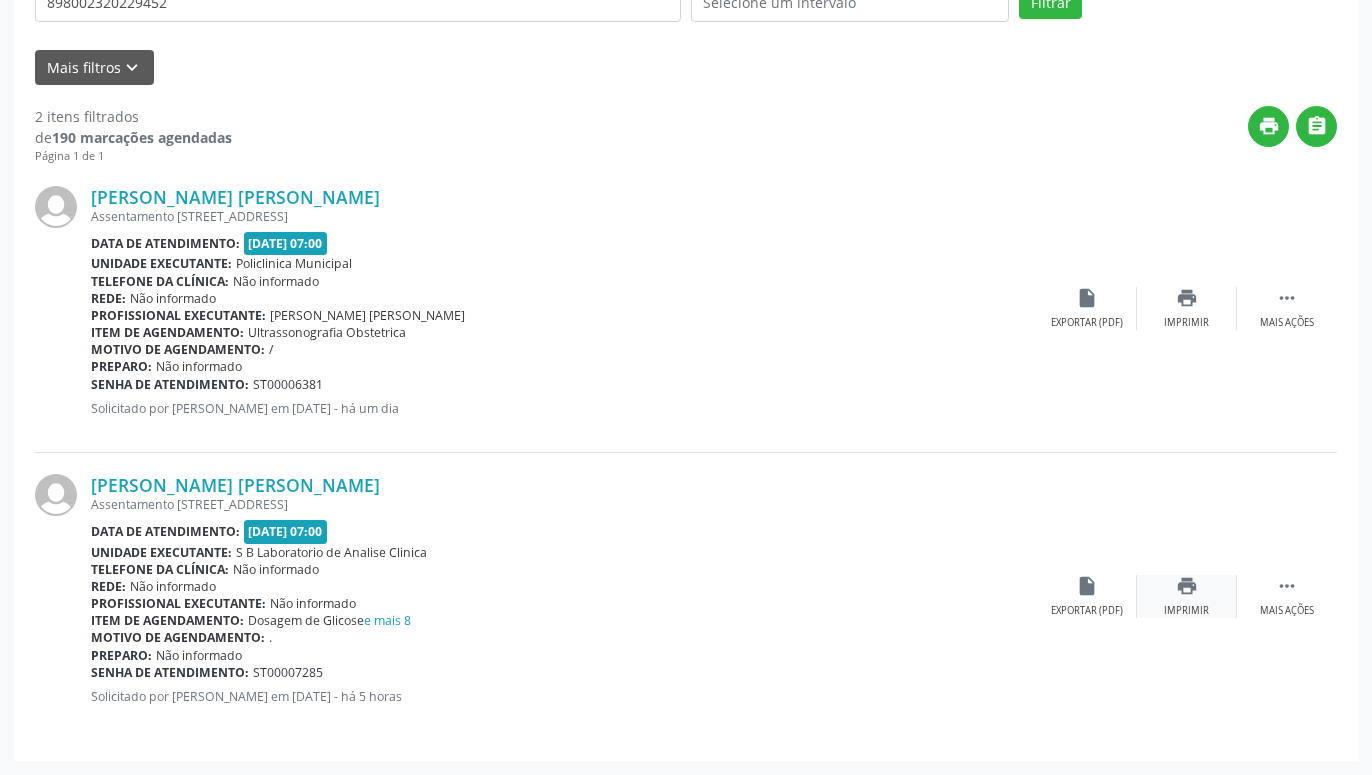 click on "print
Imprimir" at bounding box center [1187, 596] 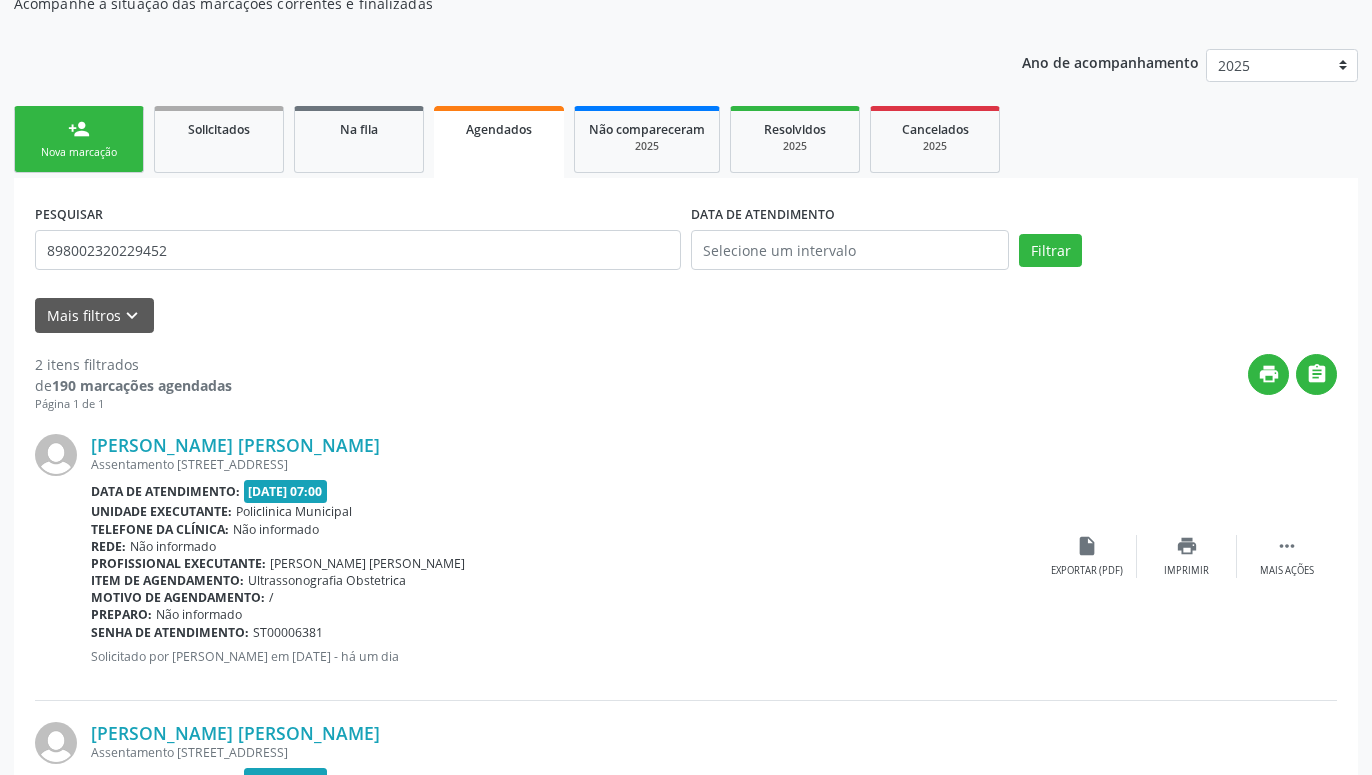 scroll, scrollTop: 135, scrollLeft: 0, axis: vertical 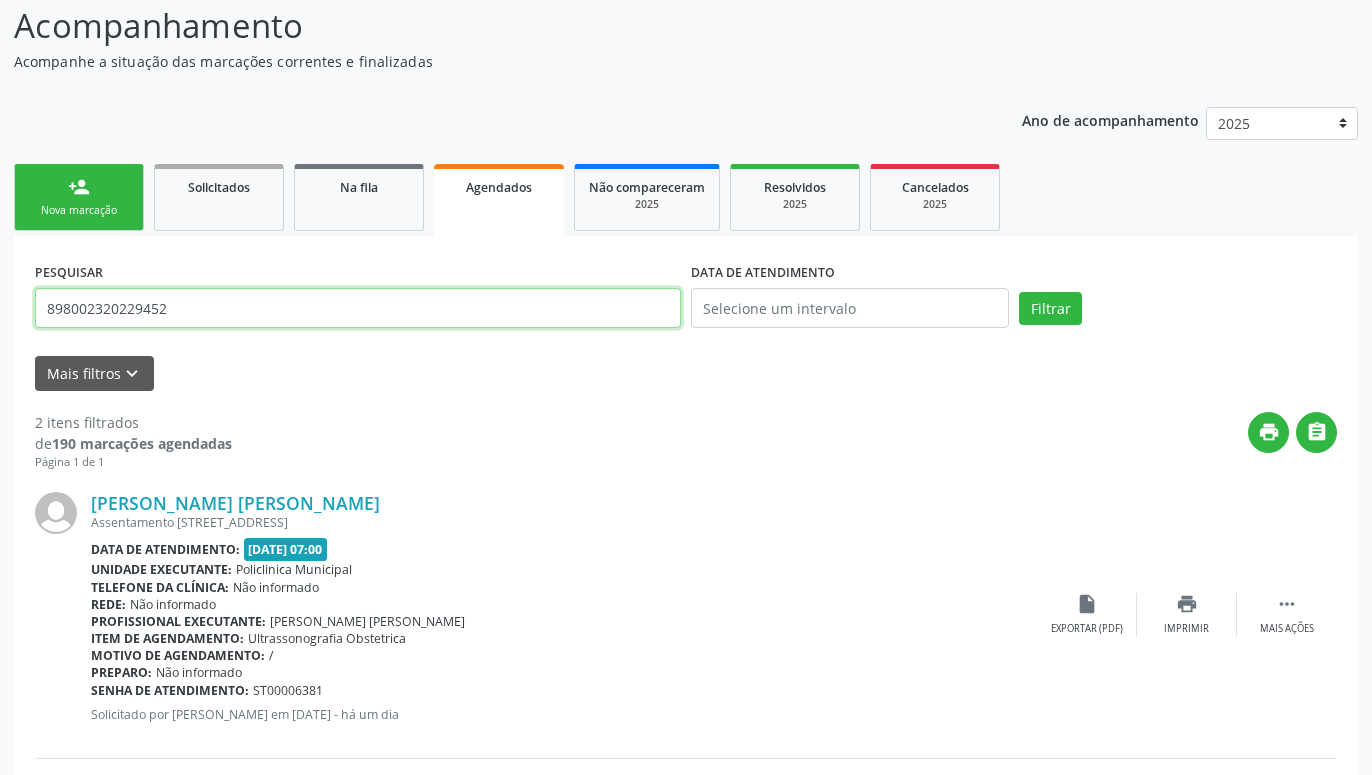 click on "898002320229452" at bounding box center (358, 308) 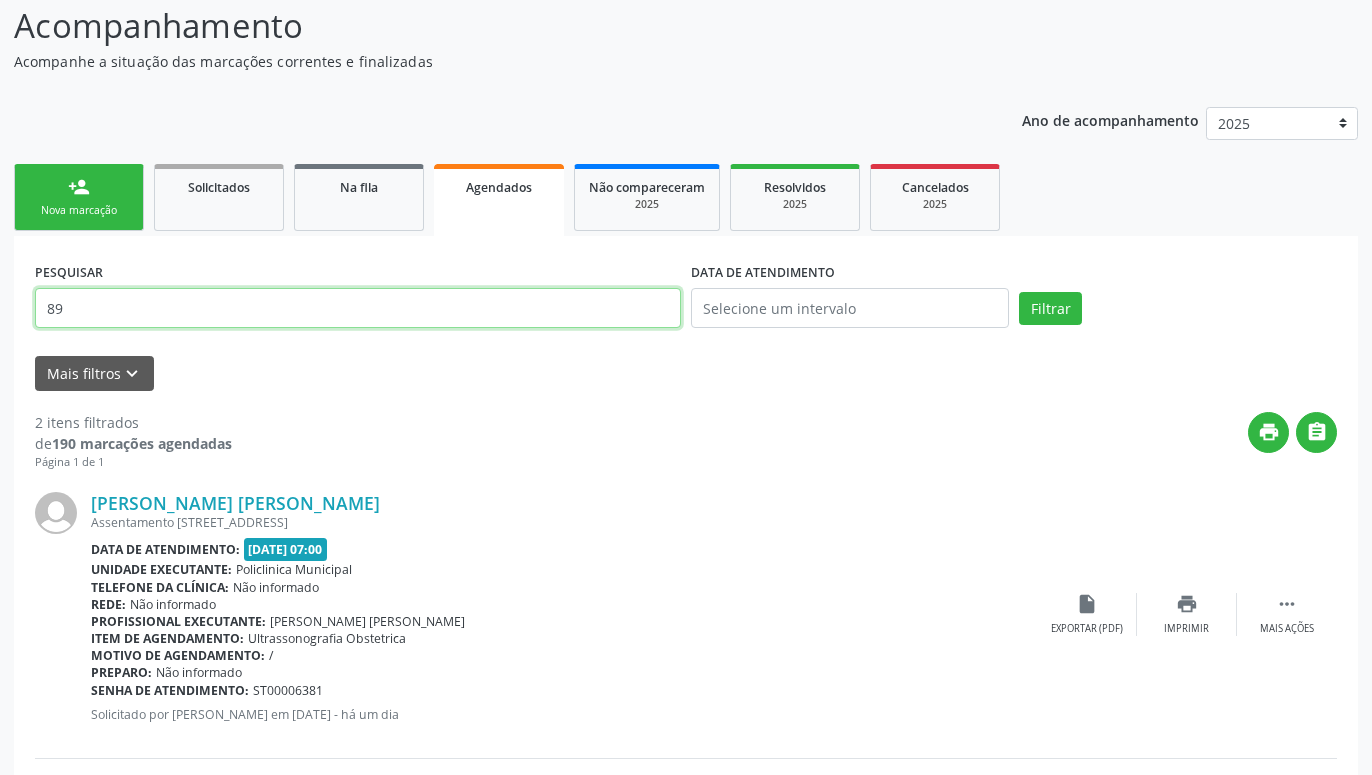 type on "8" 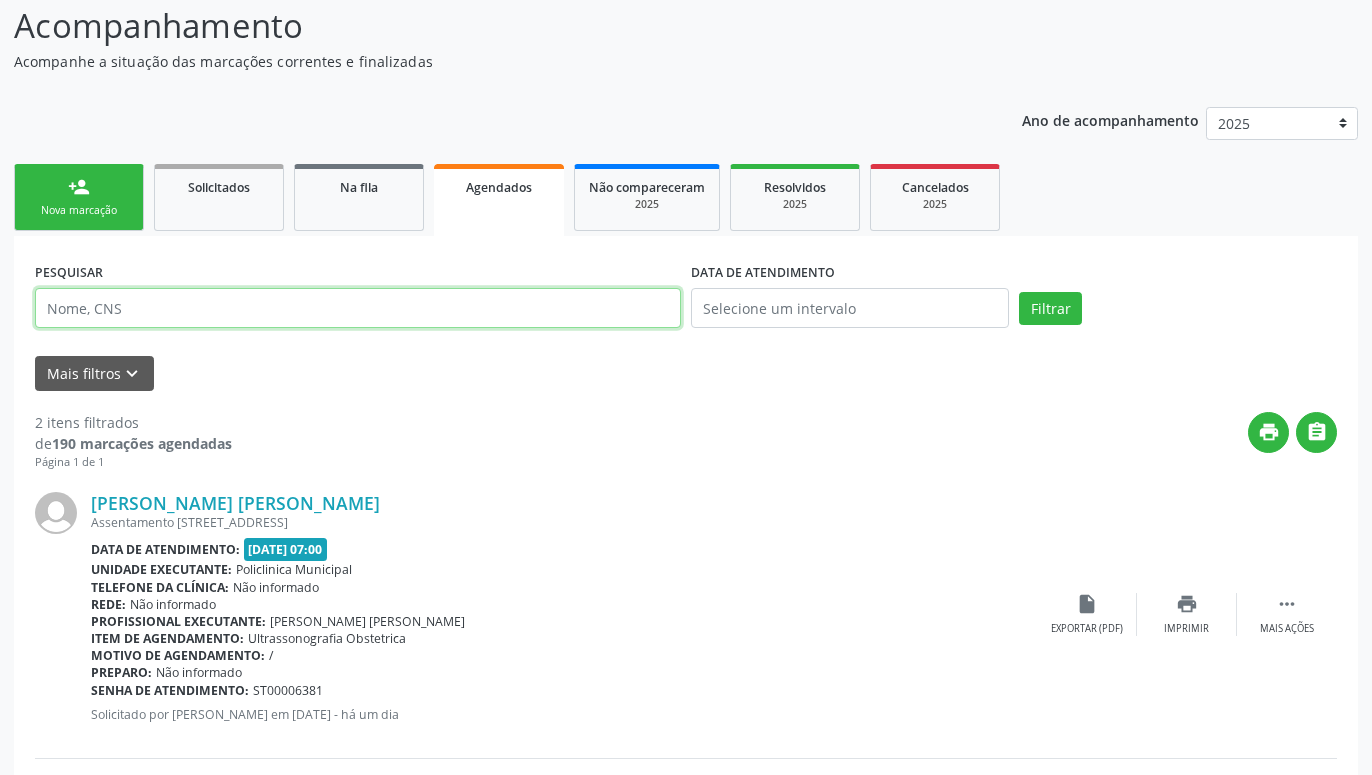 click at bounding box center [358, 308] 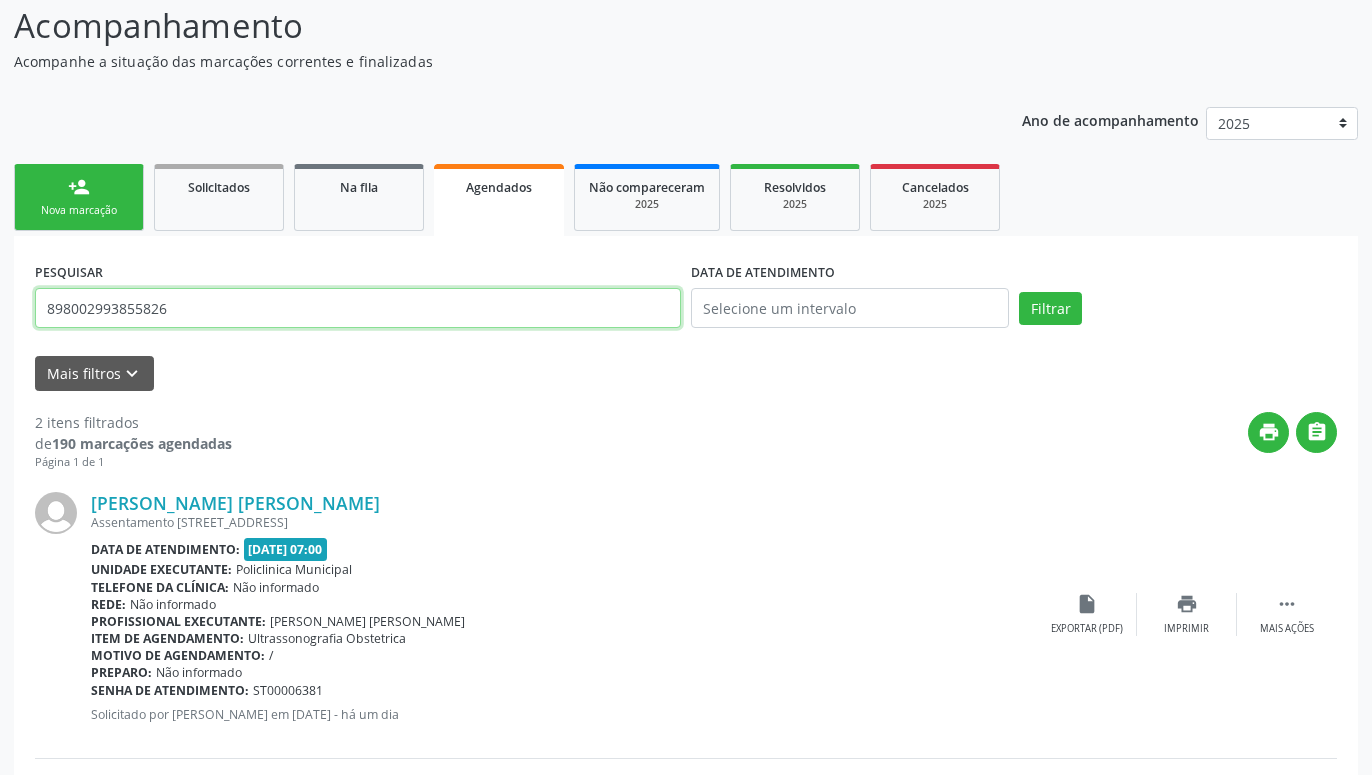 type on "898002993855826" 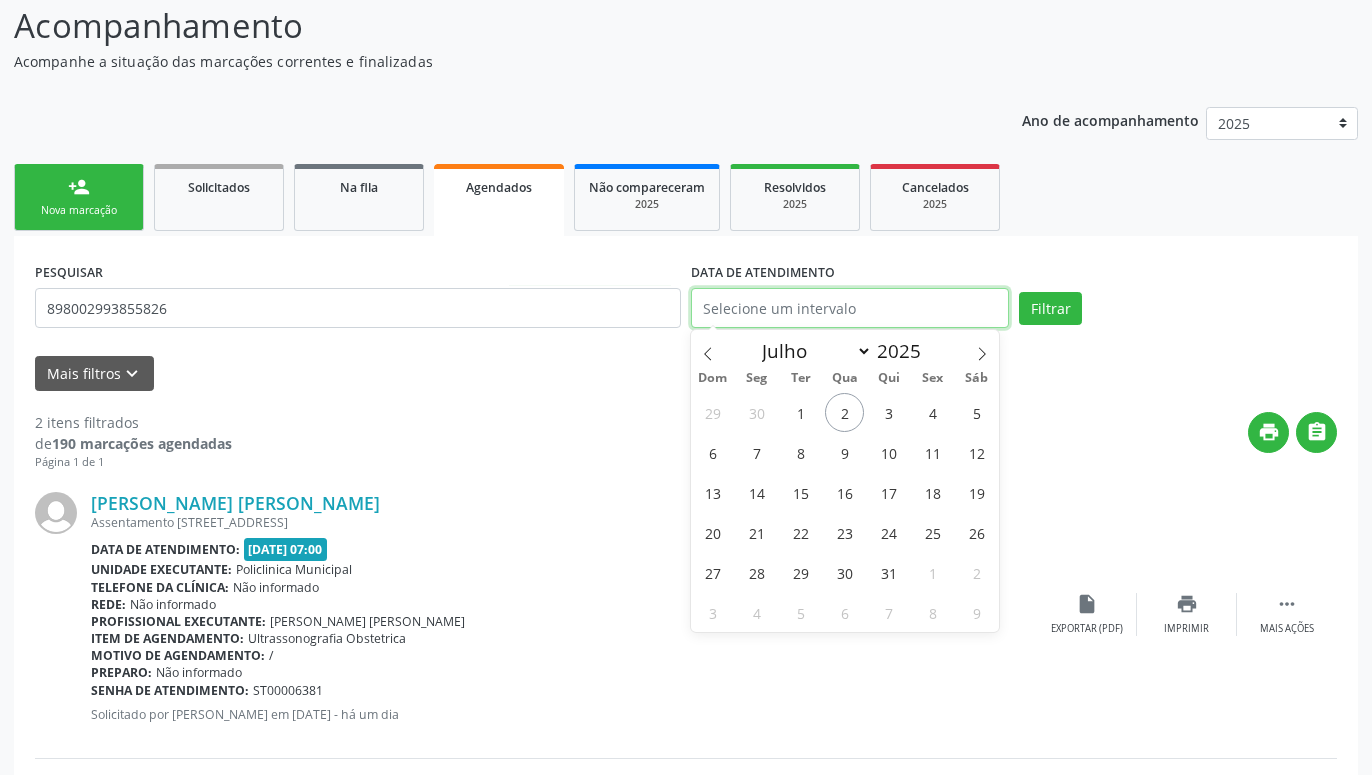 click at bounding box center (850, 308) 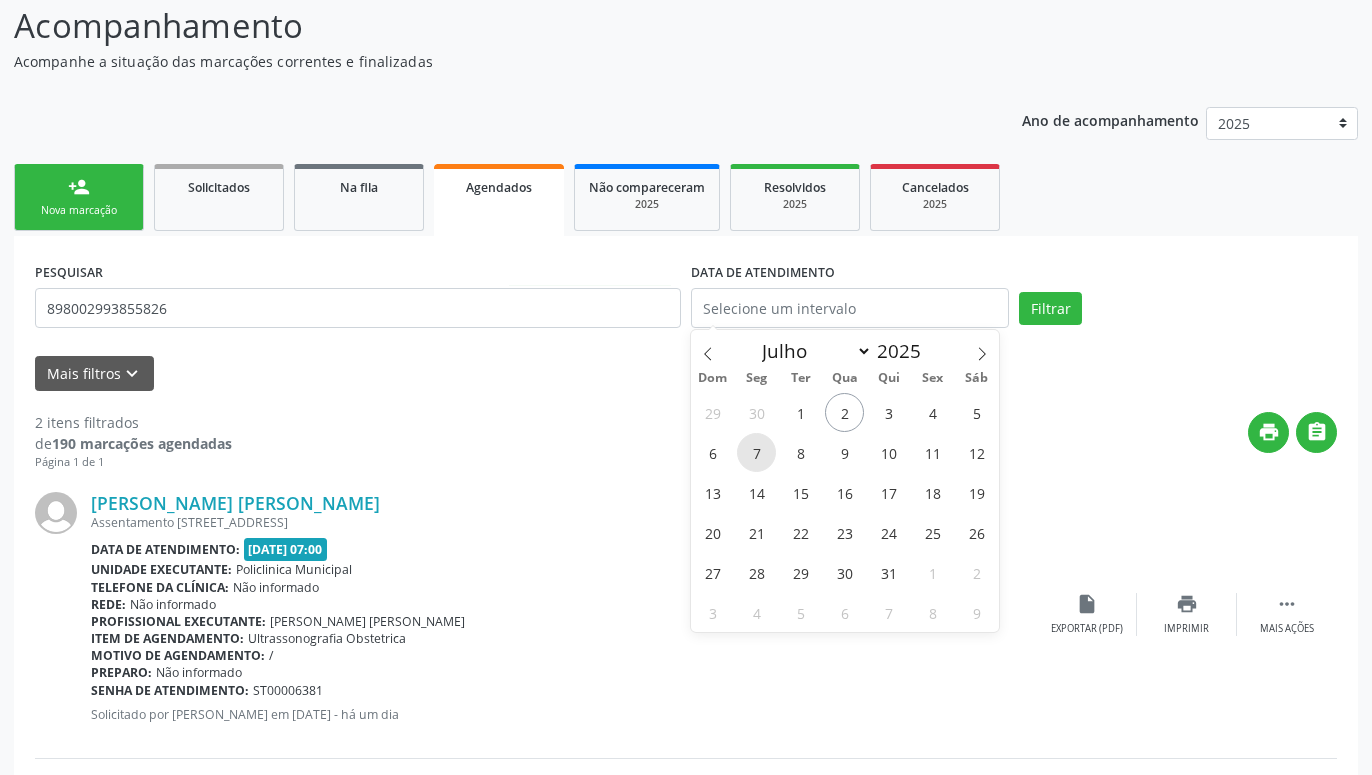 drag, startPoint x: 765, startPoint y: 452, endPoint x: 668, endPoint y: 485, distance: 102.45975 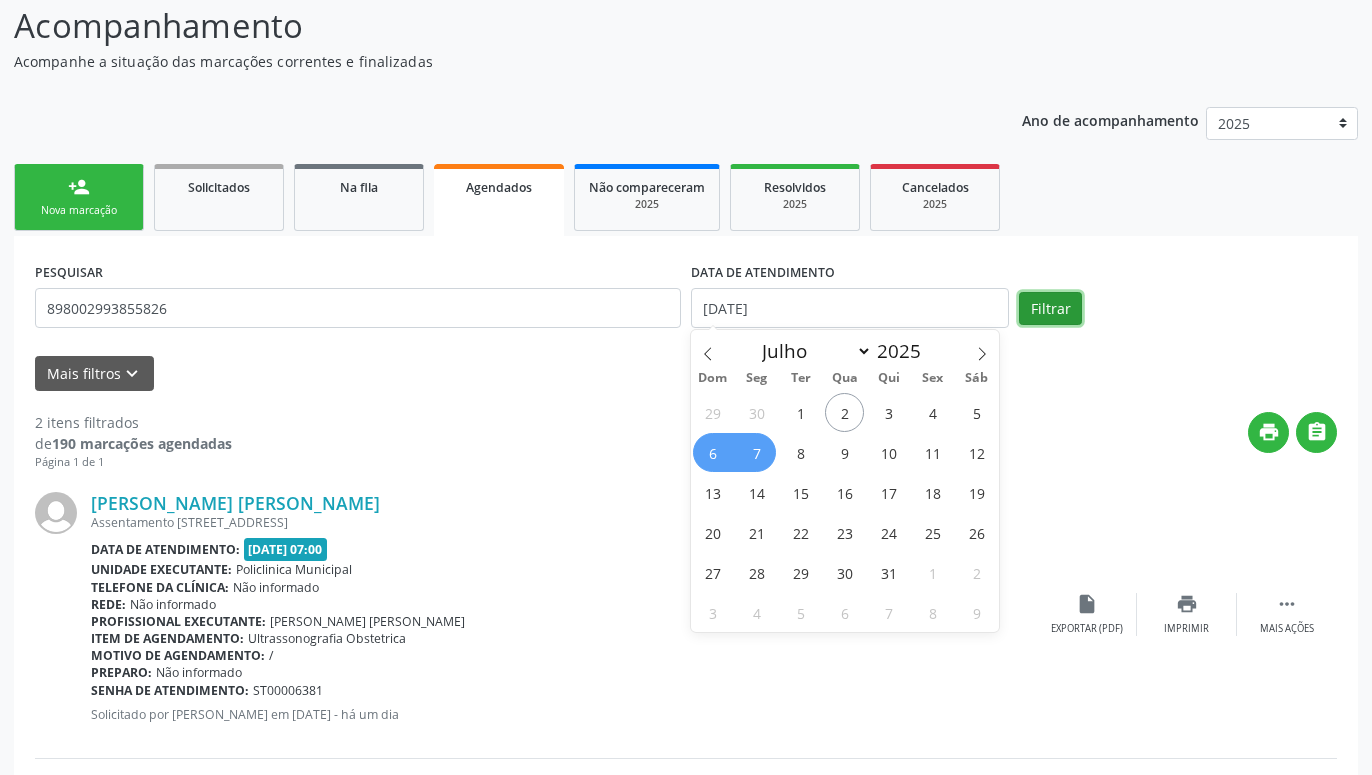 click on "Filtrar" at bounding box center (1050, 309) 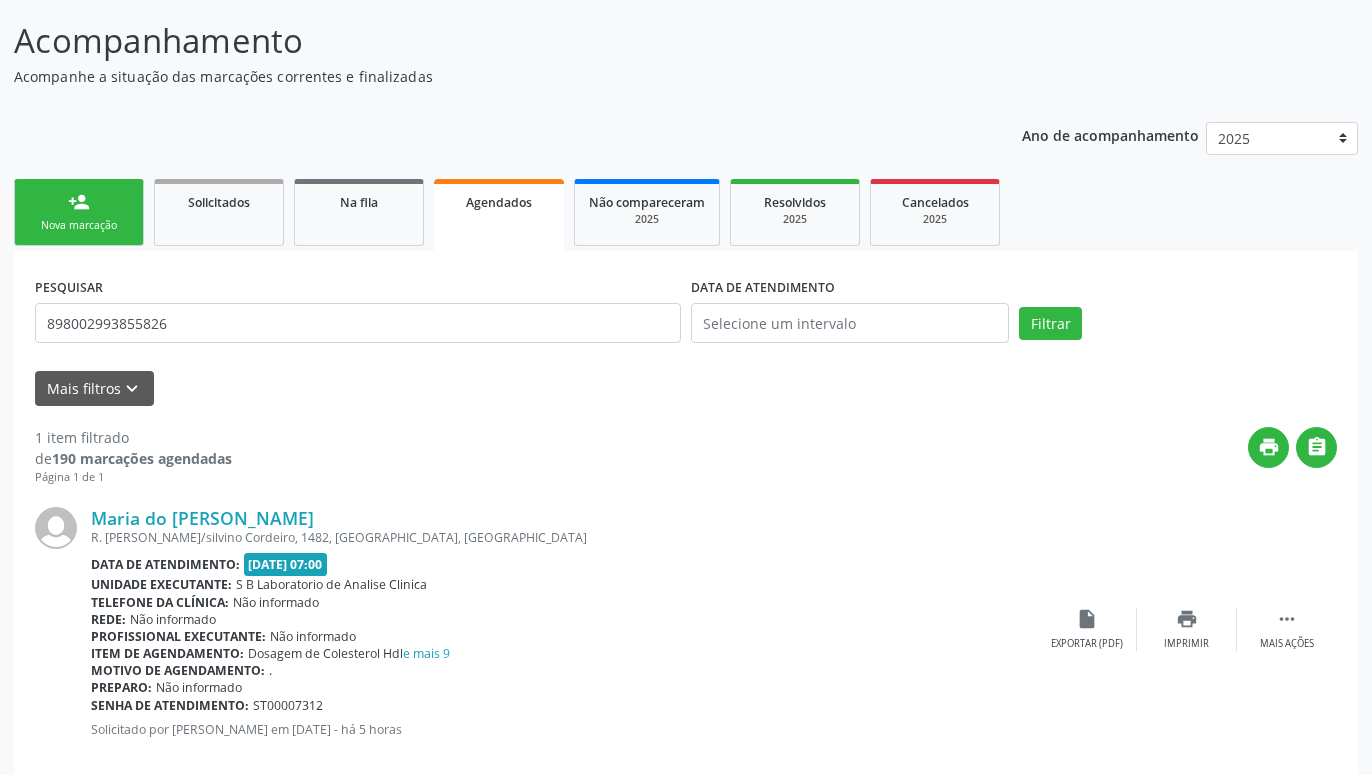 scroll, scrollTop: 153, scrollLeft: 0, axis: vertical 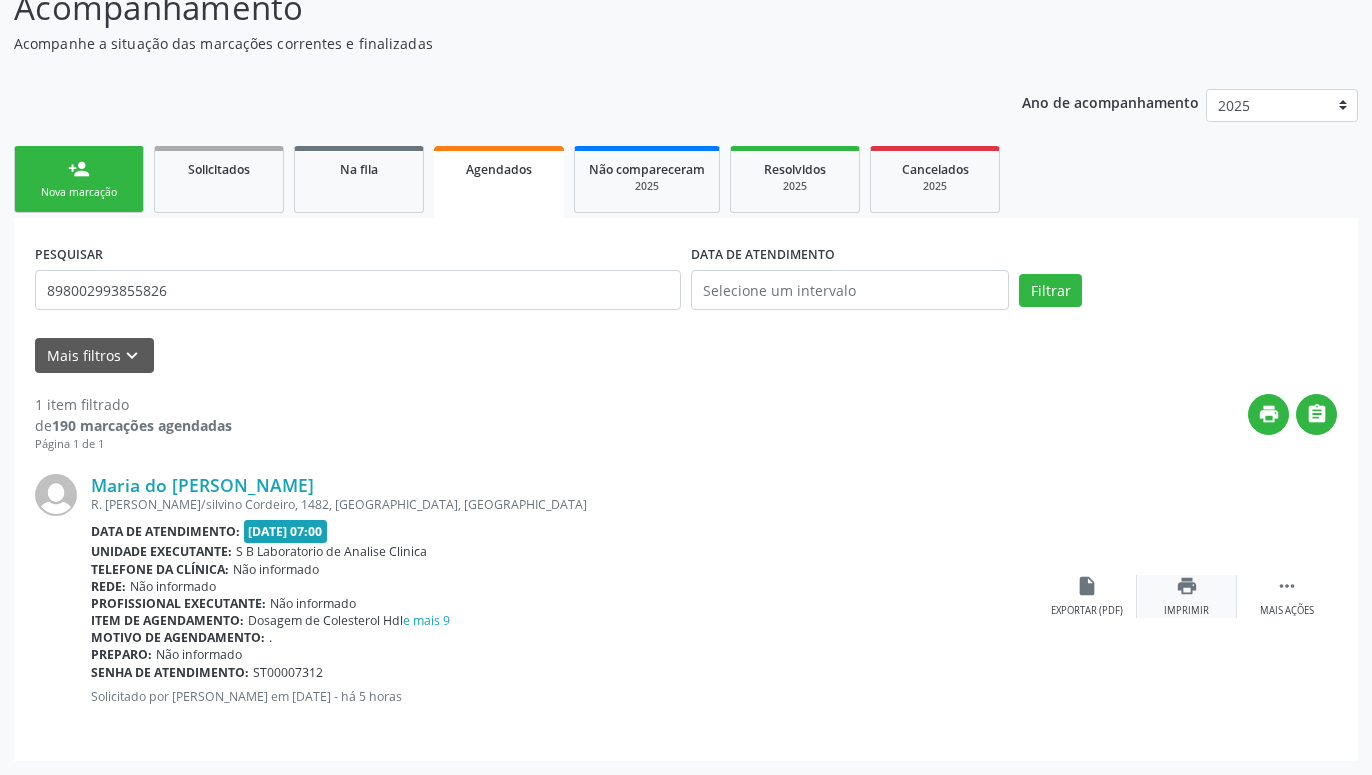 drag, startPoint x: 1206, startPoint y: 615, endPoint x: 1195, endPoint y: 616, distance: 11.045361 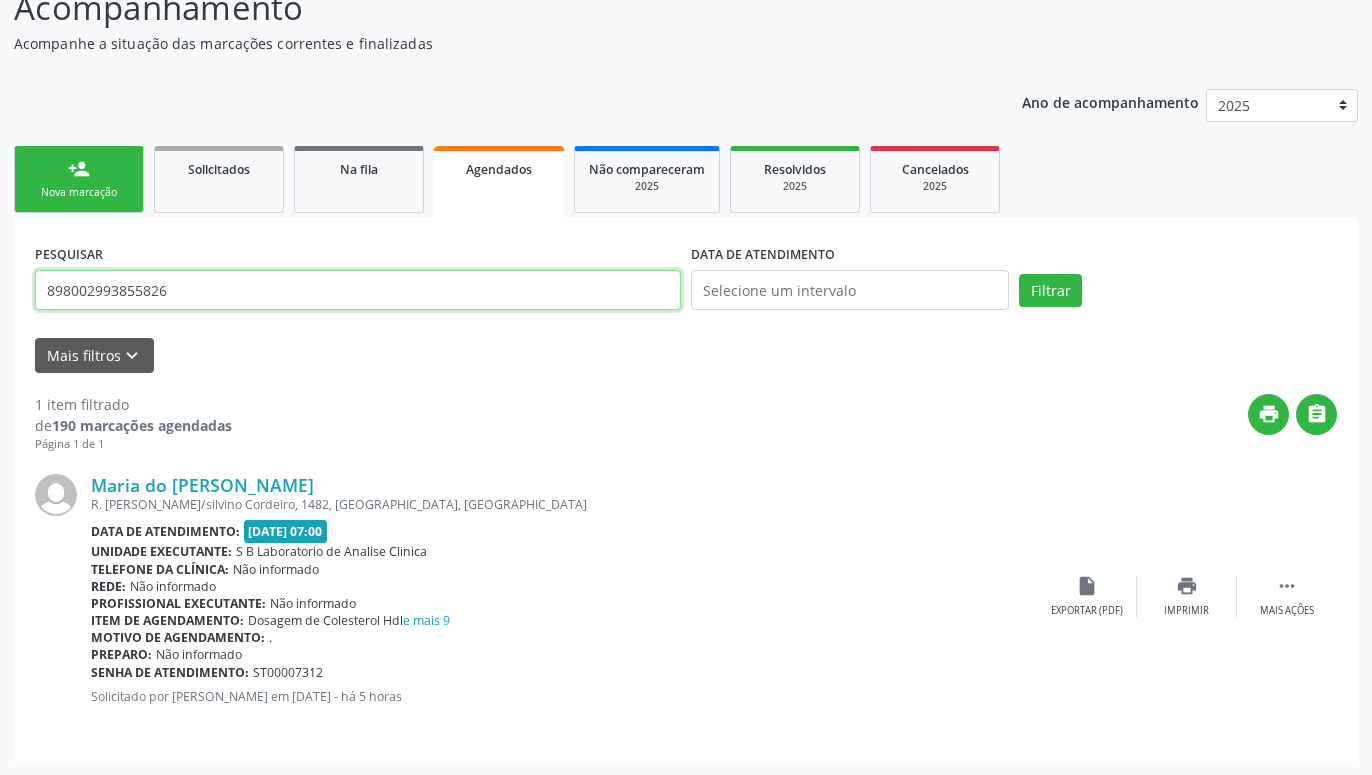 click on "898002993855826" at bounding box center [358, 290] 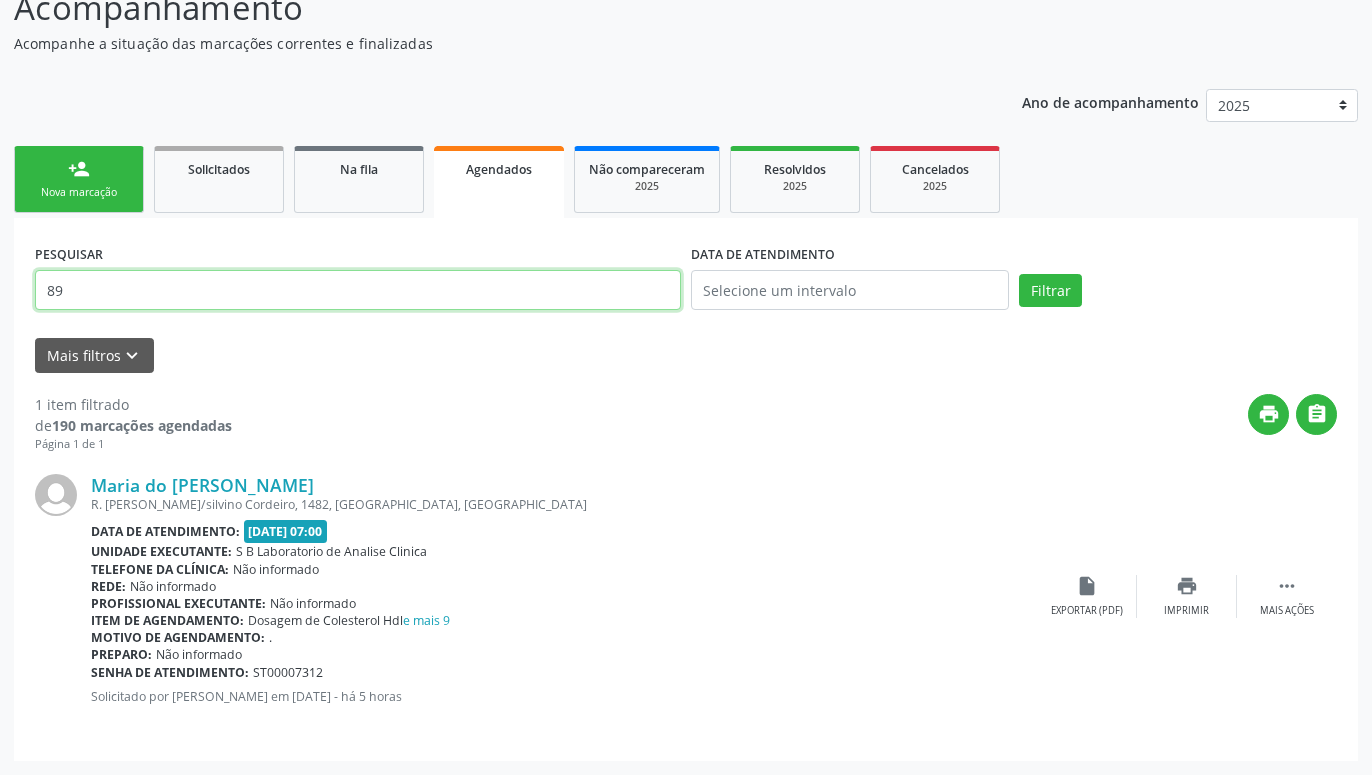 type on "8" 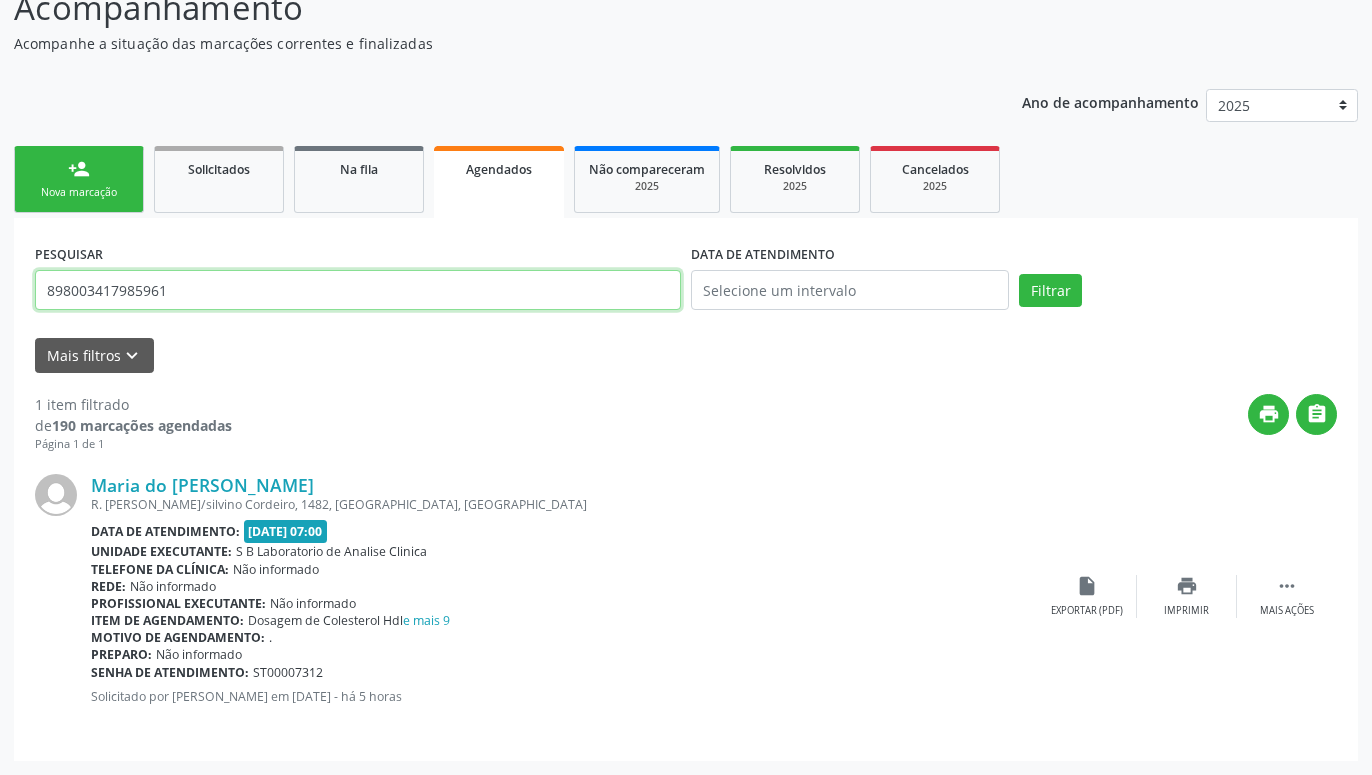 type on "898003417985961" 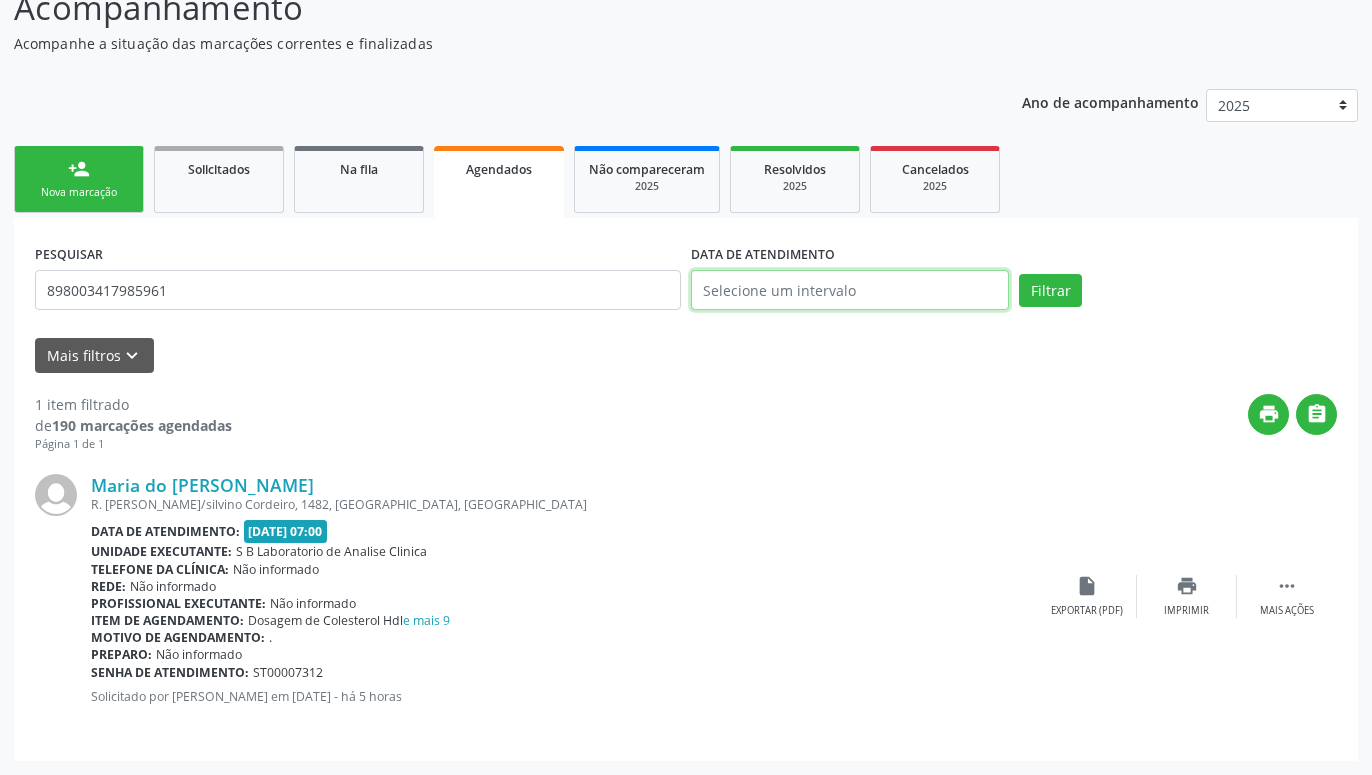 click at bounding box center [850, 290] 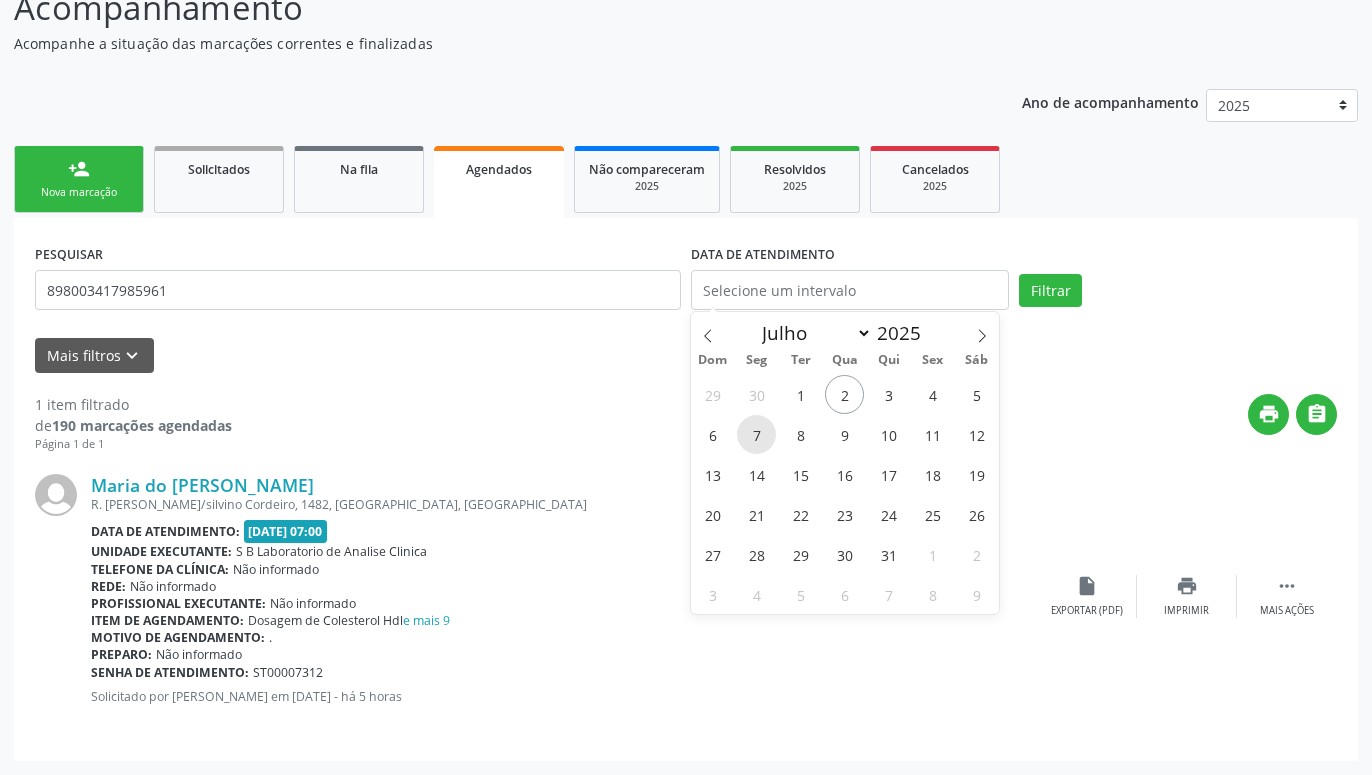 click on "7" at bounding box center [756, 434] 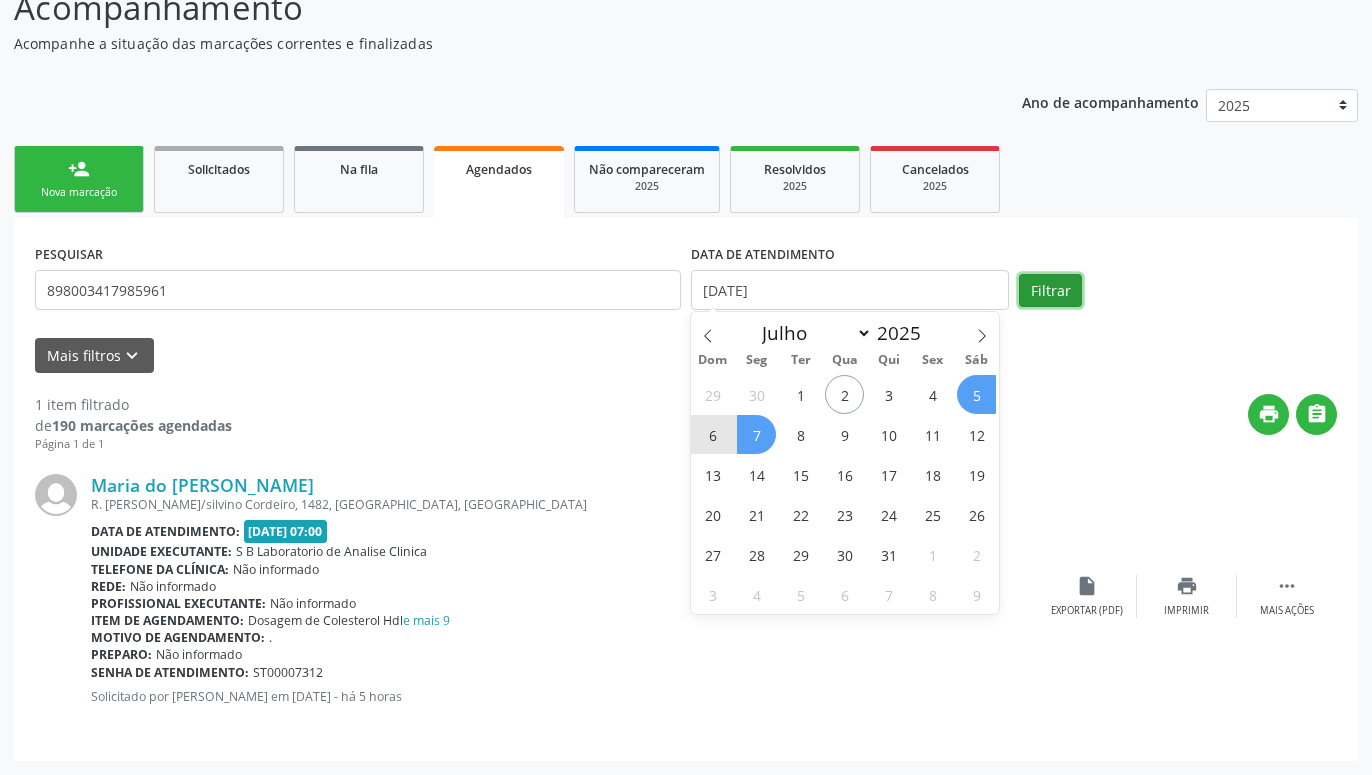 click on "Filtrar" at bounding box center (1050, 291) 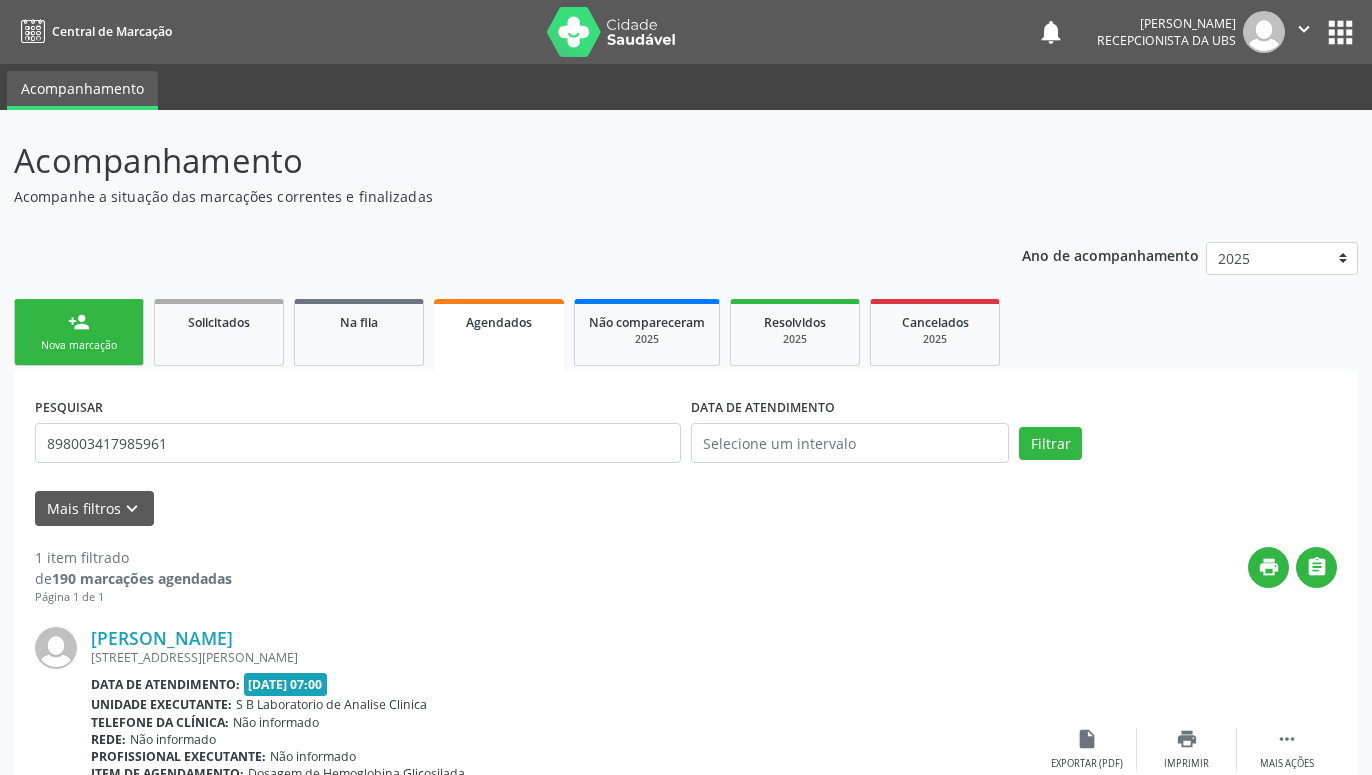 scroll, scrollTop: 153, scrollLeft: 0, axis: vertical 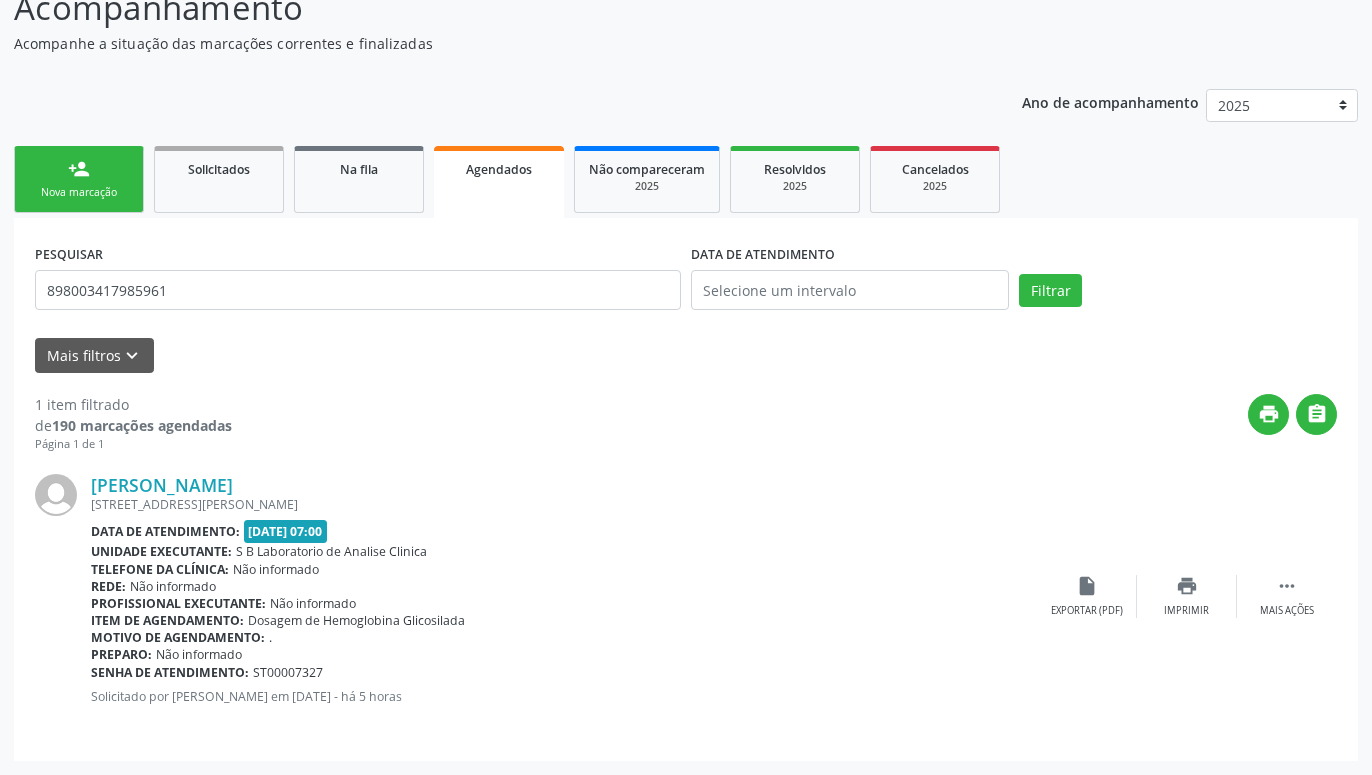 drag, startPoint x: 1189, startPoint y: 618, endPoint x: 1132, endPoint y: 563, distance: 79.20859 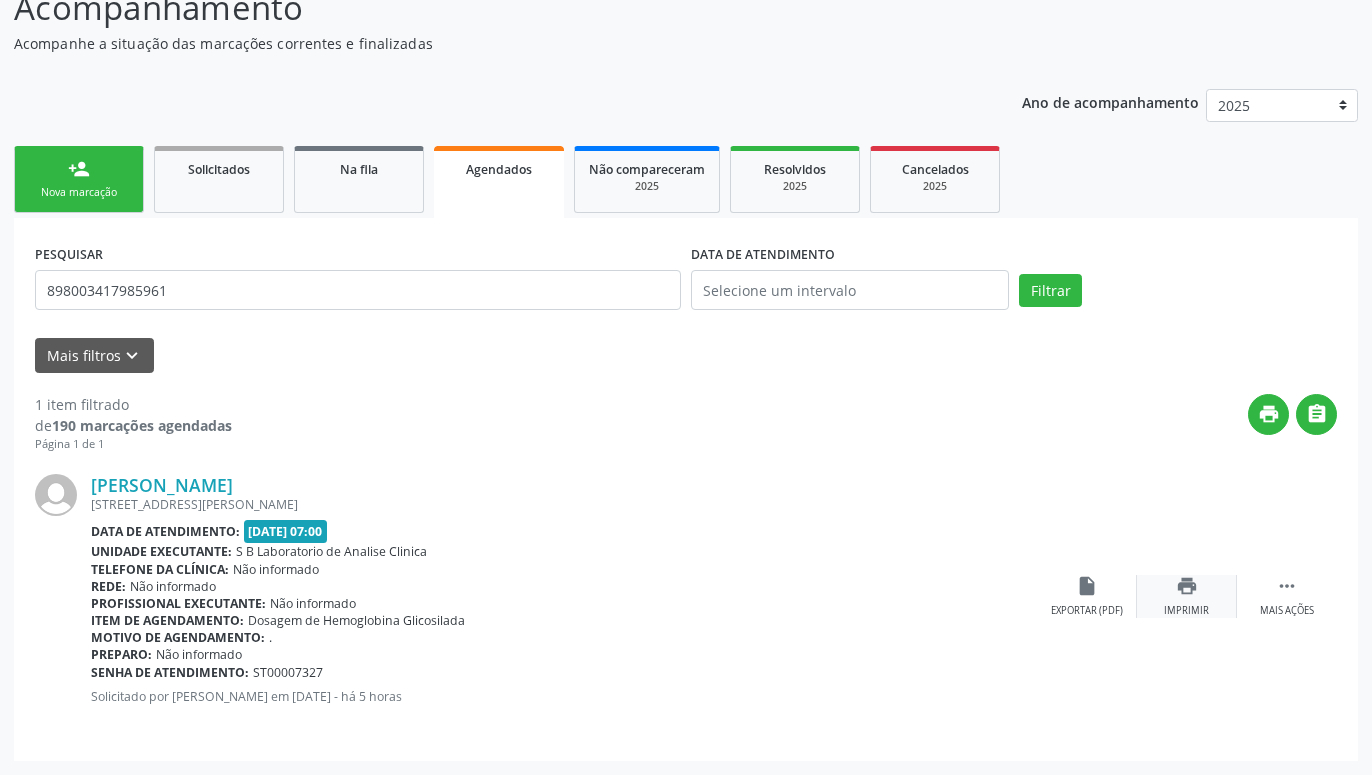 click on "print" at bounding box center (1187, 586) 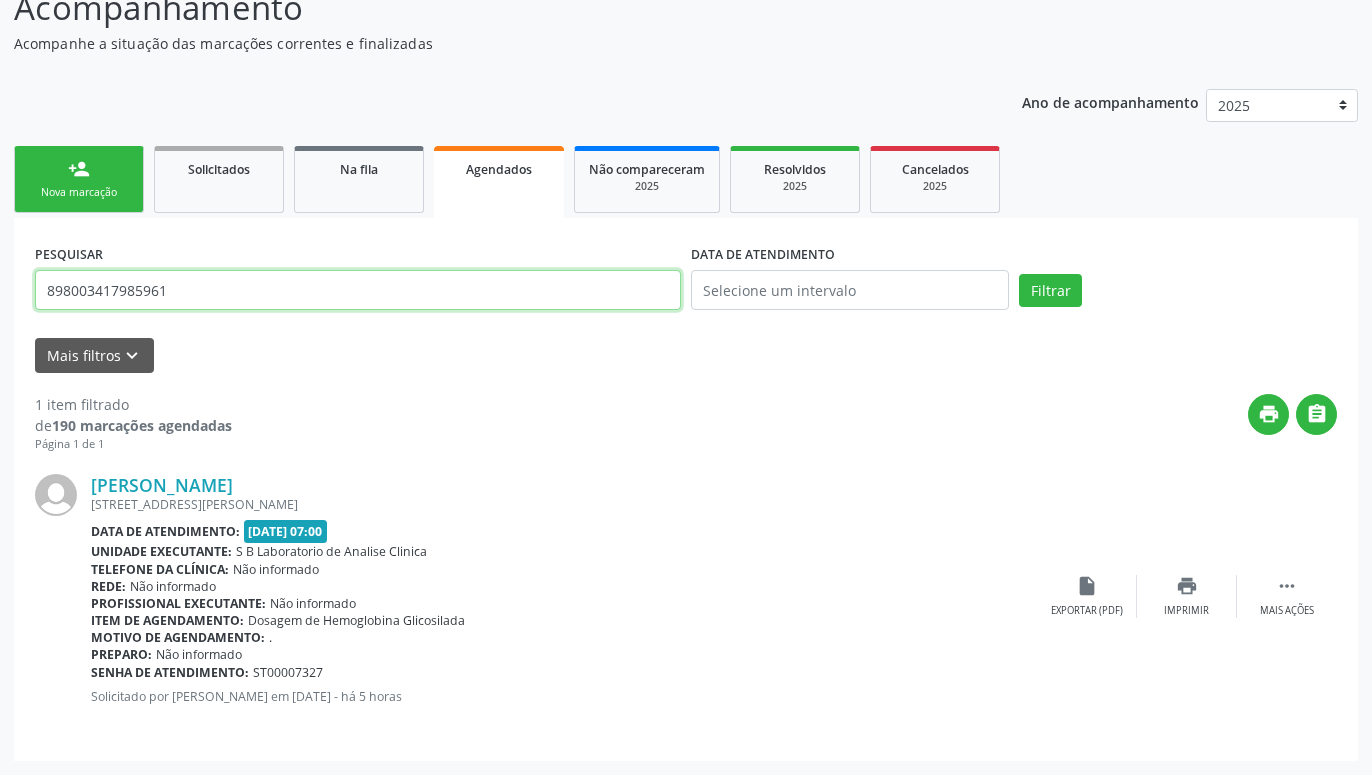 click on "898003417985961" at bounding box center (358, 290) 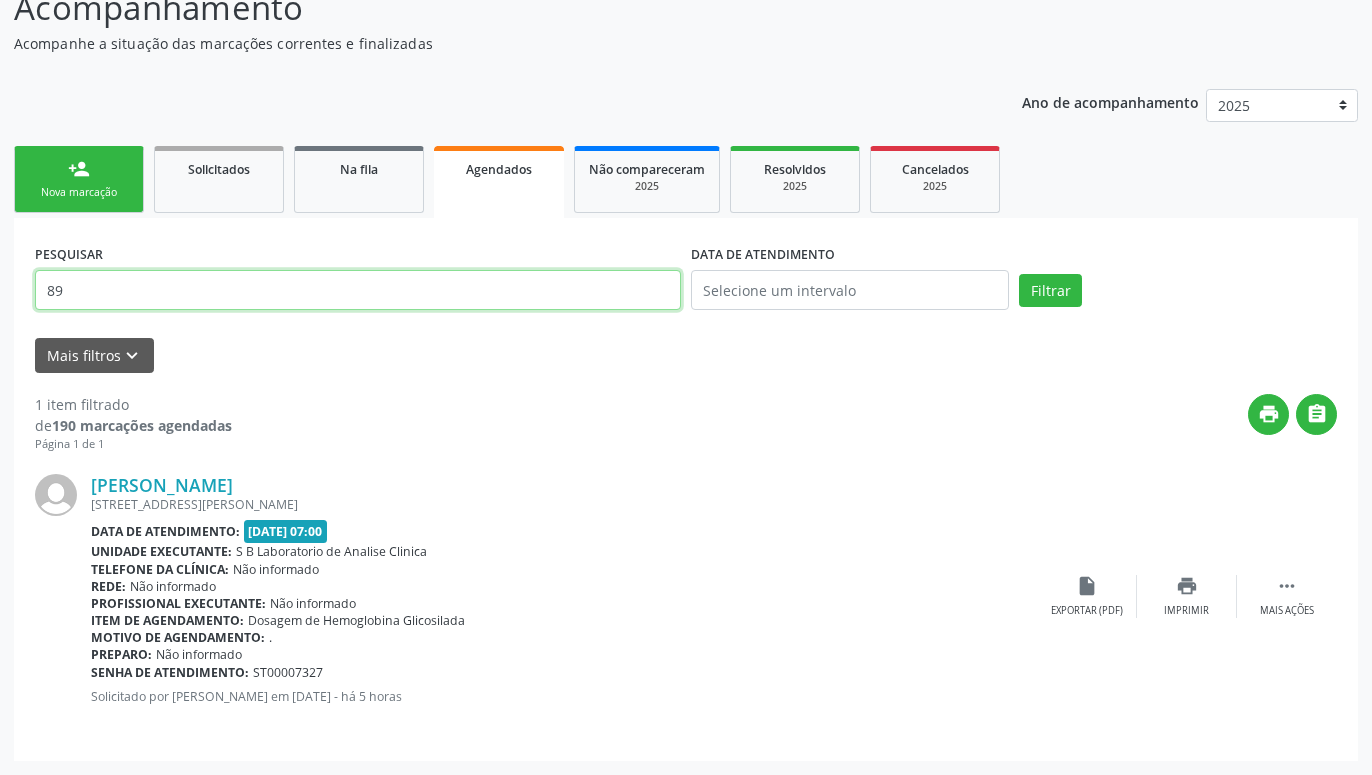 type on "8" 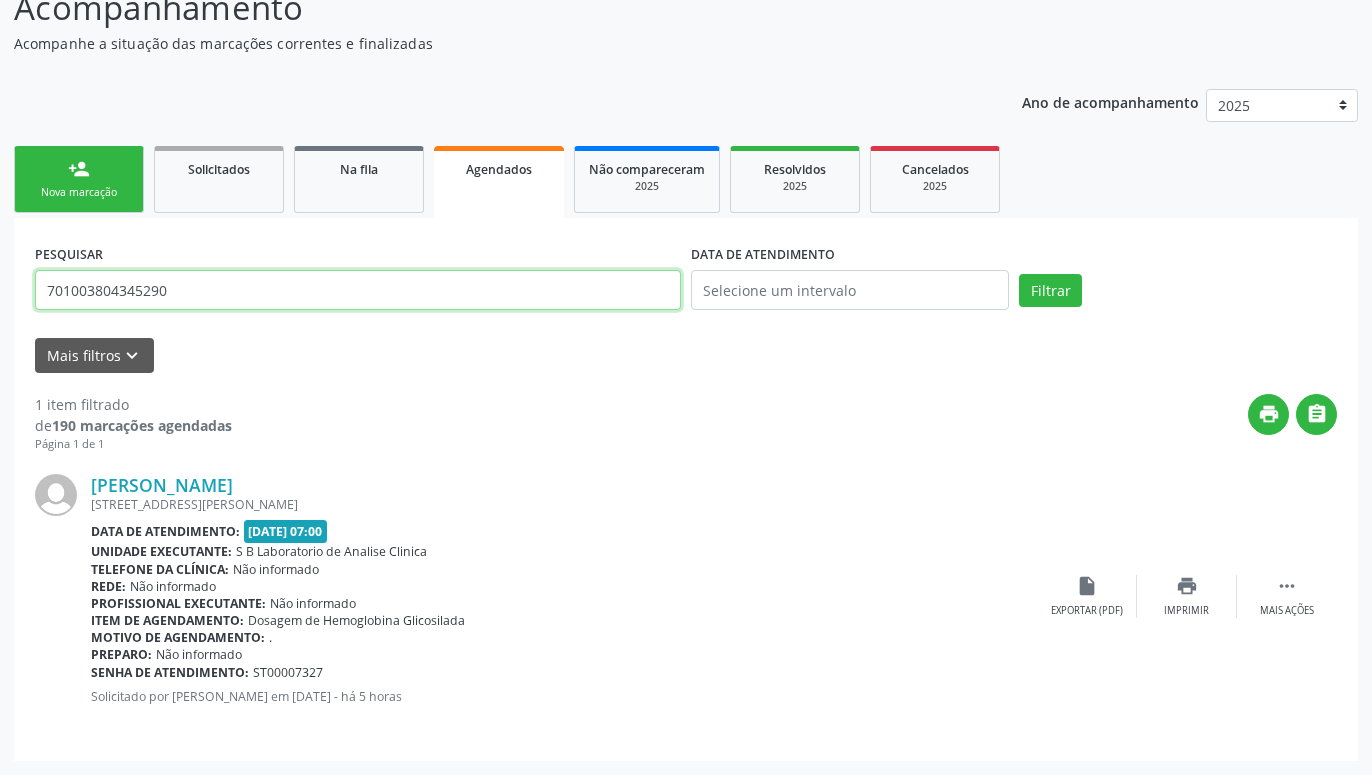 type on "701003804345290" 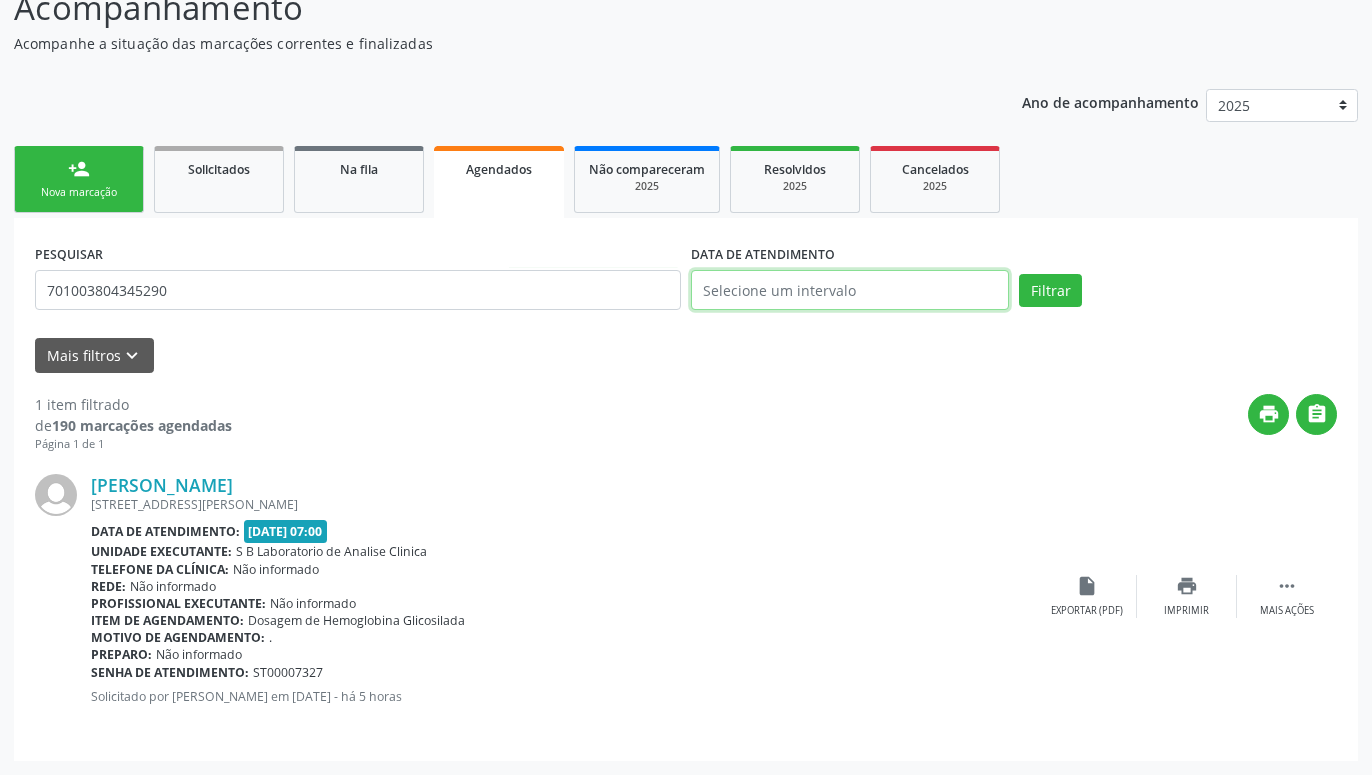 click at bounding box center [850, 290] 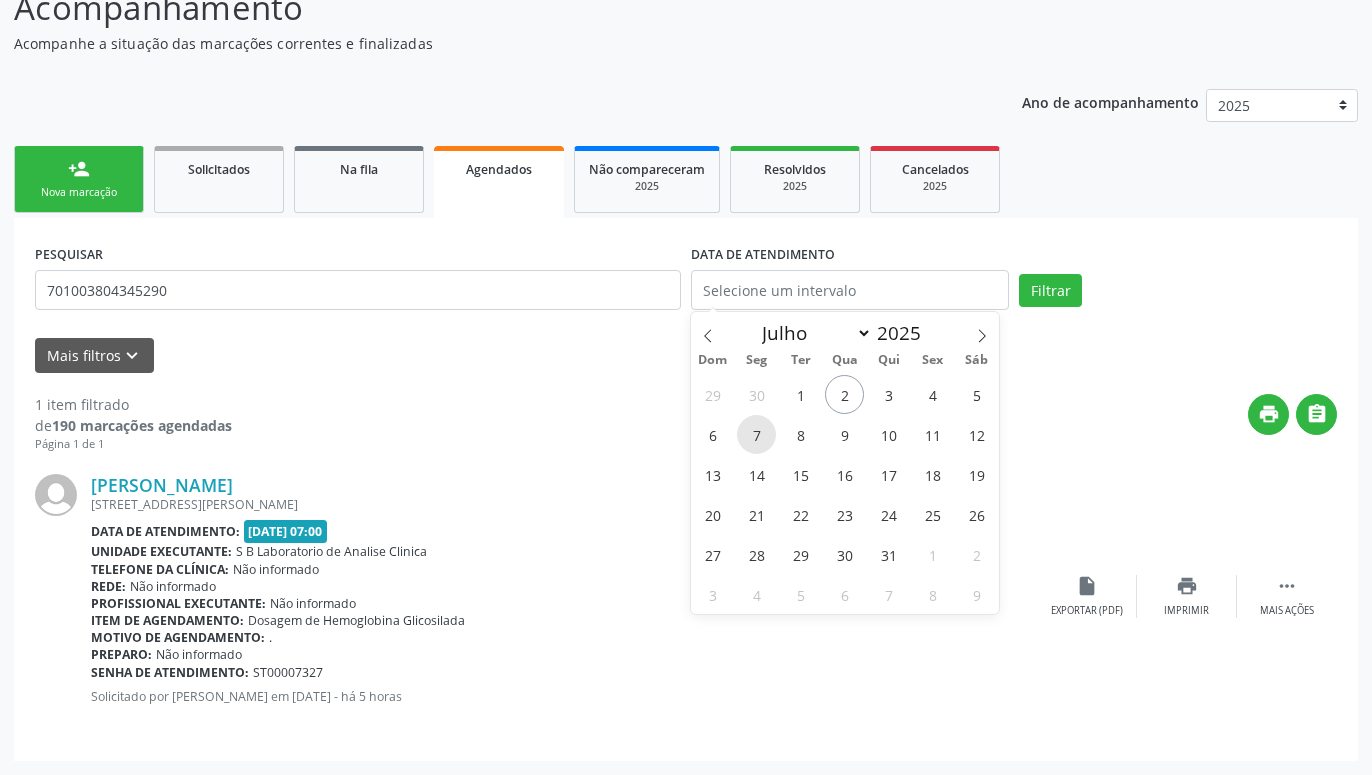 click on "7" at bounding box center (756, 434) 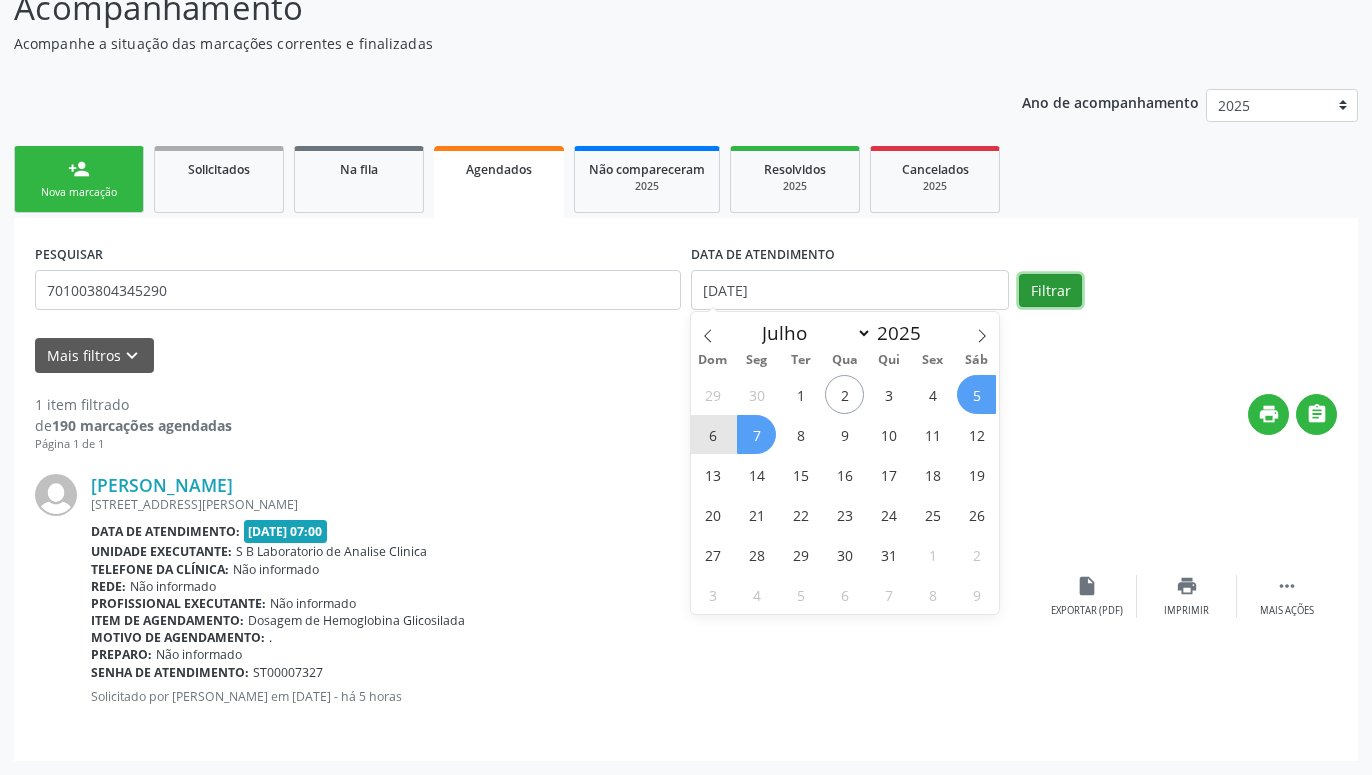 click on "Filtrar" at bounding box center (1050, 291) 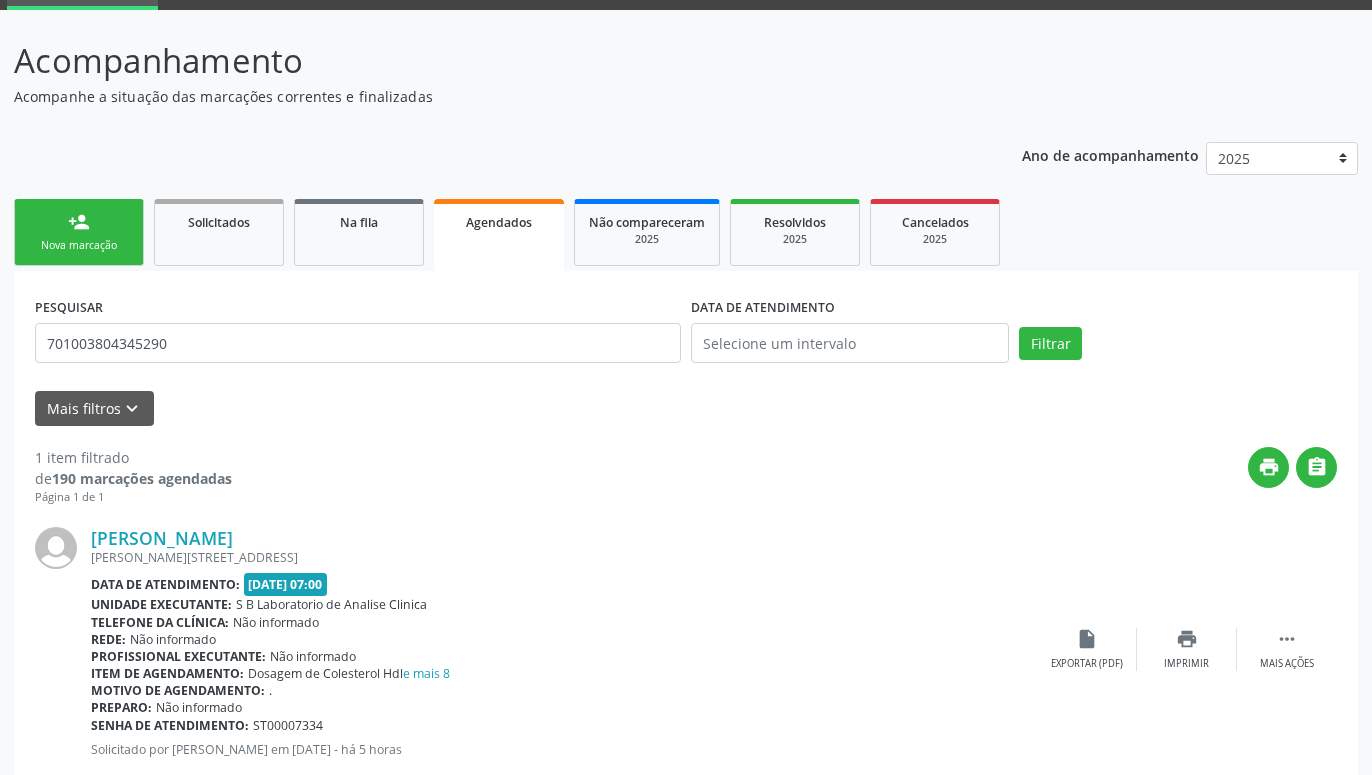 scroll, scrollTop: 153, scrollLeft: 0, axis: vertical 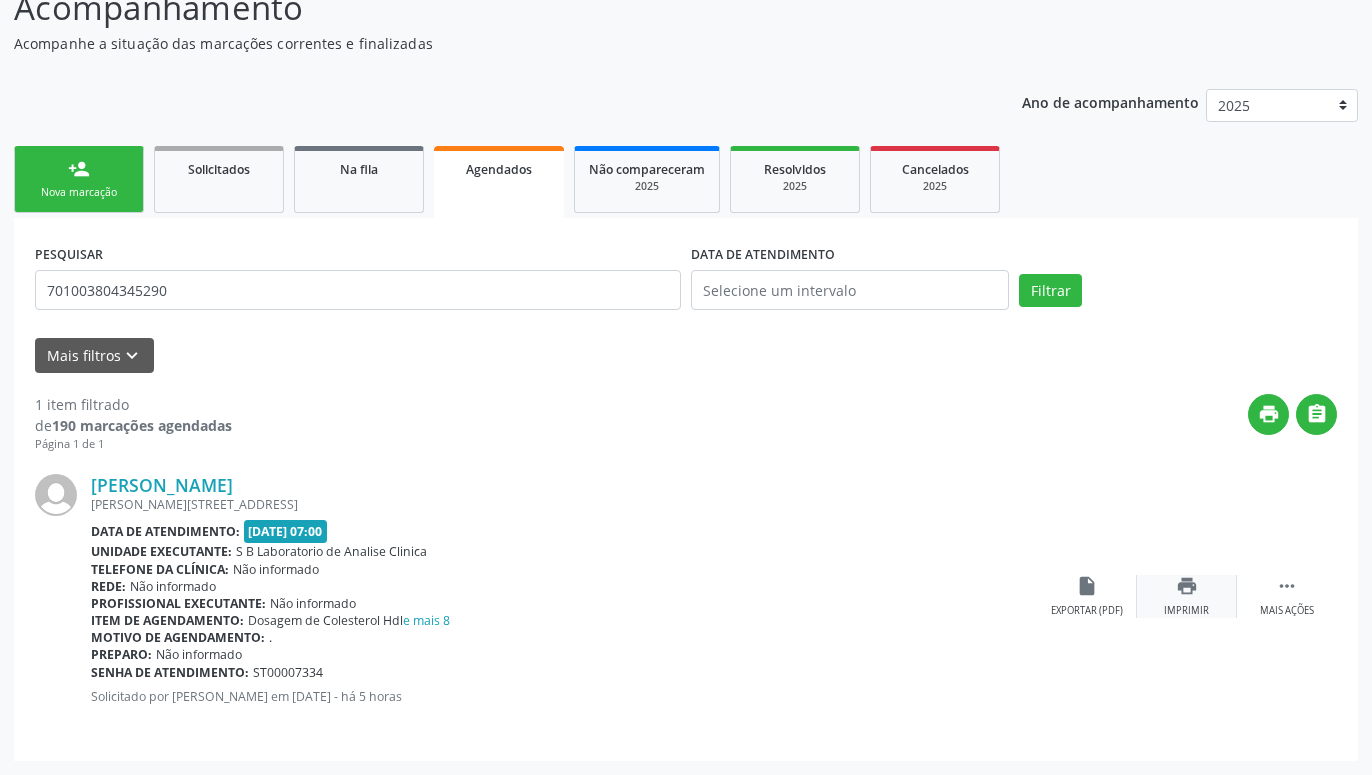 click on "Imprimir" at bounding box center [1186, 611] 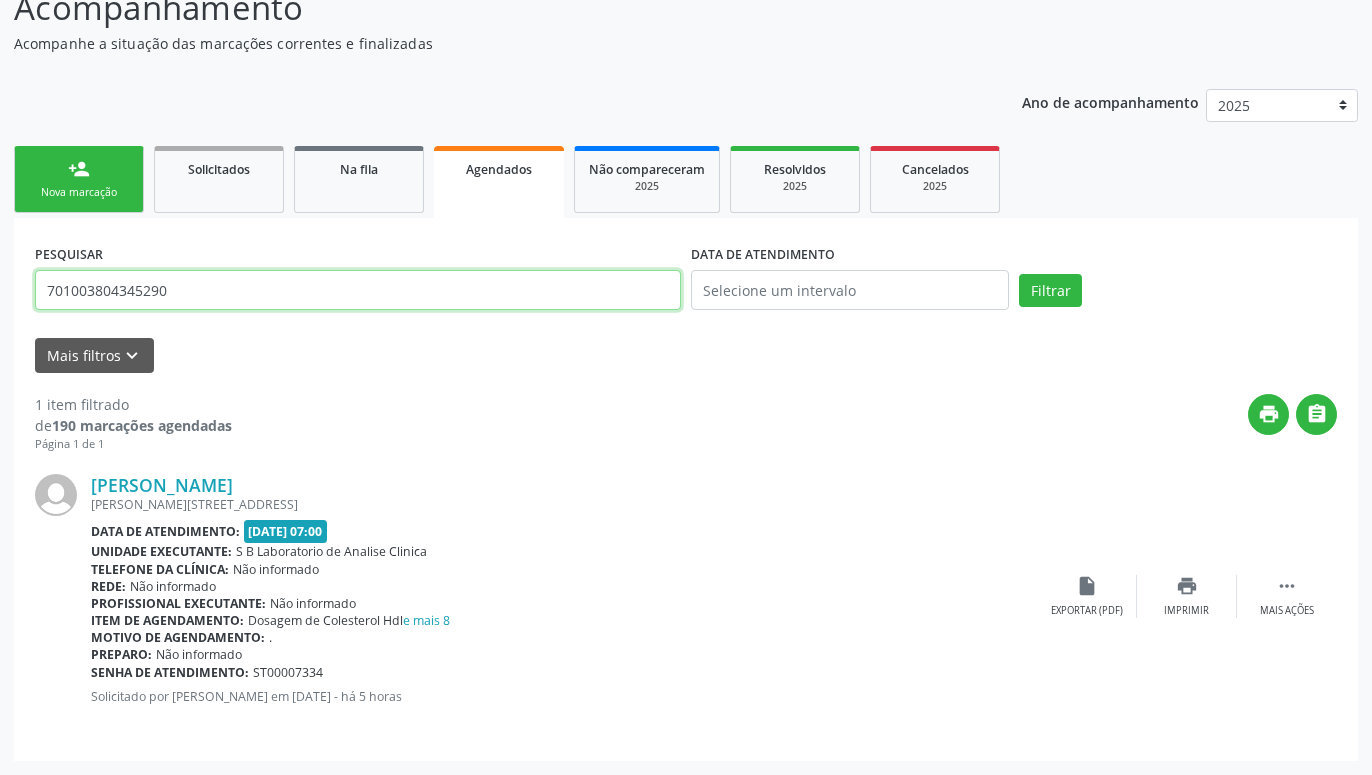 click on "701003804345290" at bounding box center [358, 290] 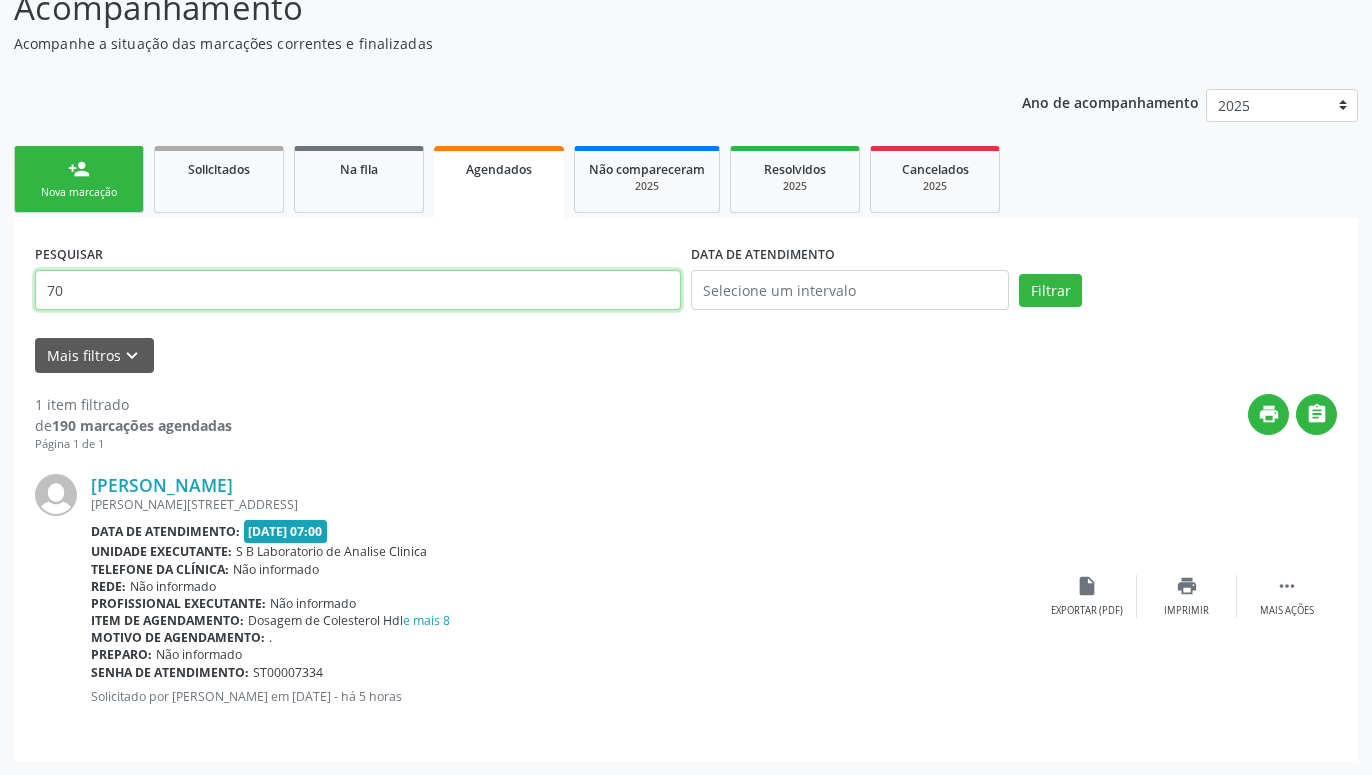 type on "7" 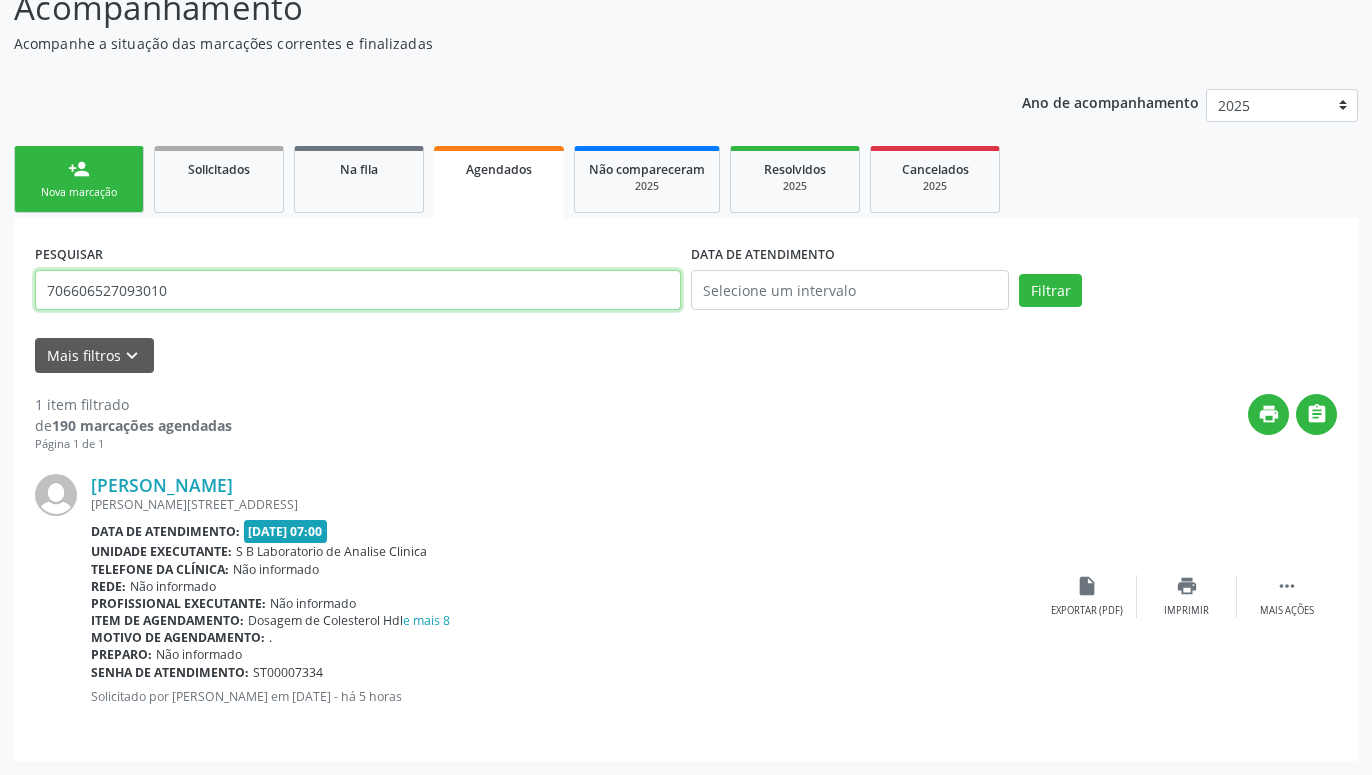 type on "706606527093010" 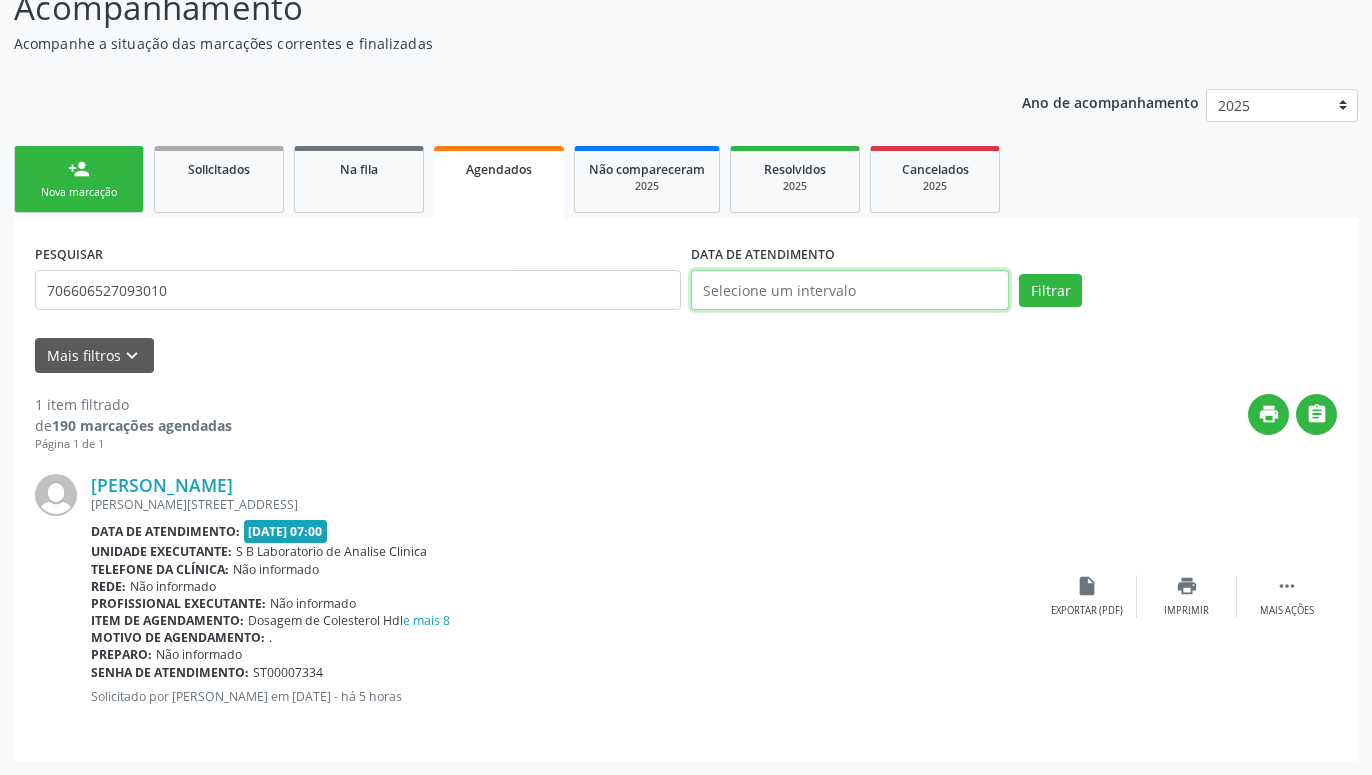 click at bounding box center (850, 290) 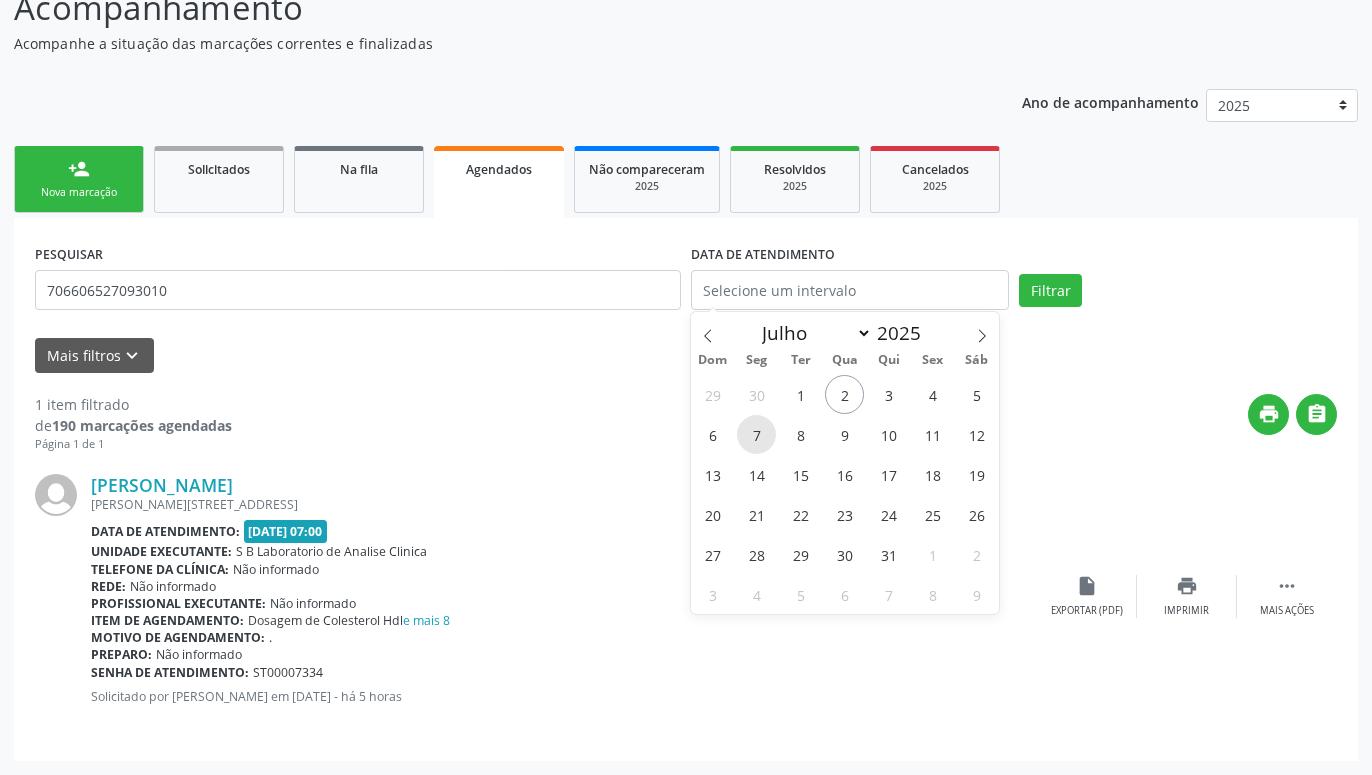 drag, startPoint x: 751, startPoint y: 436, endPoint x: 1069, endPoint y: 330, distance: 335.20145 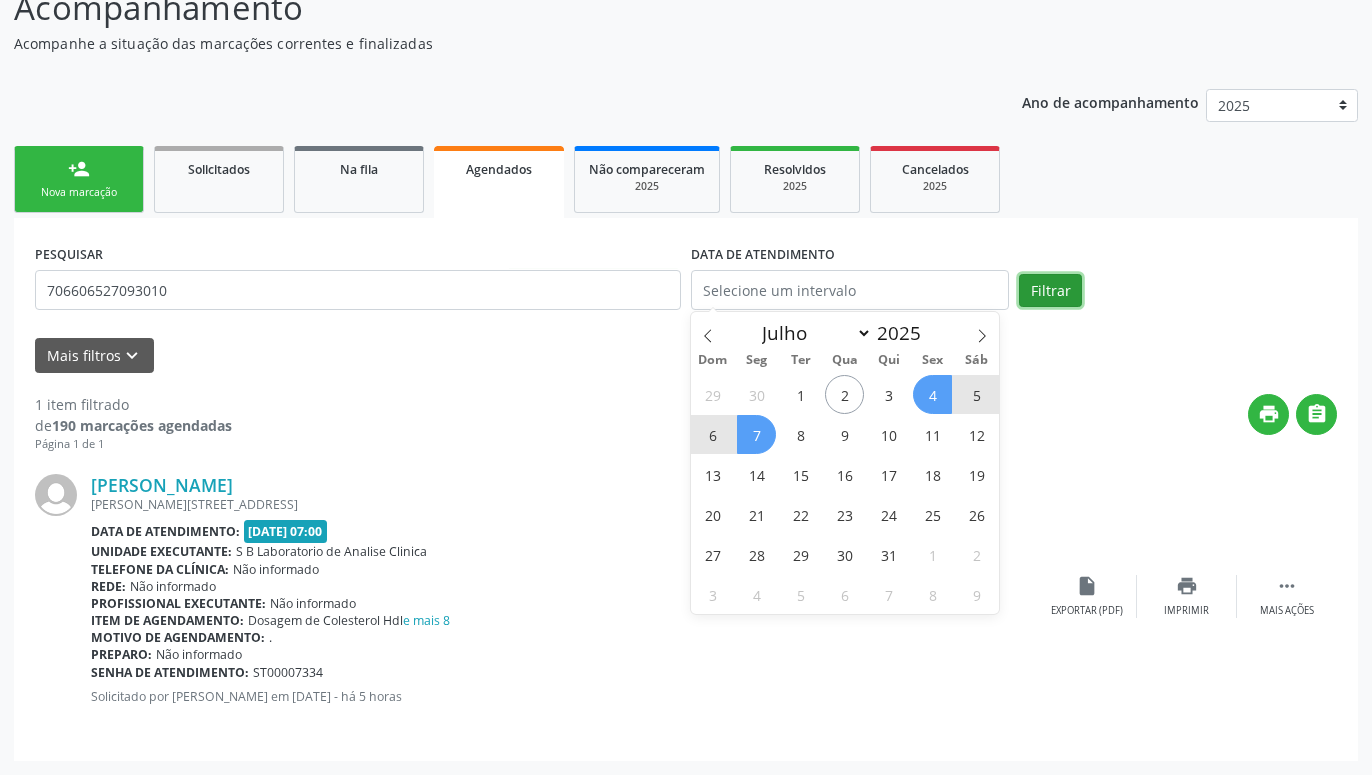 click on "Filtrar" at bounding box center (1050, 291) 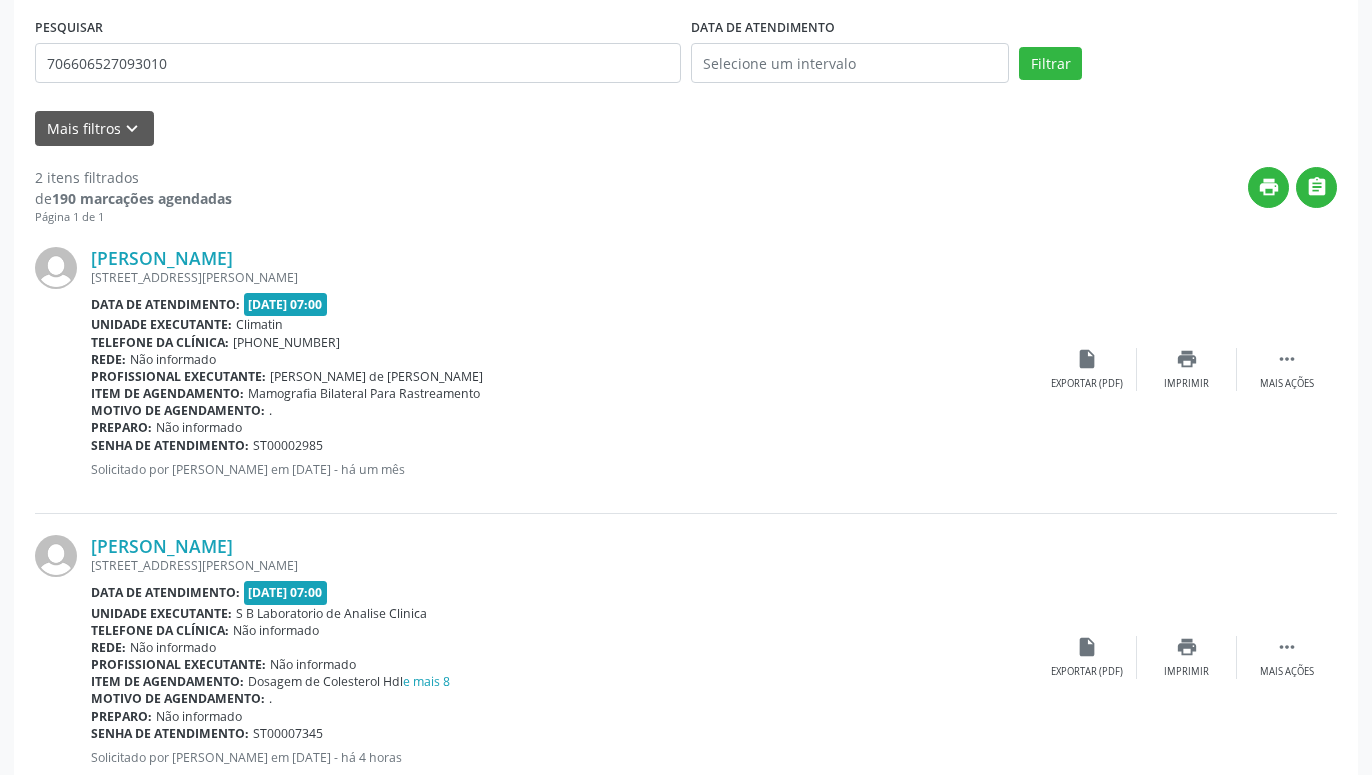 scroll, scrollTop: 441, scrollLeft: 0, axis: vertical 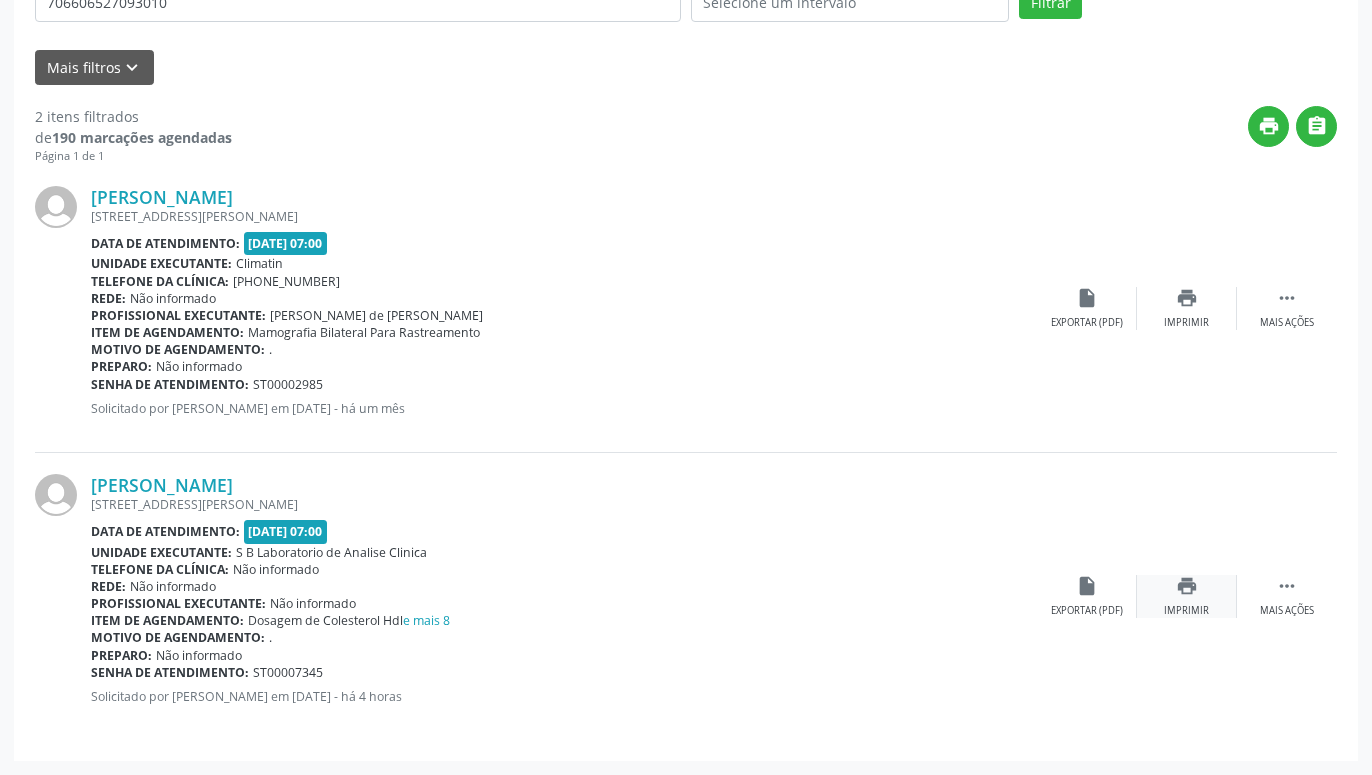 click on "print" at bounding box center (1187, 586) 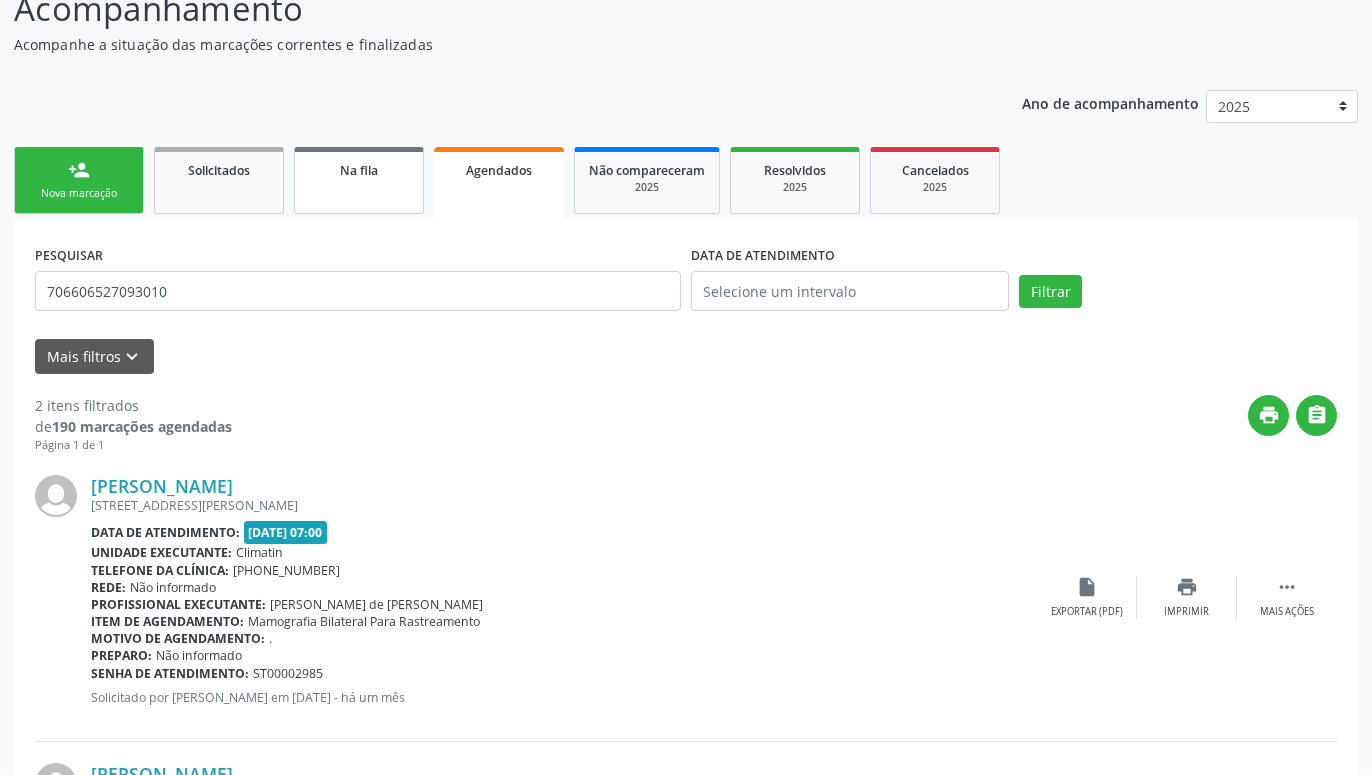 scroll, scrollTop: 135, scrollLeft: 0, axis: vertical 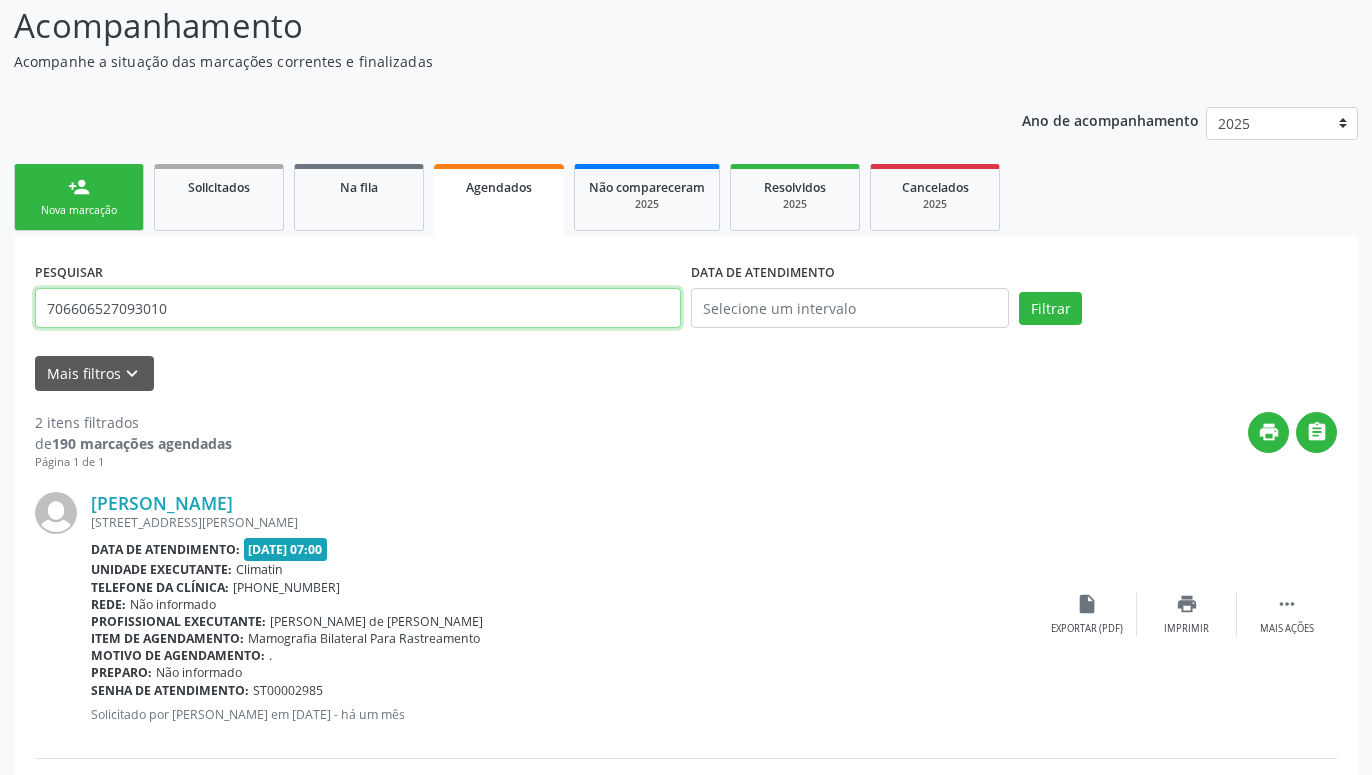 click on "706606527093010" at bounding box center (358, 308) 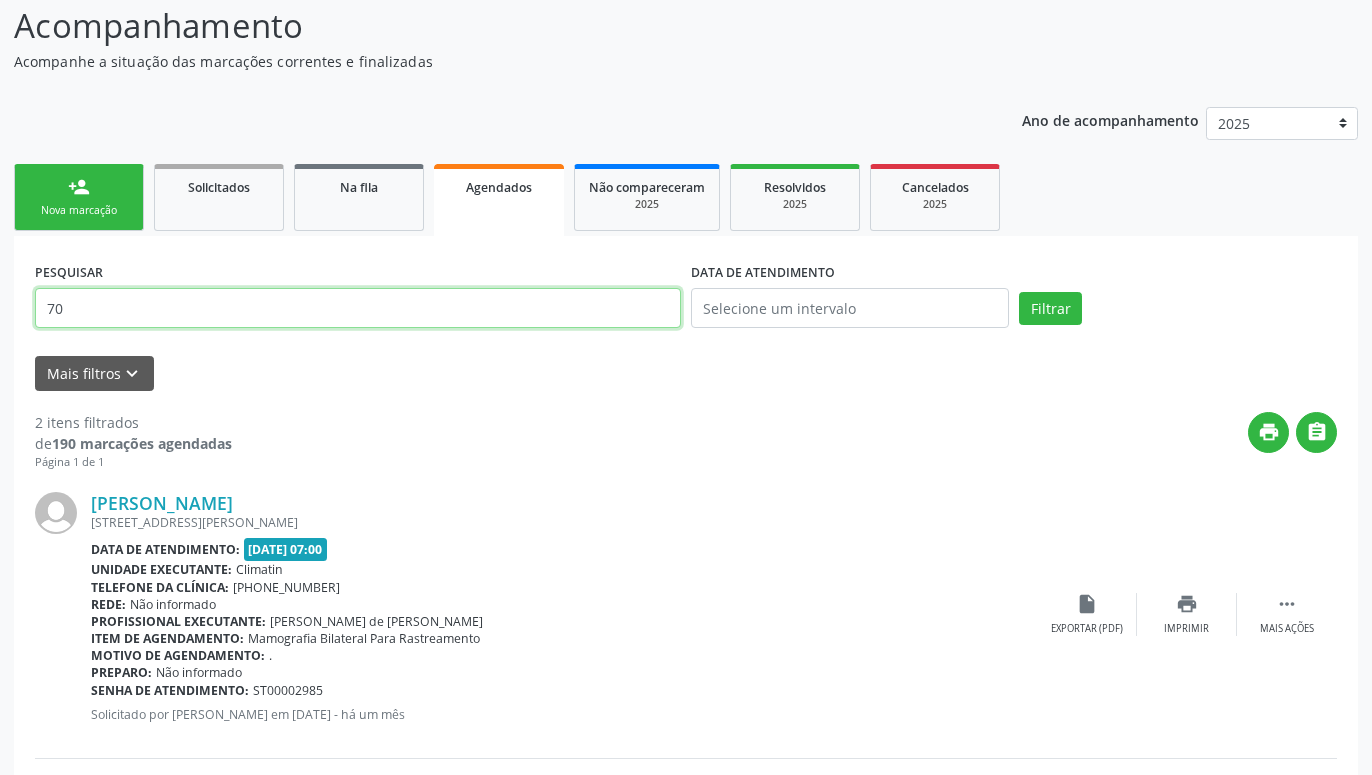 type on "7" 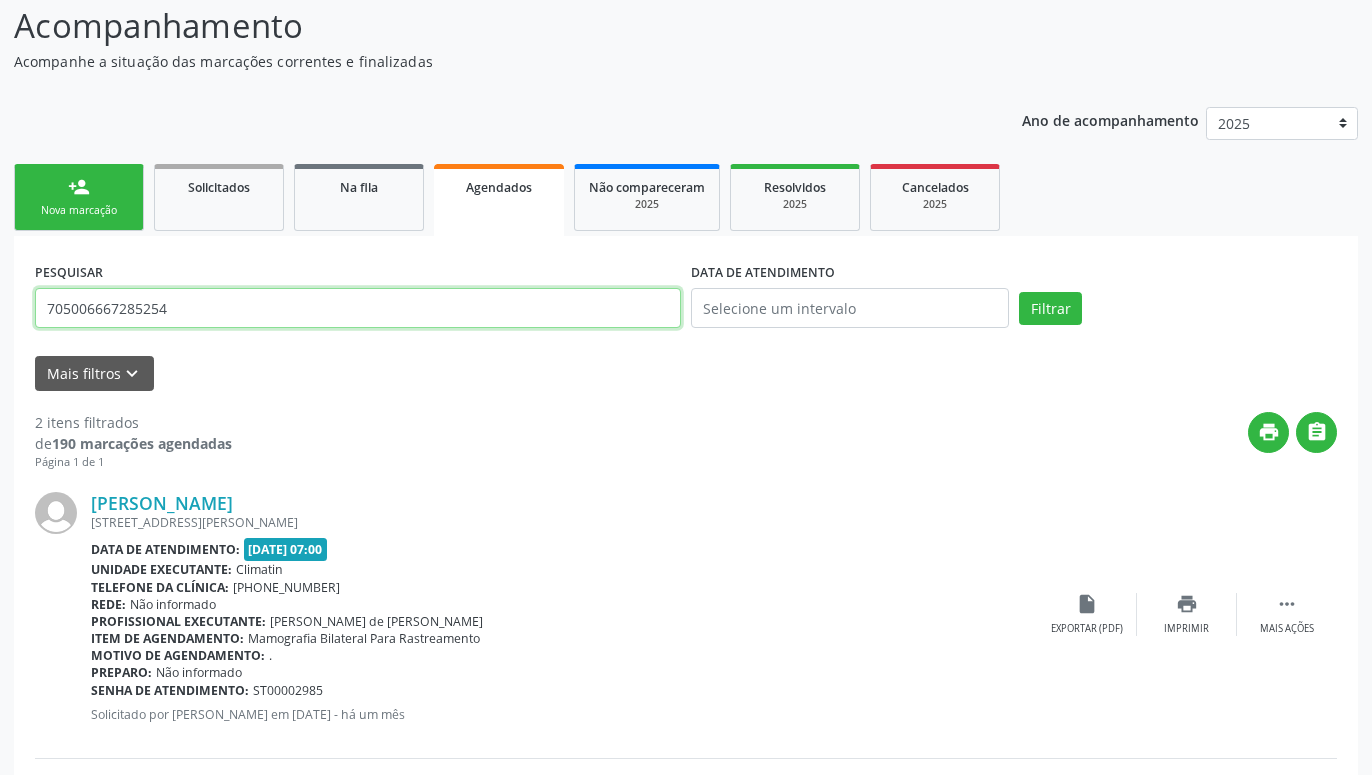 type on "705006667285254" 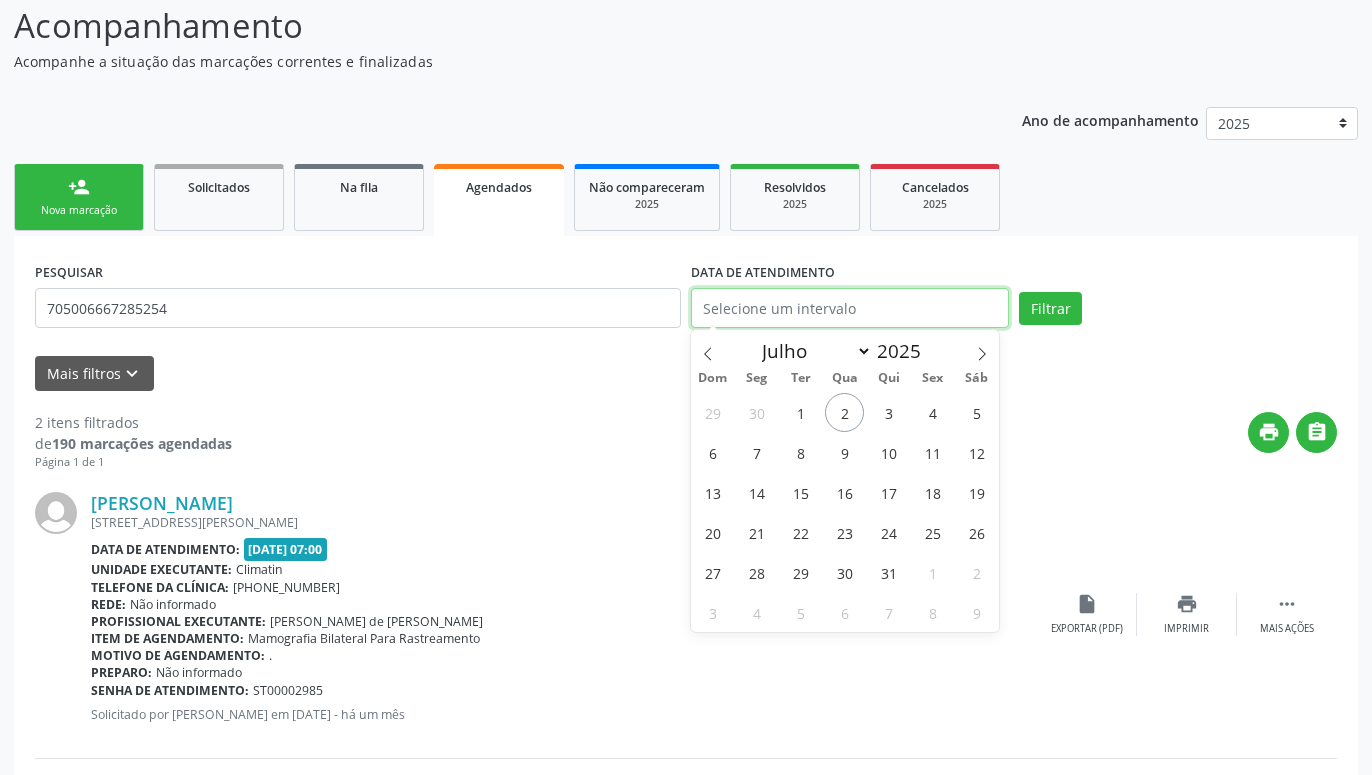 drag, startPoint x: 799, startPoint y: 298, endPoint x: 794, endPoint y: 325, distance: 27.45906 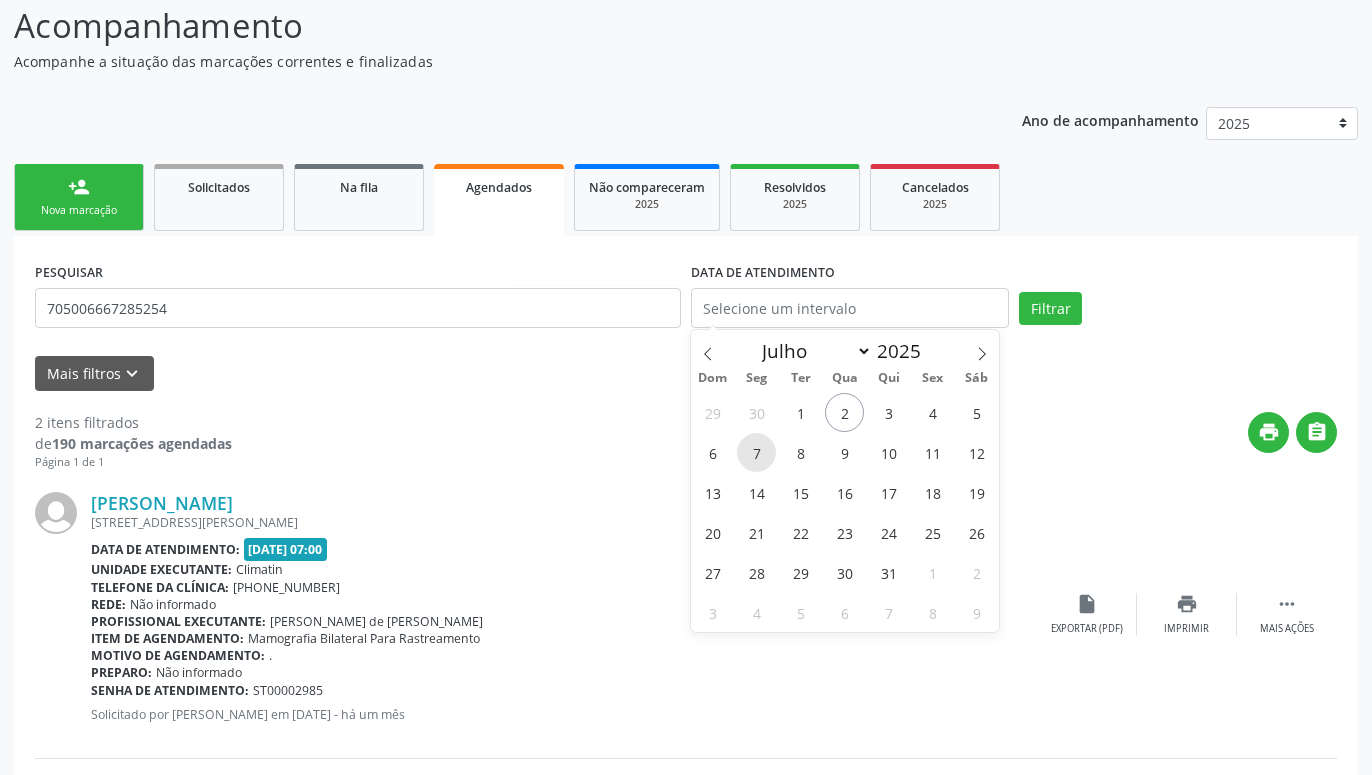 drag, startPoint x: 767, startPoint y: 452, endPoint x: 1044, endPoint y: 353, distance: 294.15982 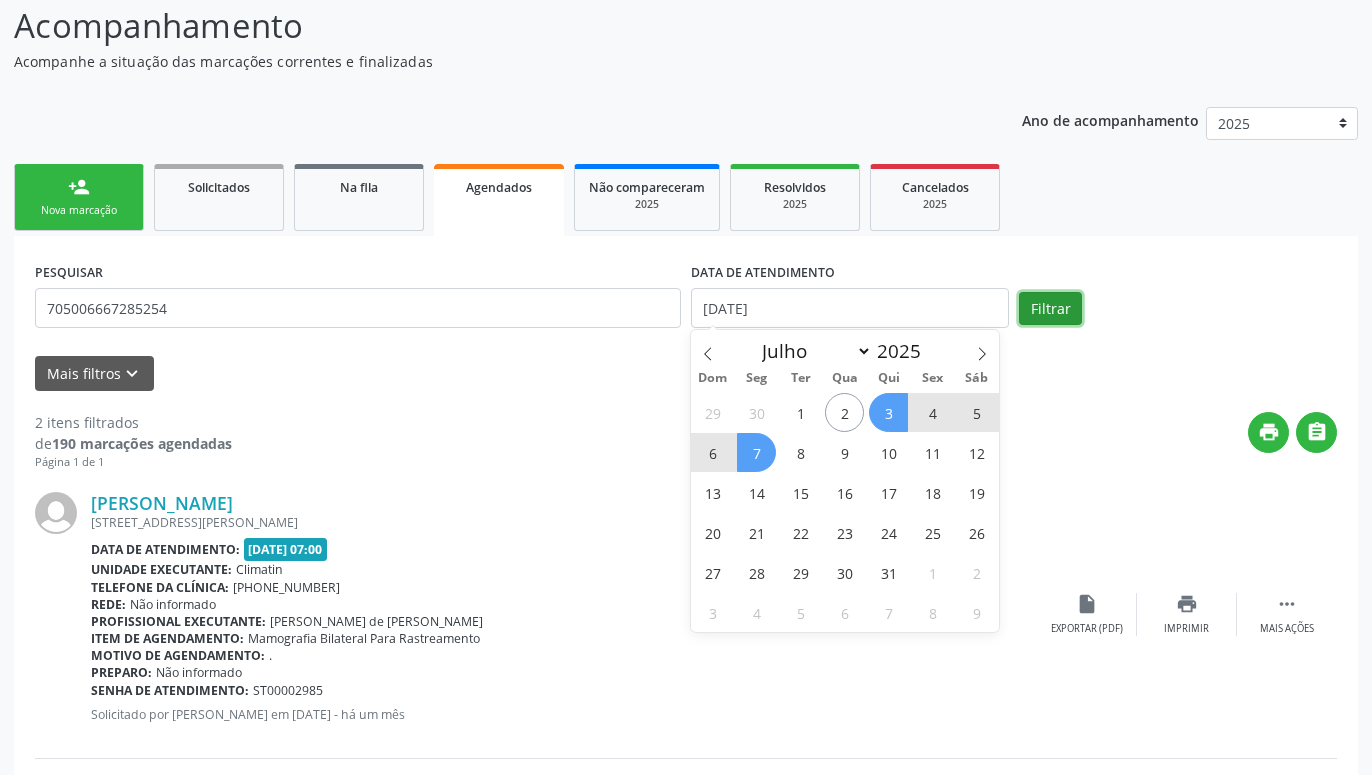 click on "Filtrar" at bounding box center [1050, 309] 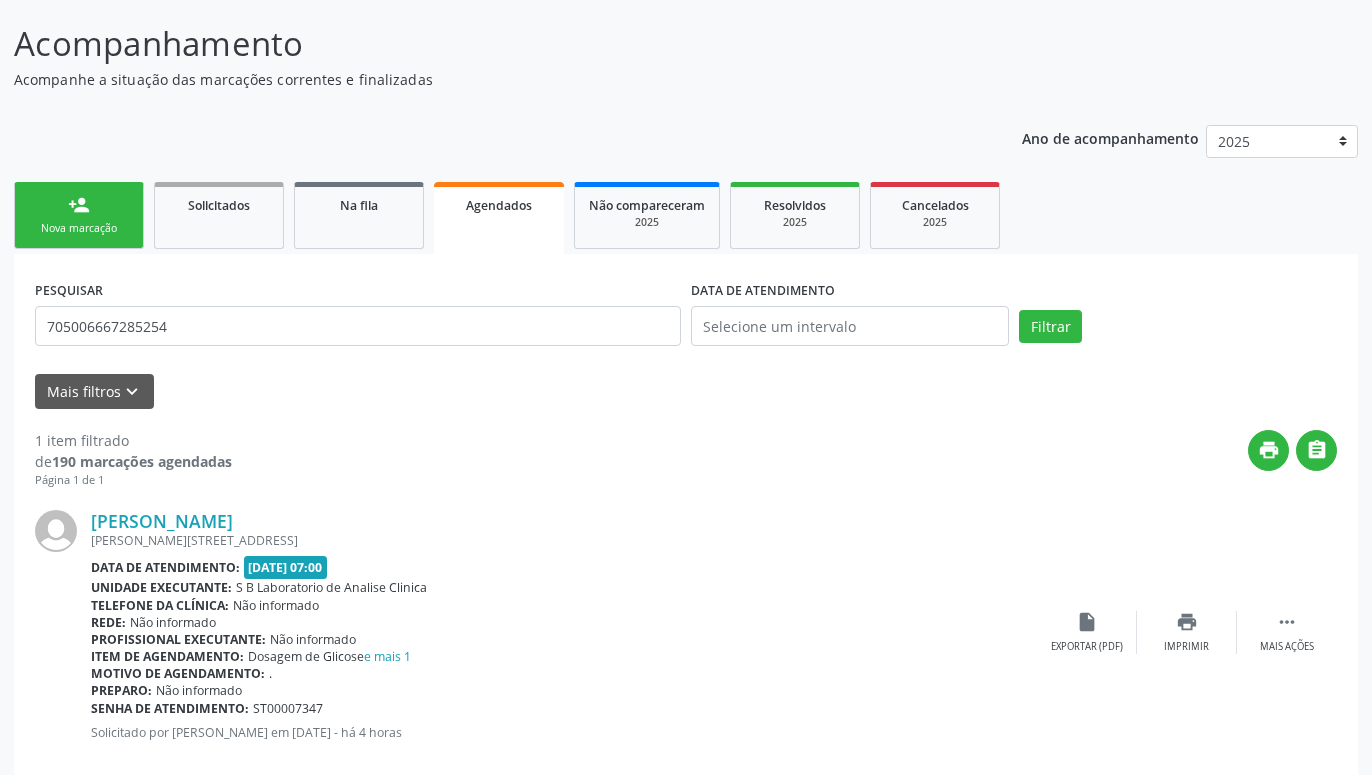 scroll, scrollTop: 153, scrollLeft: 0, axis: vertical 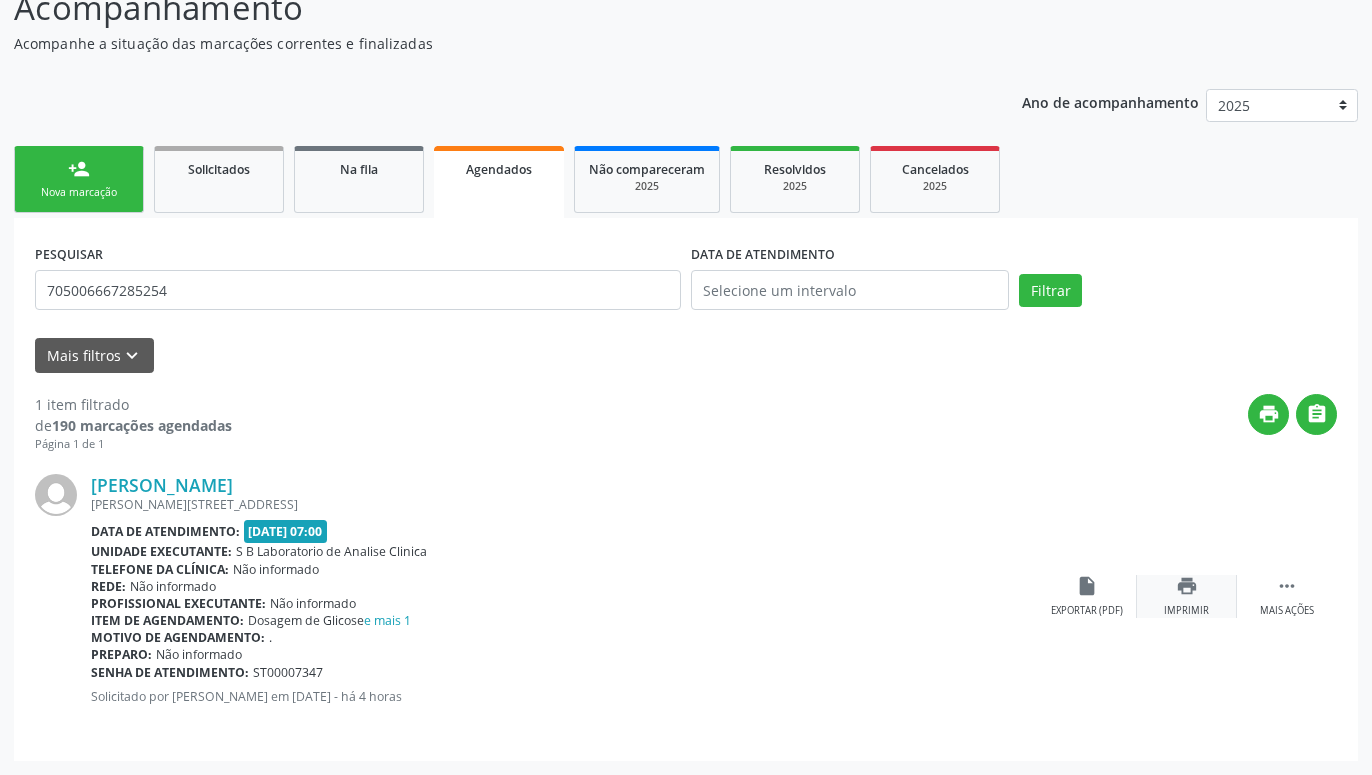 click on "Imprimir" at bounding box center [1186, 611] 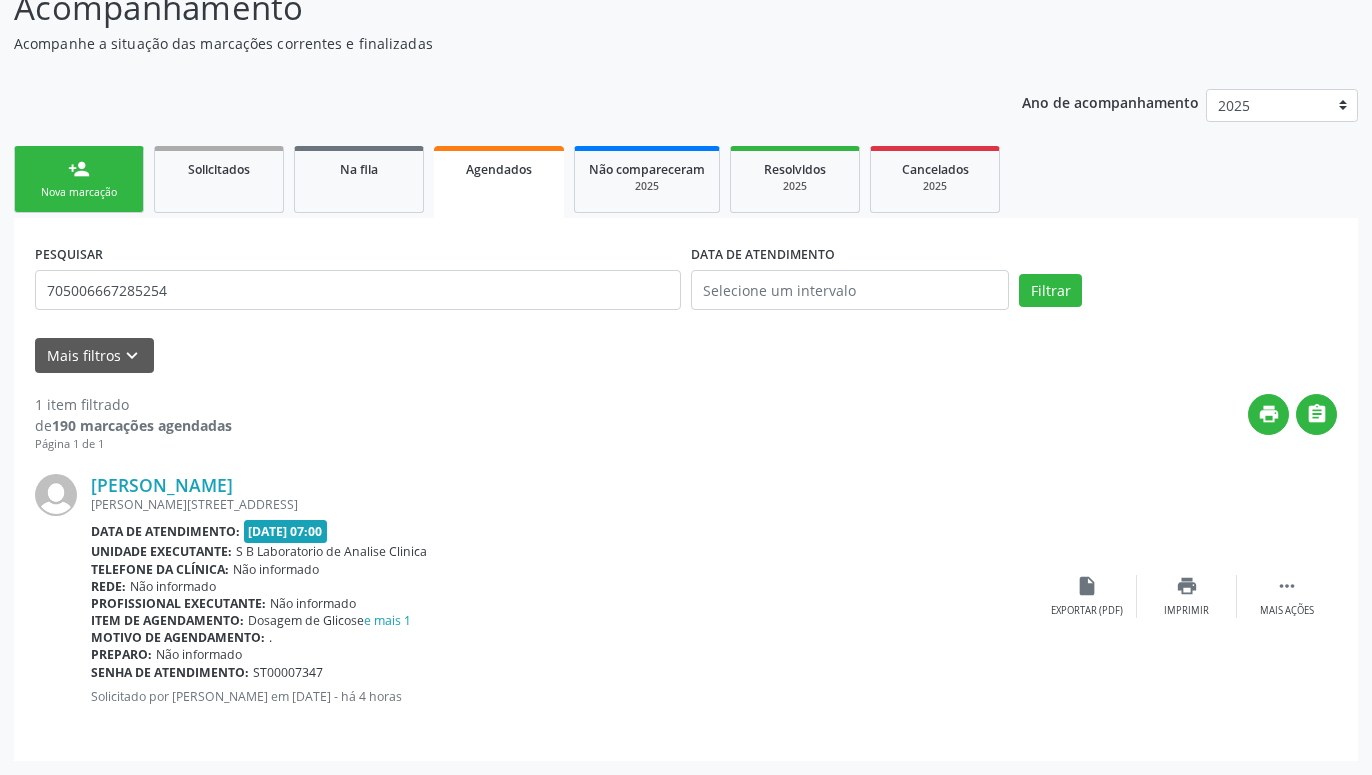 click on "PESQUISAR
705006667285254" at bounding box center (358, 281) 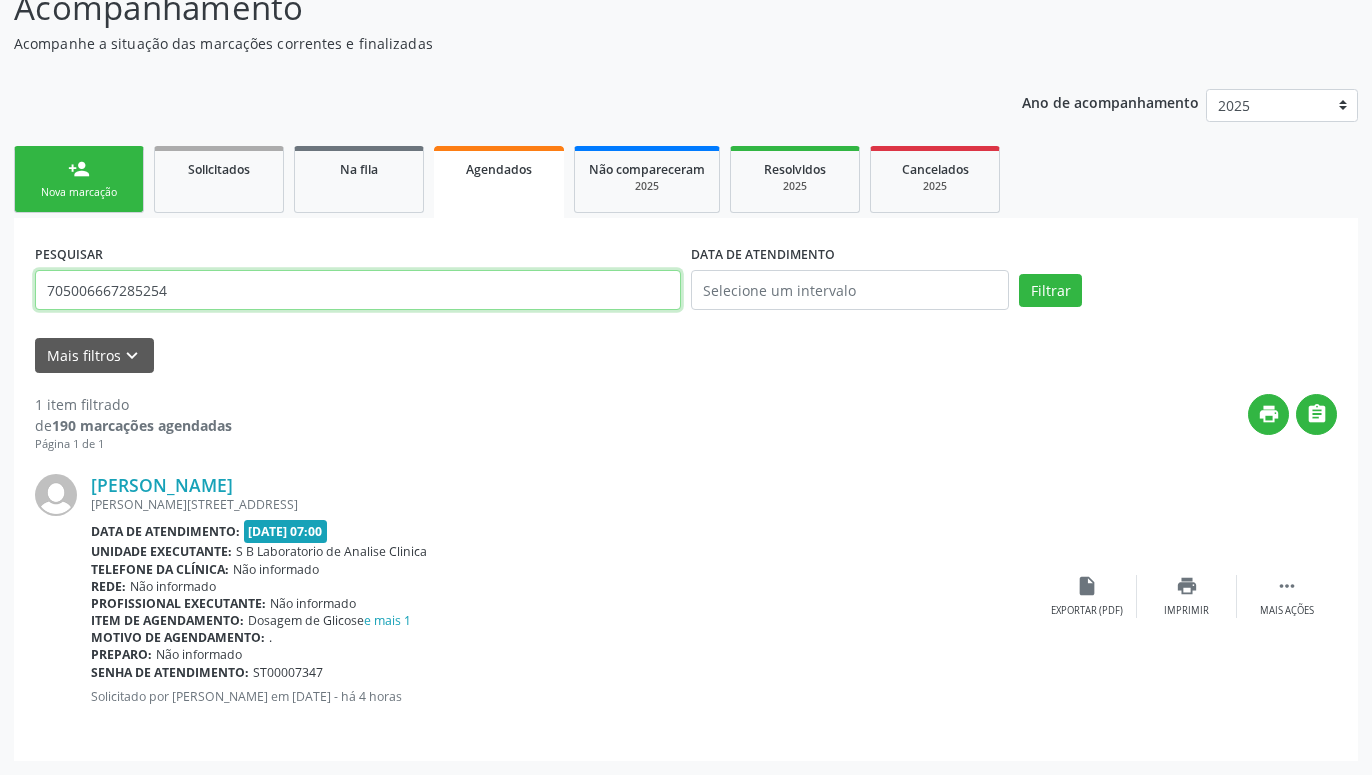 click on "705006667285254" at bounding box center (358, 290) 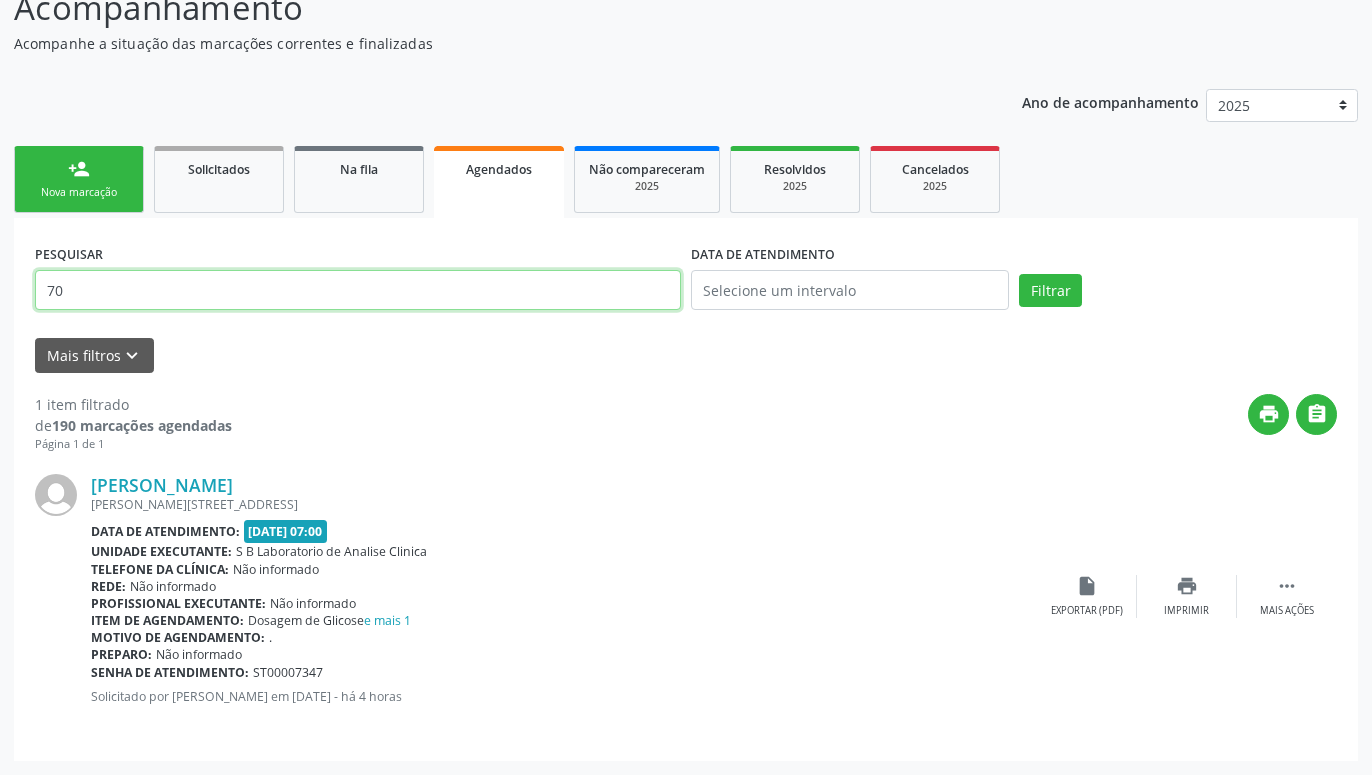 type on "7" 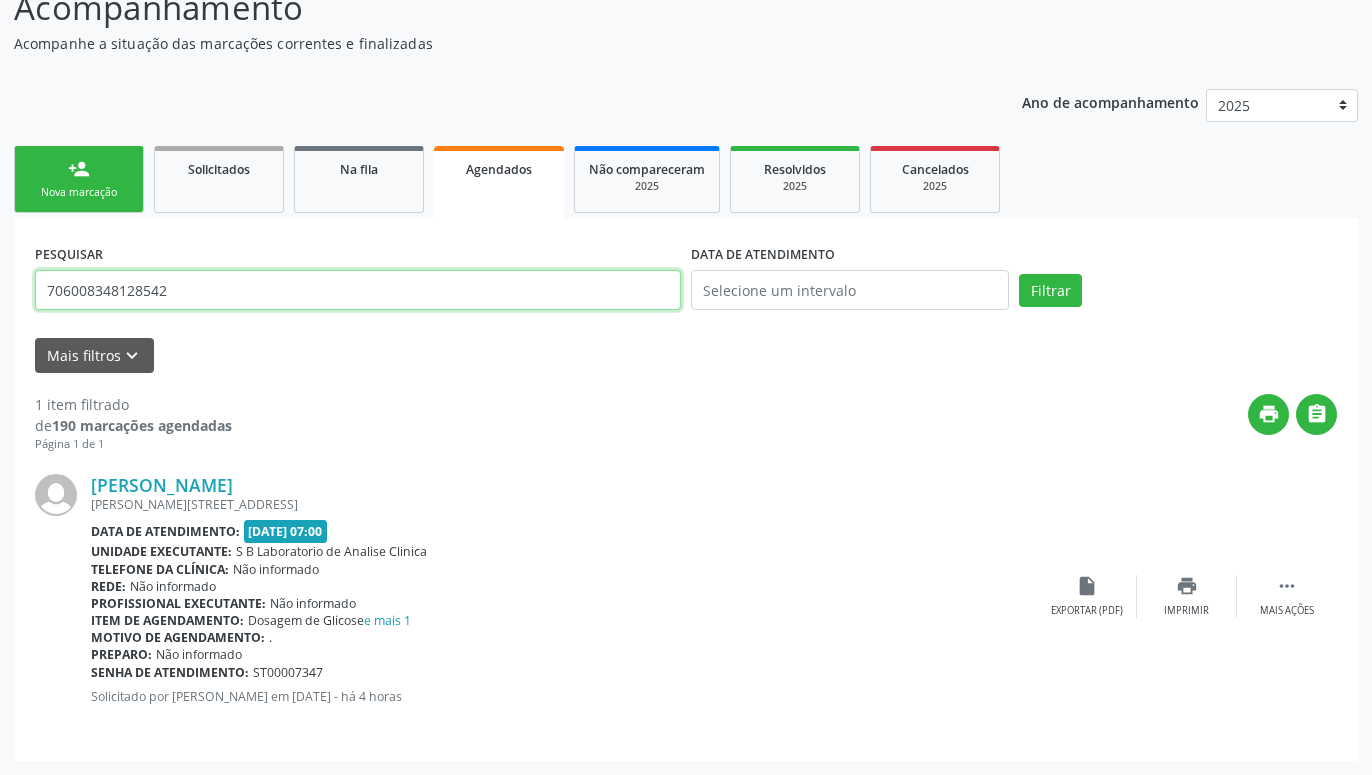 type on "706008348128542" 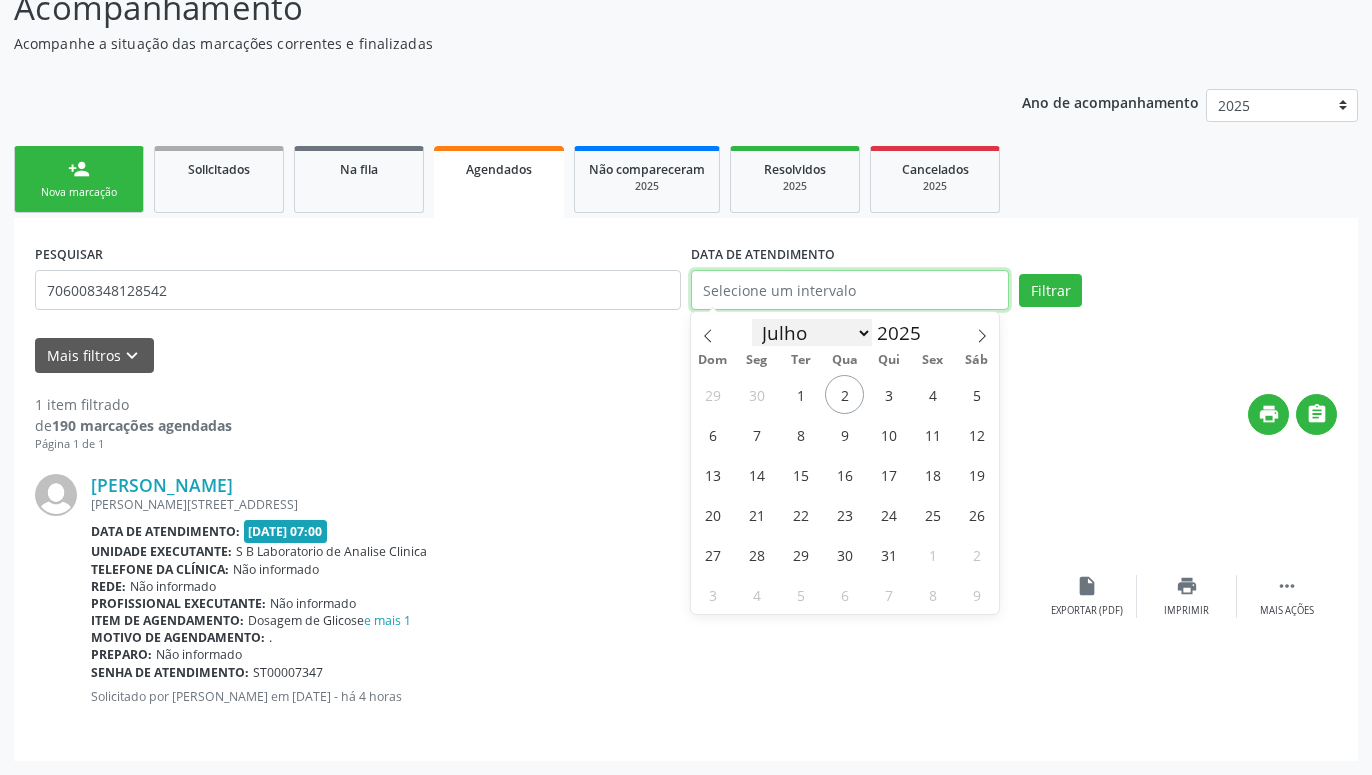 drag, startPoint x: 848, startPoint y: 291, endPoint x: 842, endPoint y: 321, distance: 30.594116 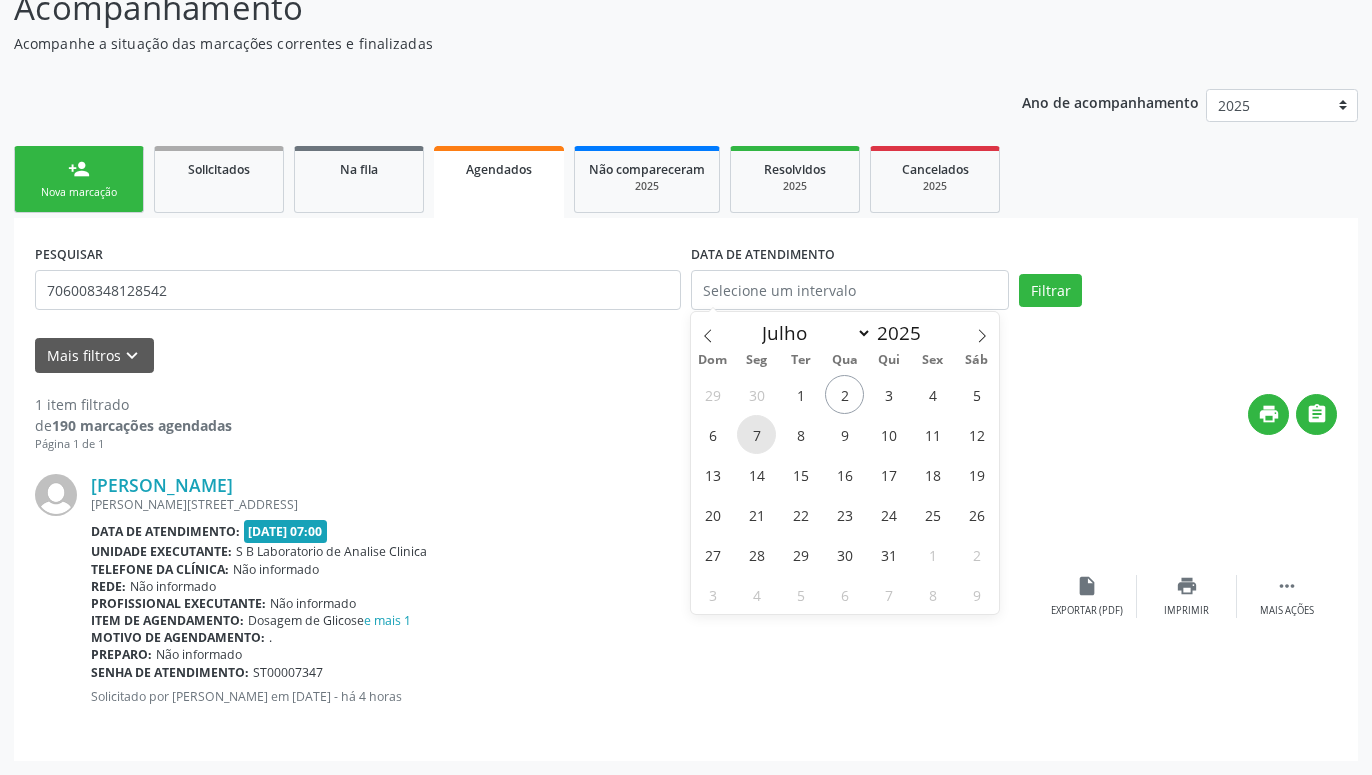 click on "7" at bounding box center (756, 434) 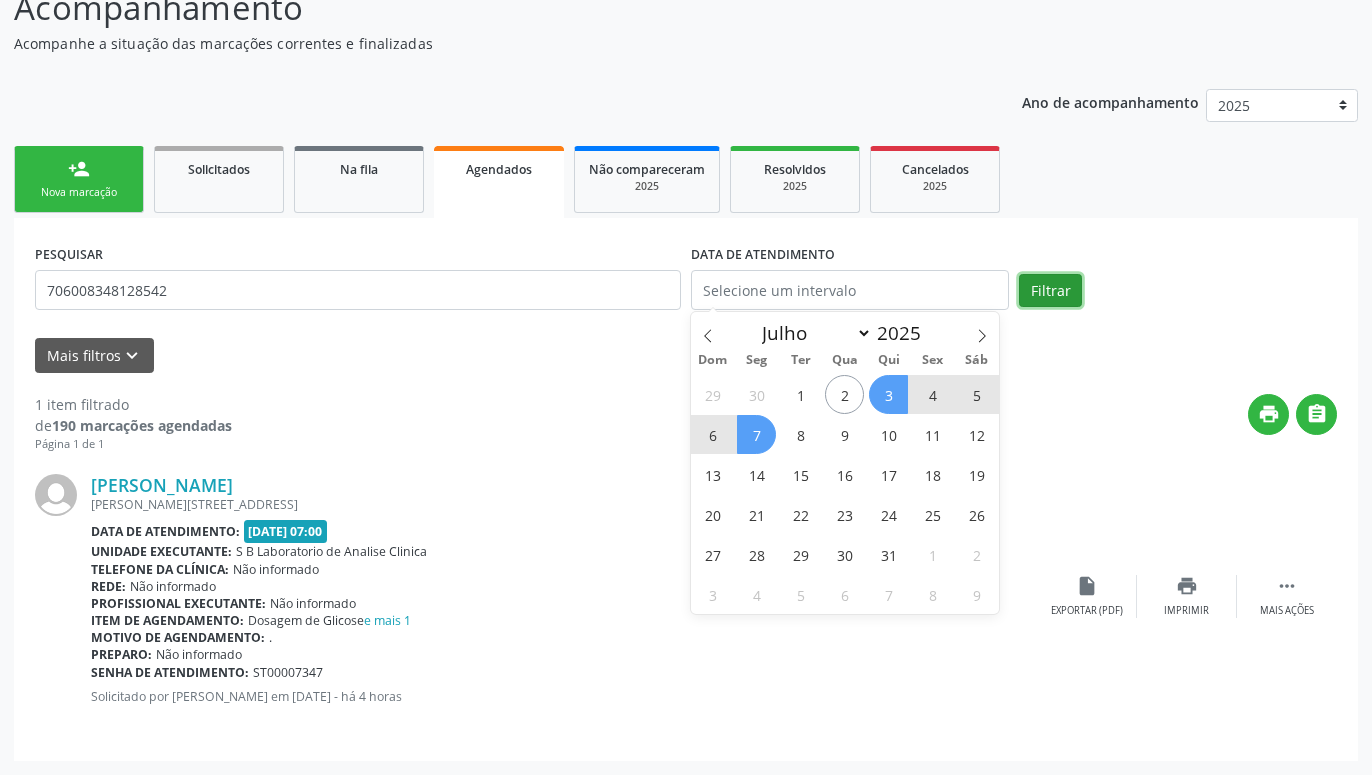 click on "Filtrar" at bounding box center [1050, 291] 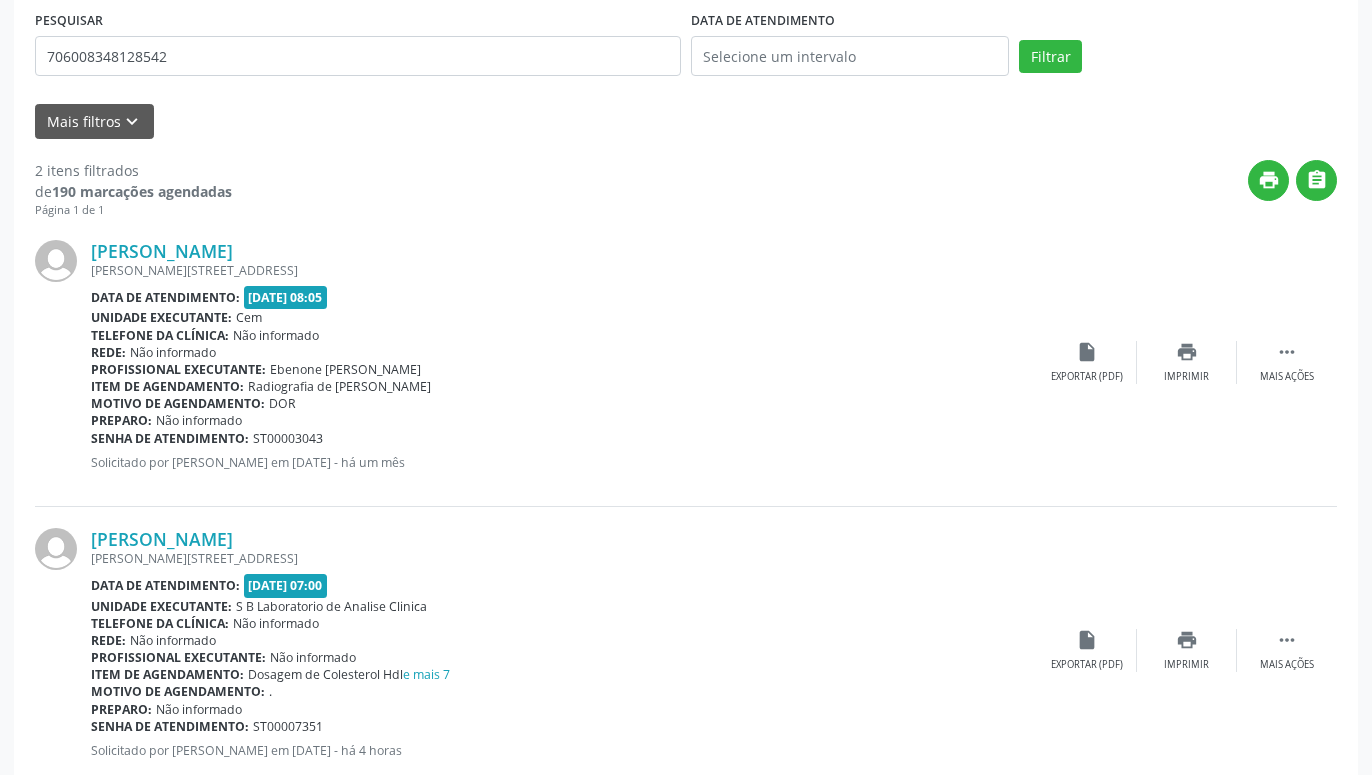 scroll, scrollTop: 441, scrollLeft: 0, axis: vertical 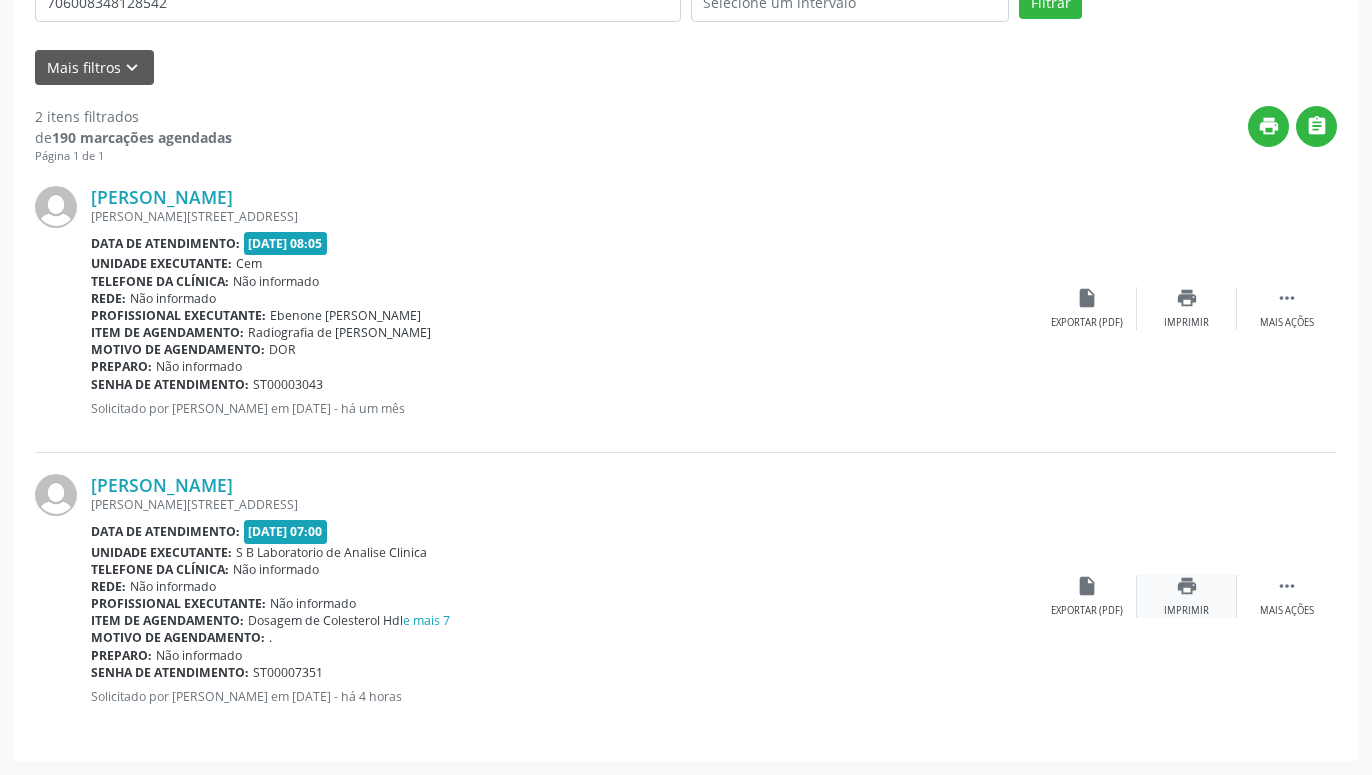 click on "print" at bounding box center (1187, 586) 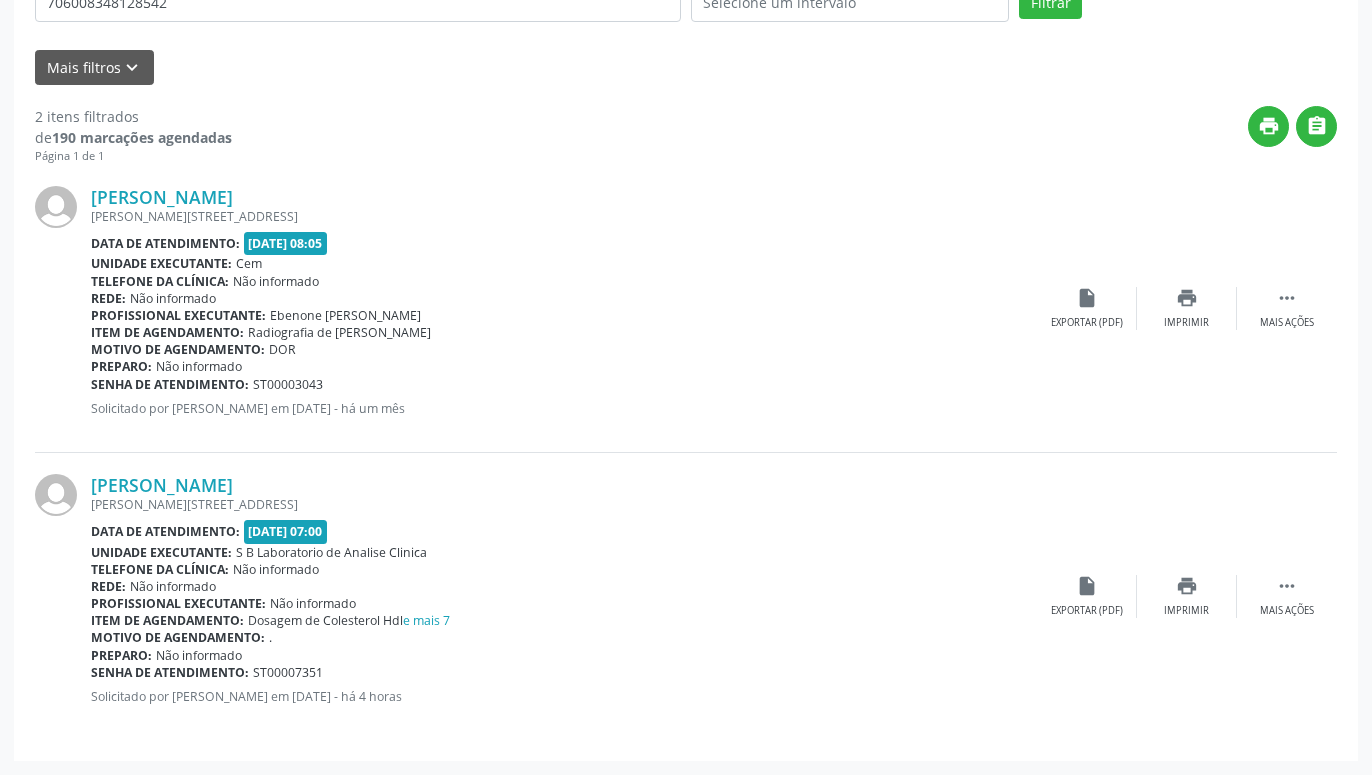 scroll, scrollTop: 135, scrollLeft: 0, axis: vertical 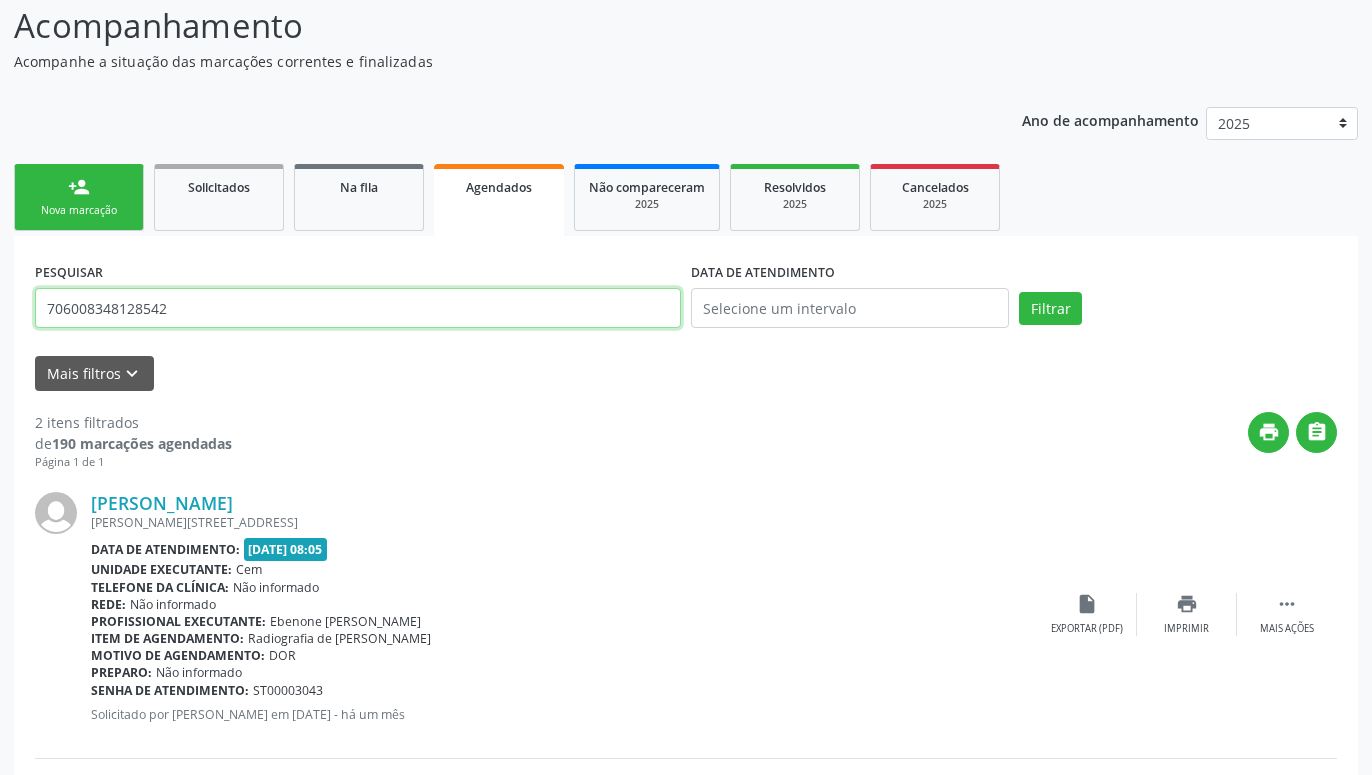 click on "706008348128542" at bounding box center [358, 308] 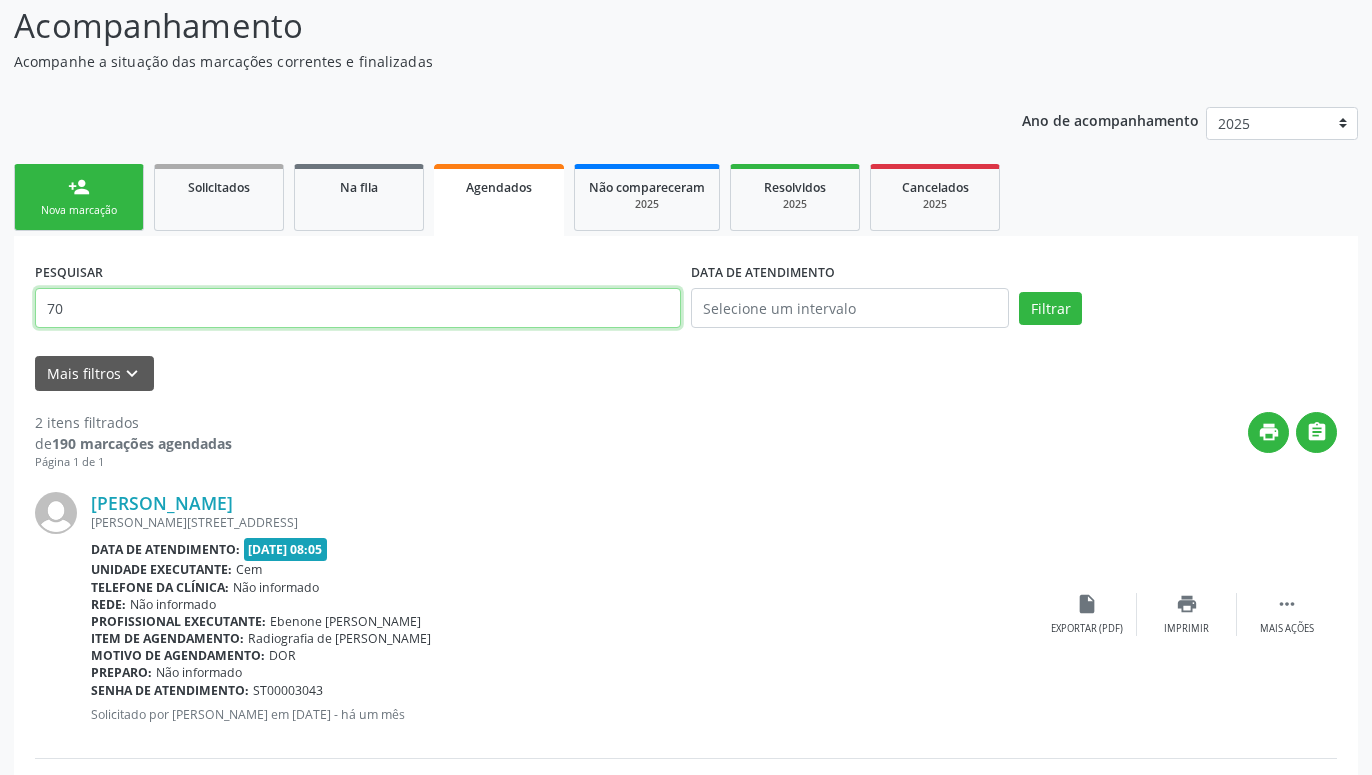 type on "7" 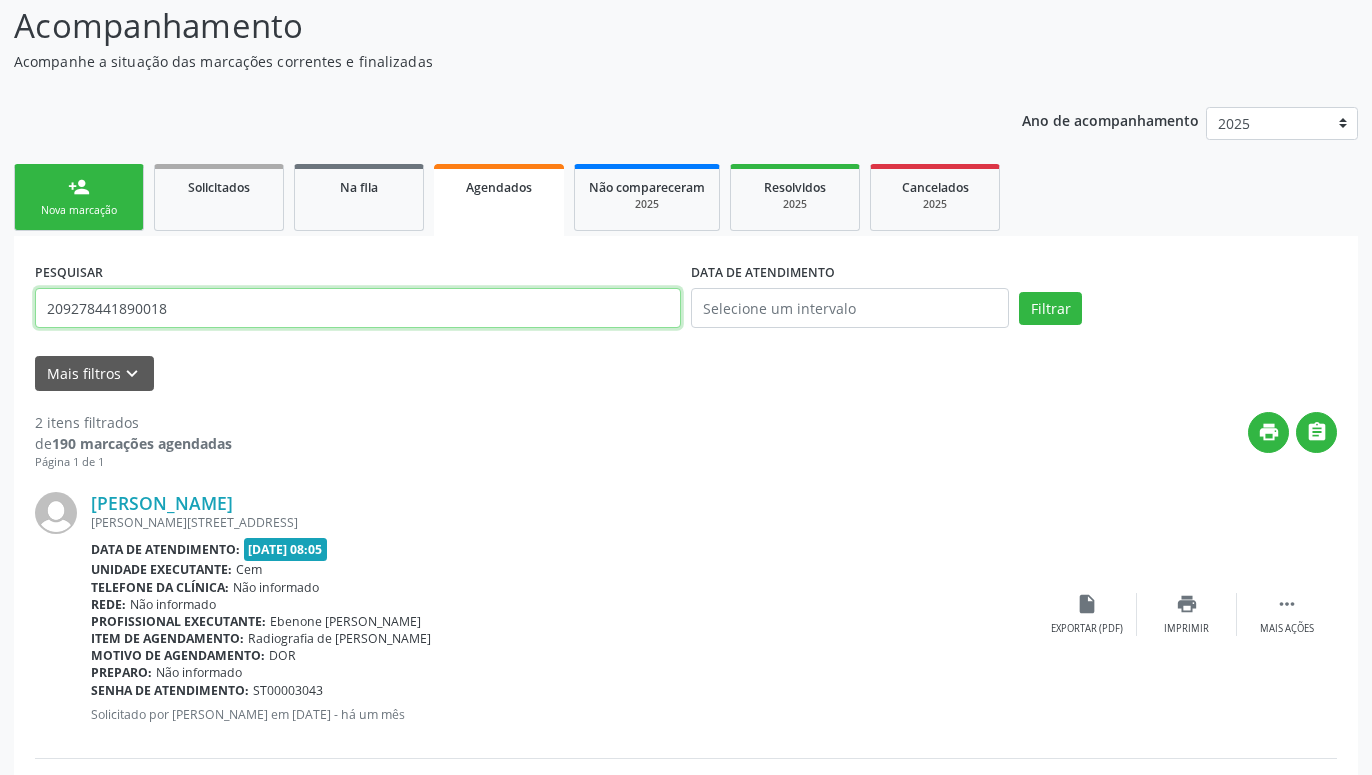 type on "209278441890018" 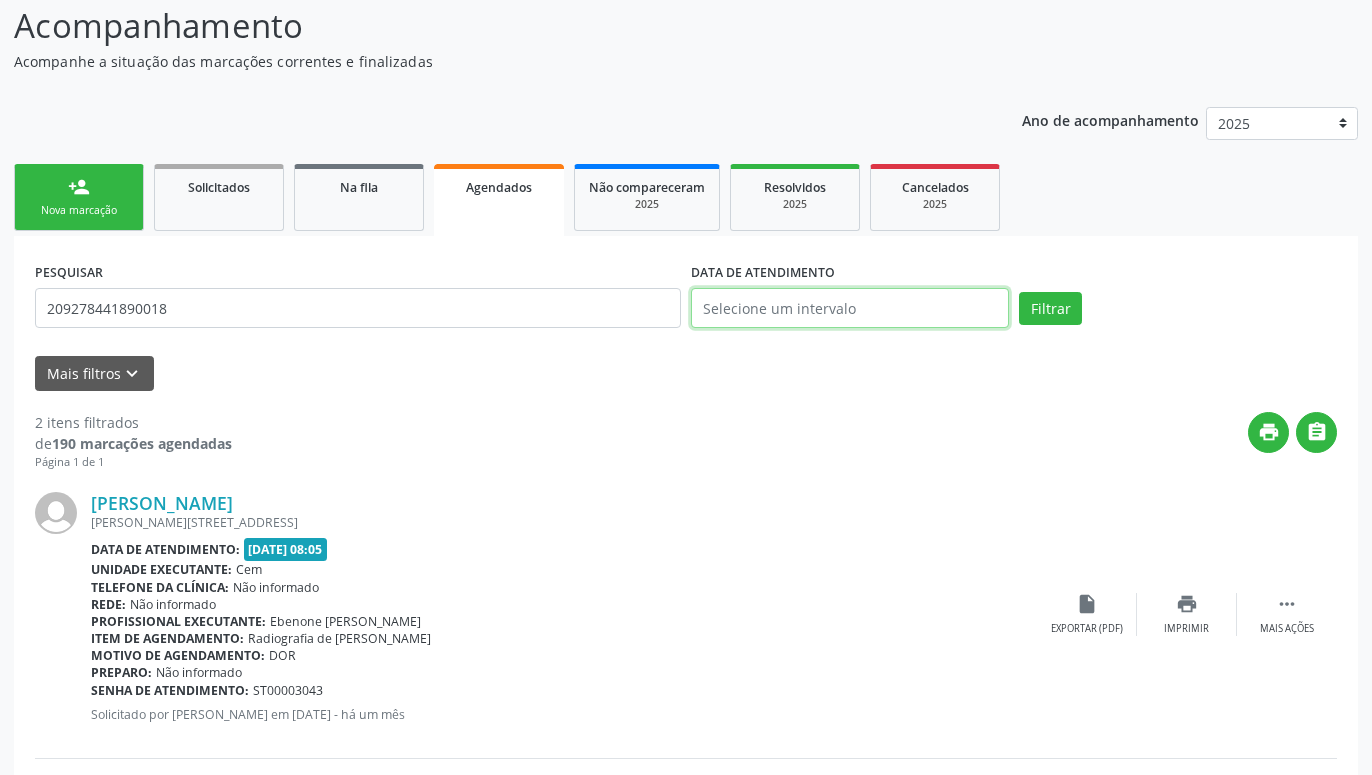 click at bounding box center [850, 308] 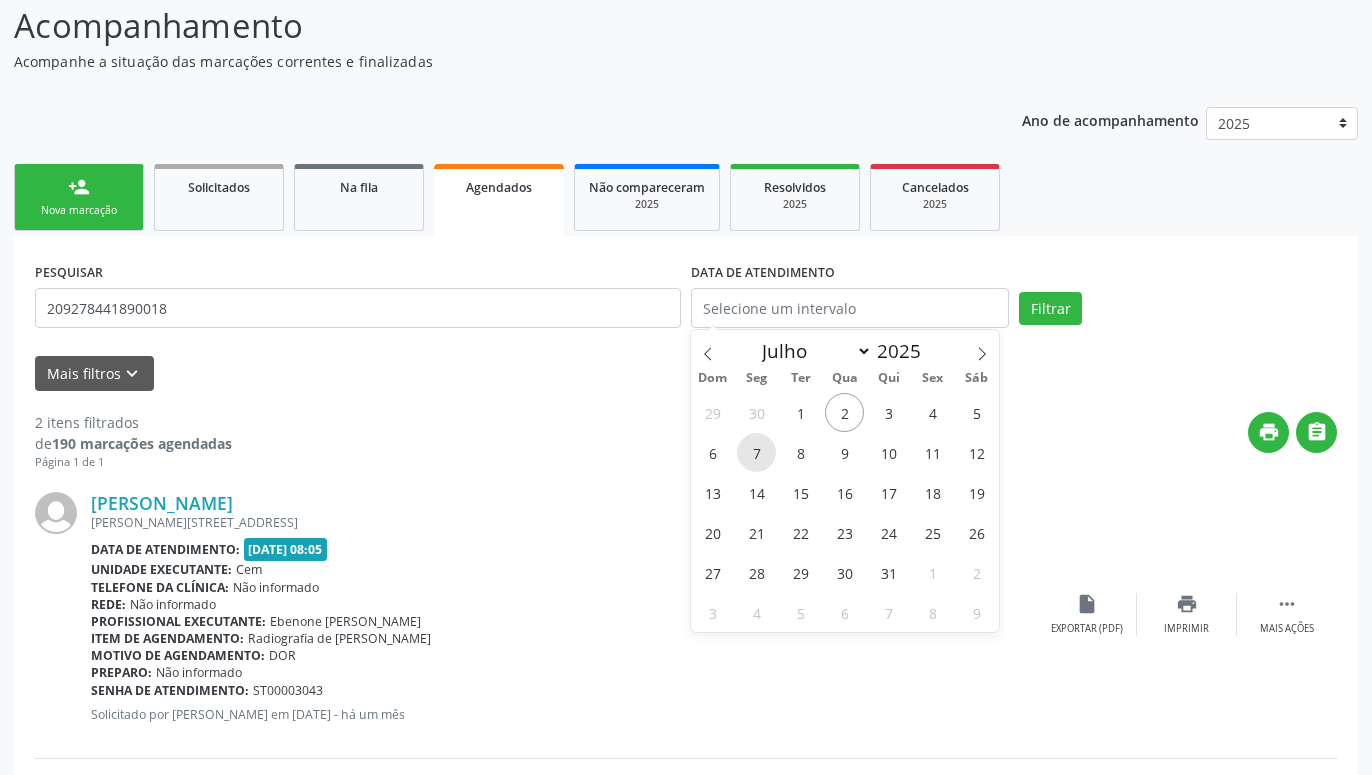 click on "7" at bounding box center (756, 452) 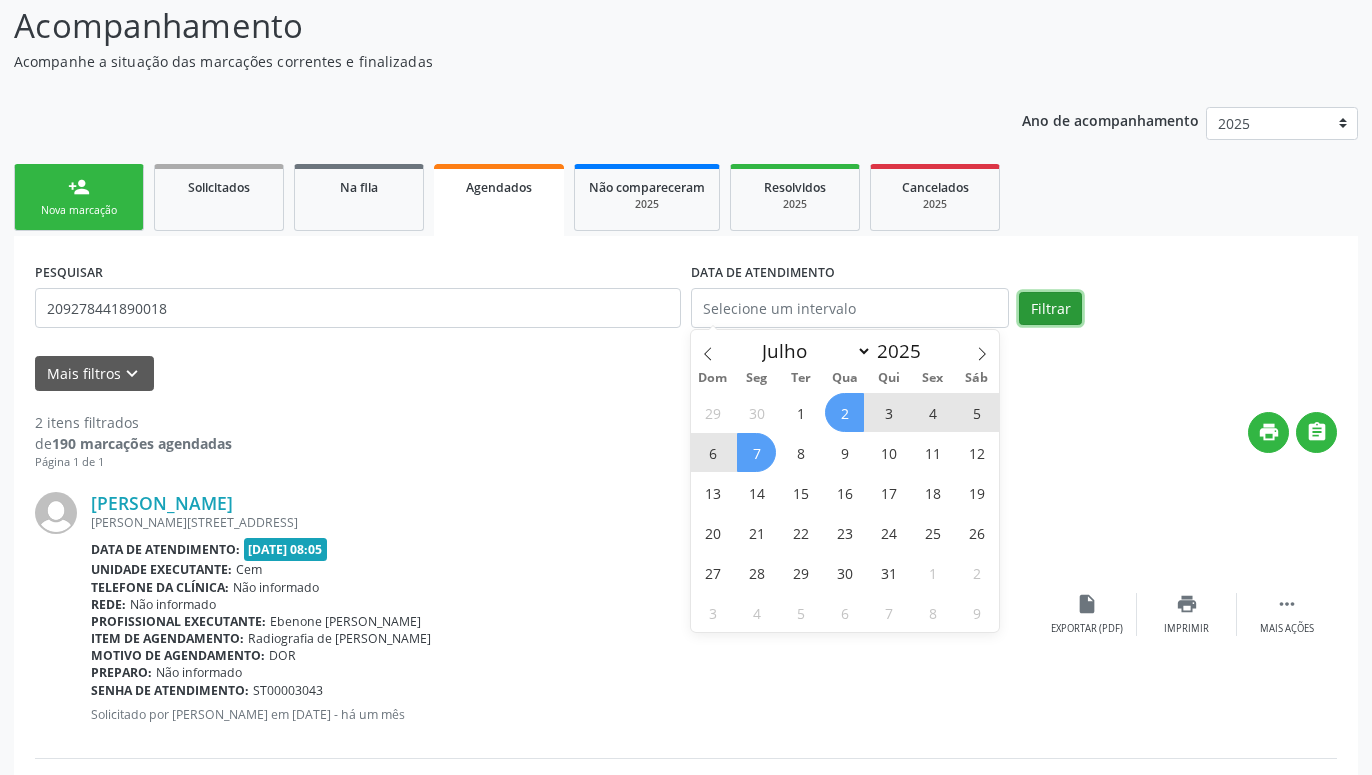 click on "Filtrar" at bounding box center (1050, 309) 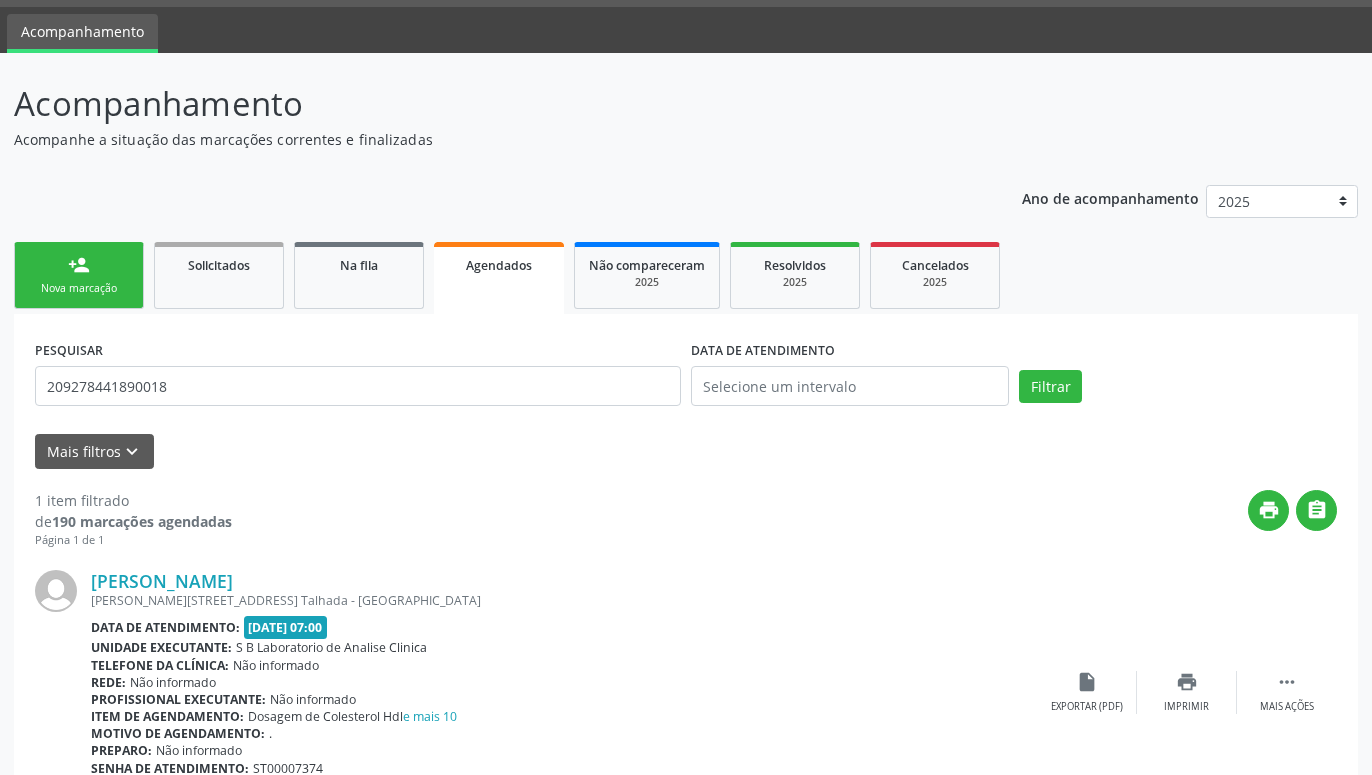 scroll, scrollTop: 153, scrollLeft: 0, axis: vertical 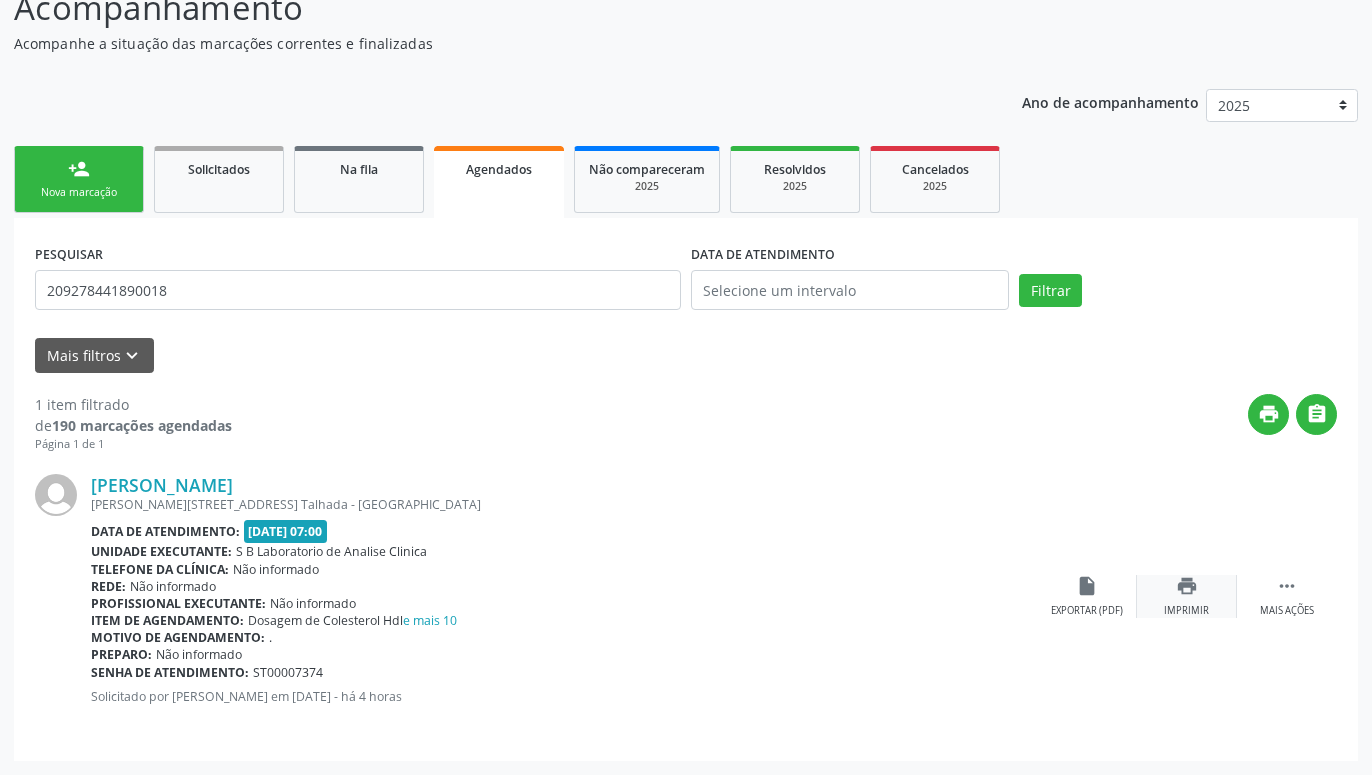 click on "Imprimir" at bounding box center (1186, 611) 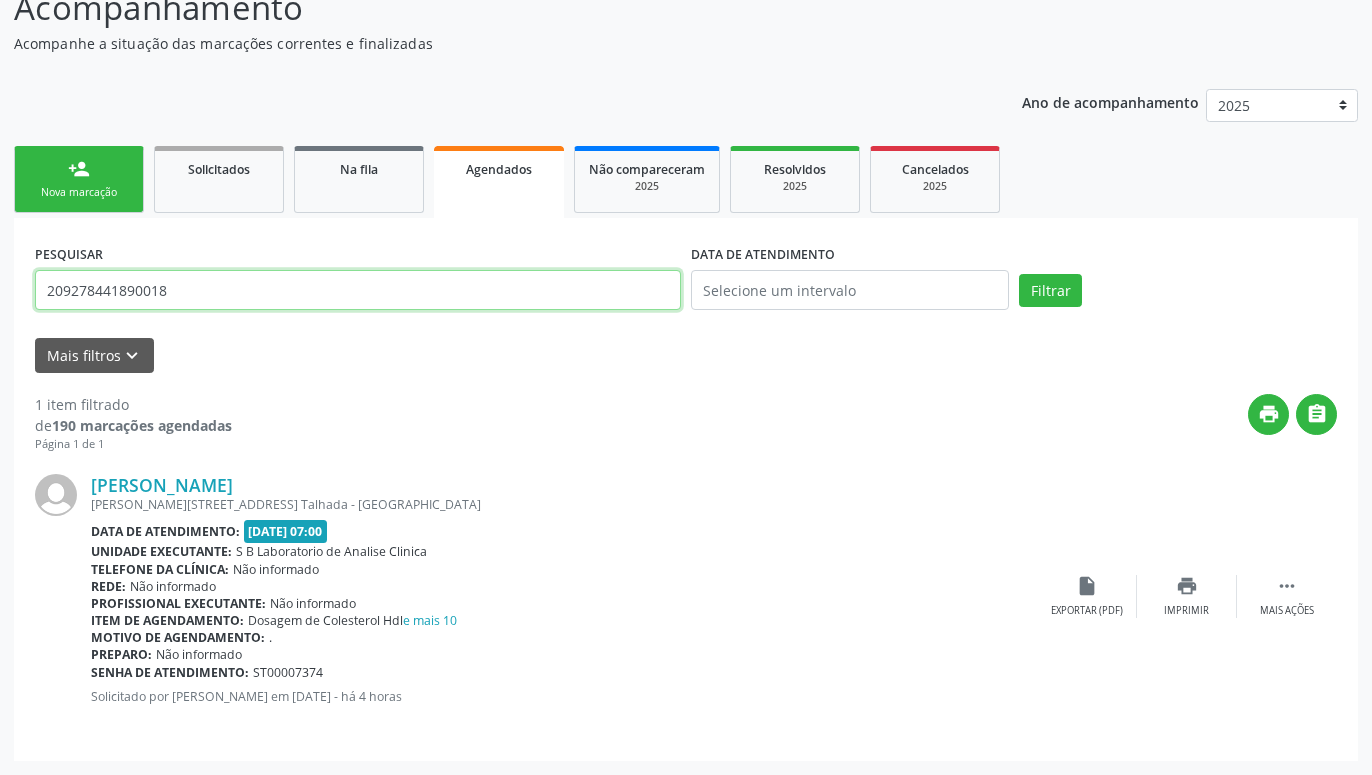 click on "209278441890018" at bounding box center (358, 290) 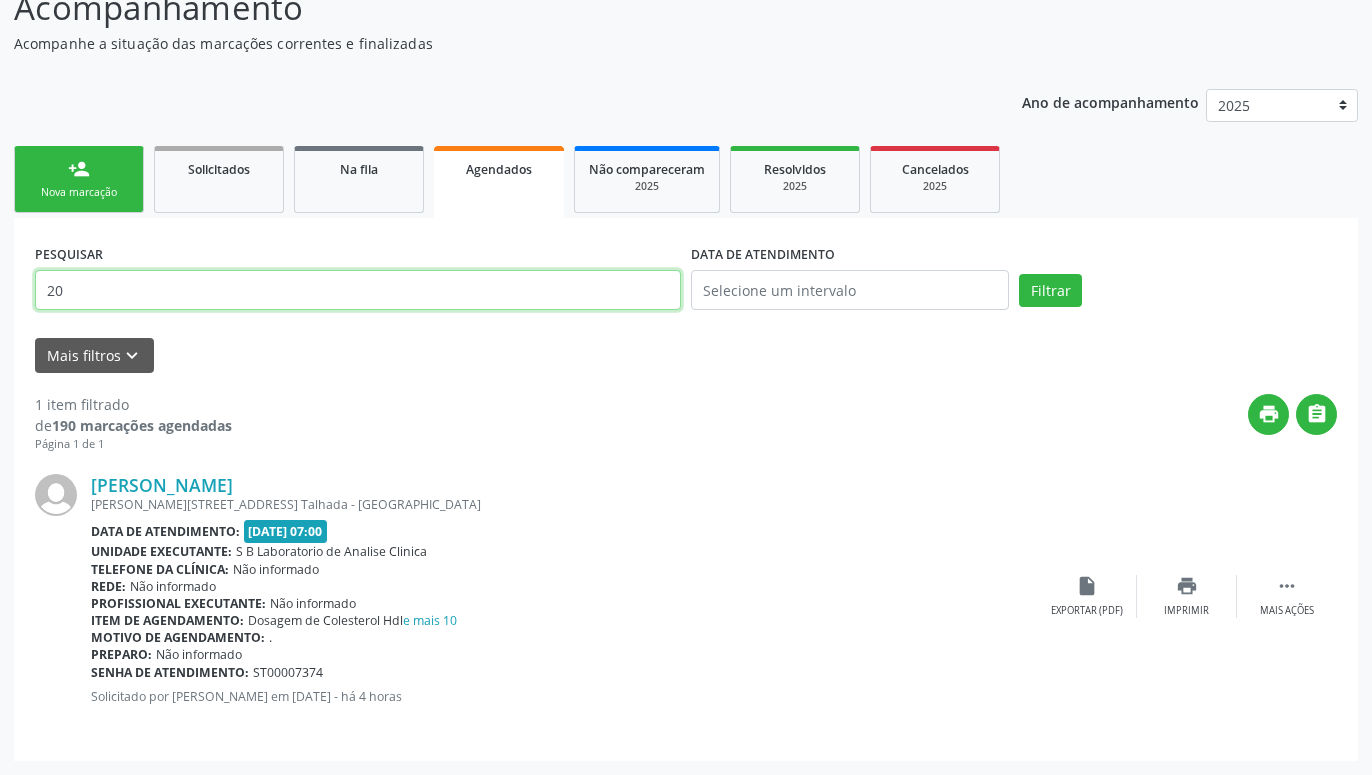 type on "2" 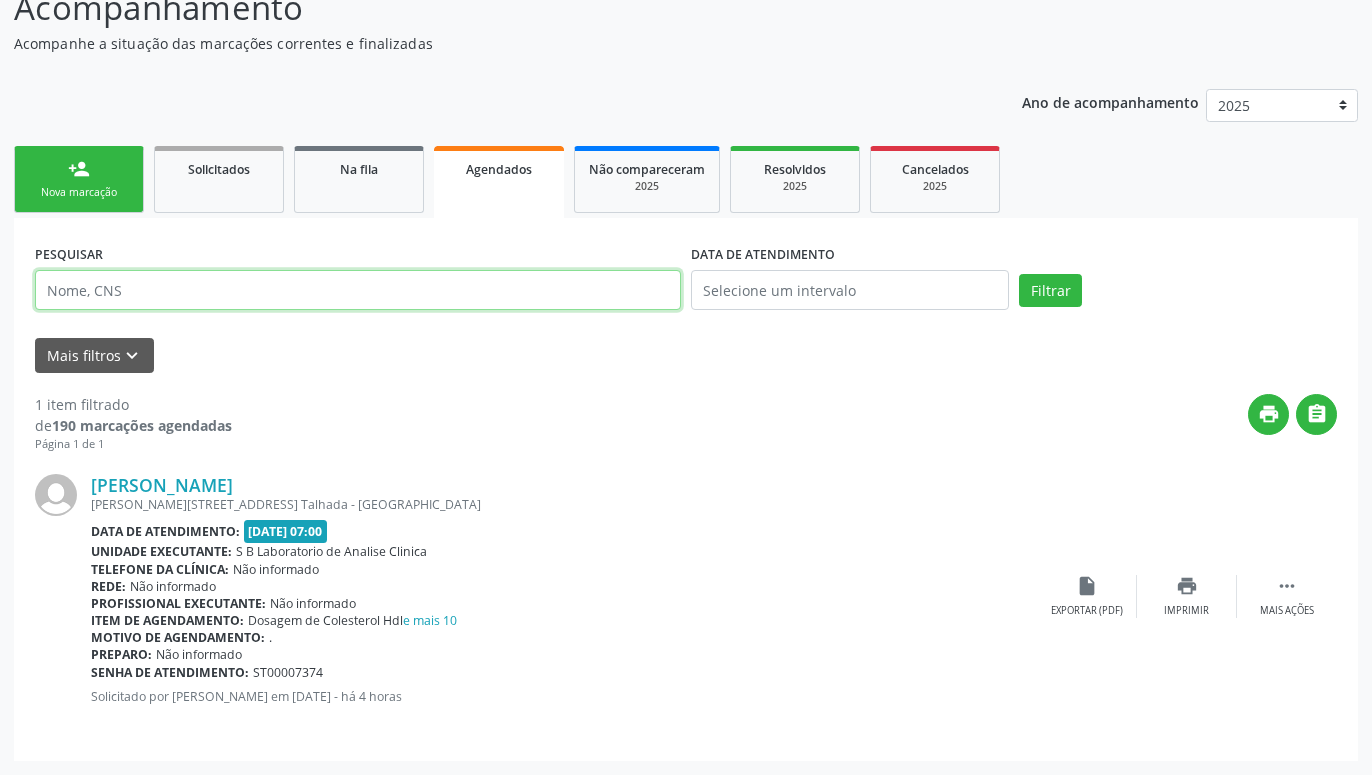 click at bounding box center (358, 290) 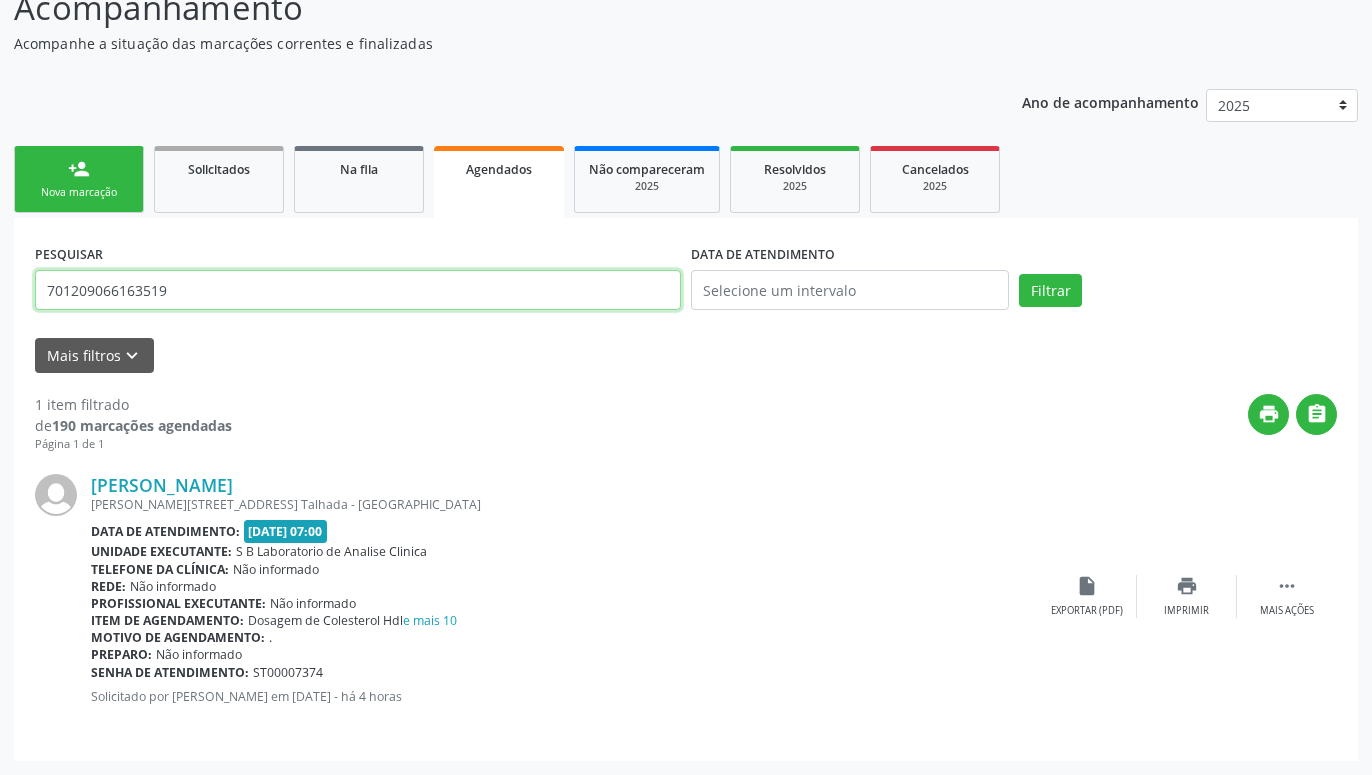 type on "701209066163519" 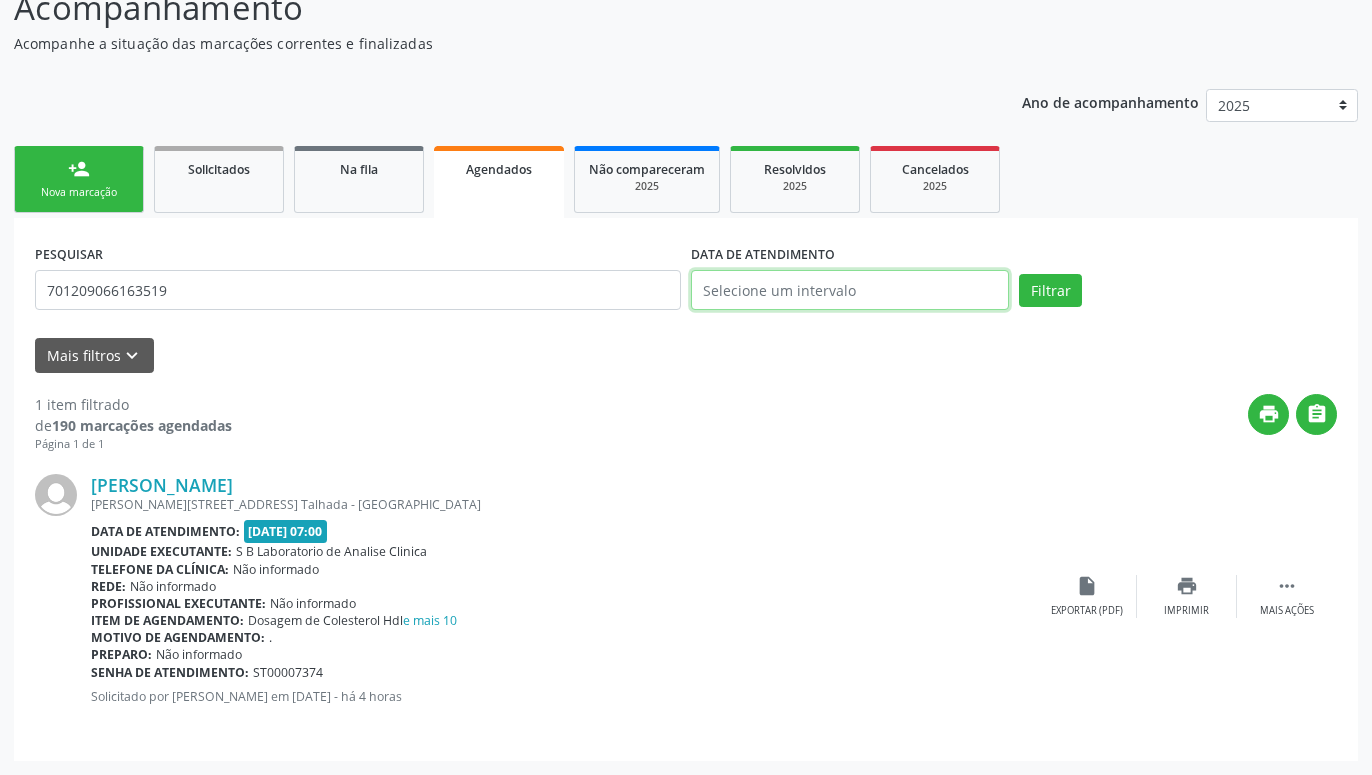 click at bounding box center (850, 290) 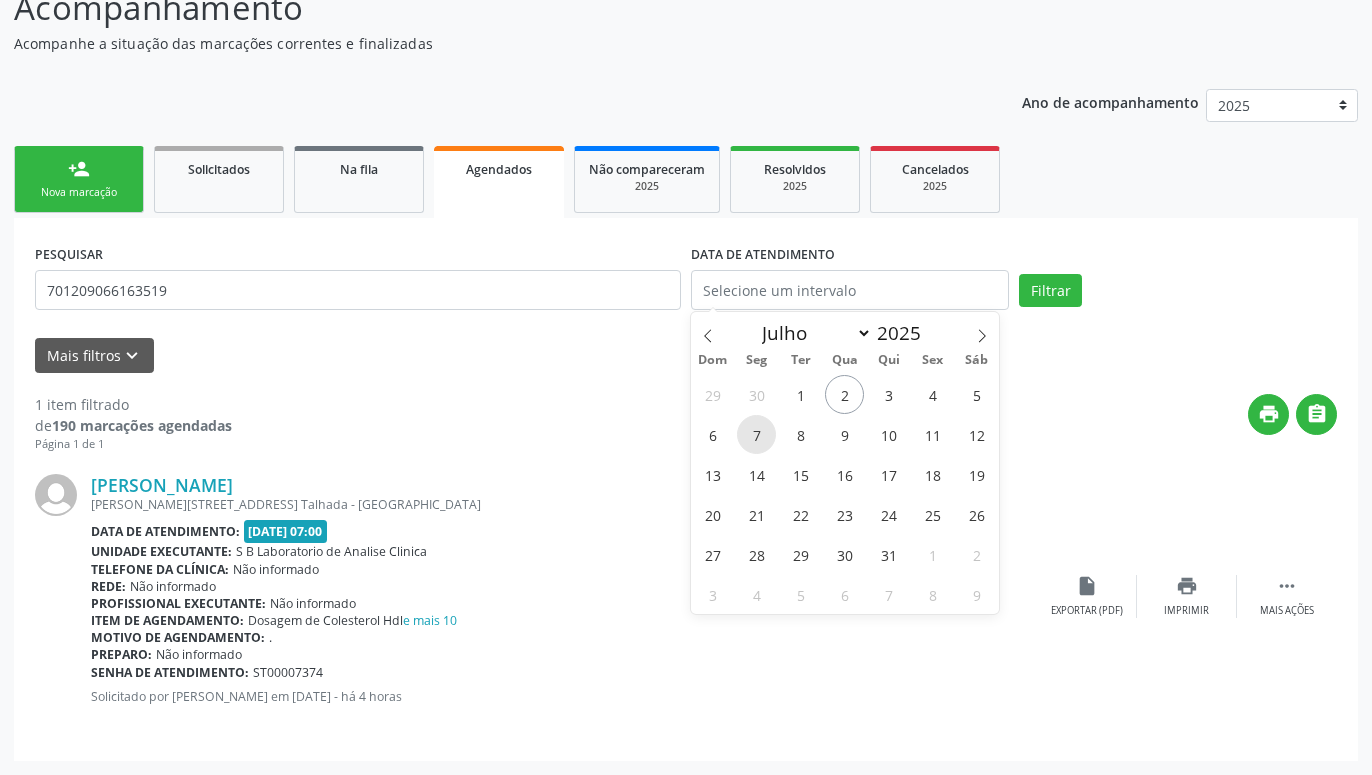 drag, startPoint x: 766, startPoint y: 435, endPoint x: 939, endPoint y: 361, distance: 188.16217 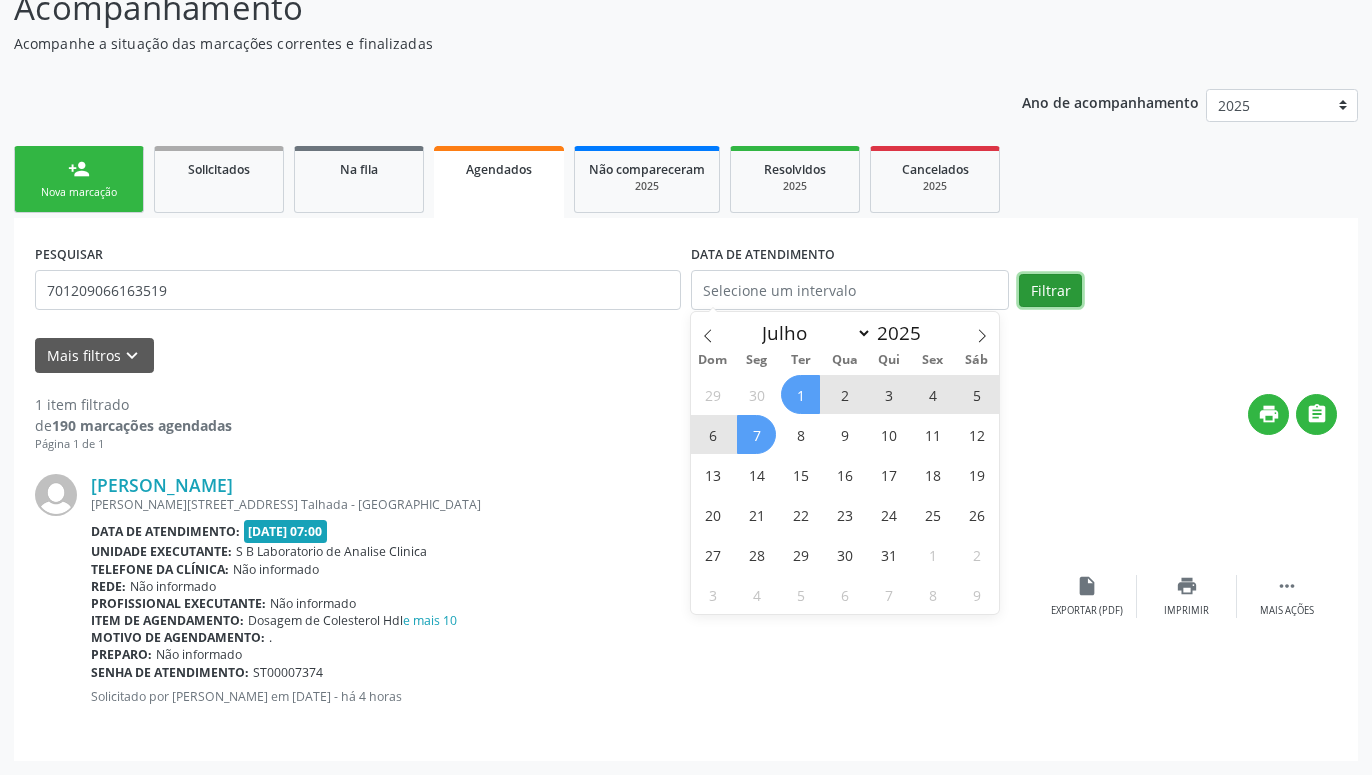 click on "Filtrar" at bounding box center (1050, 291) 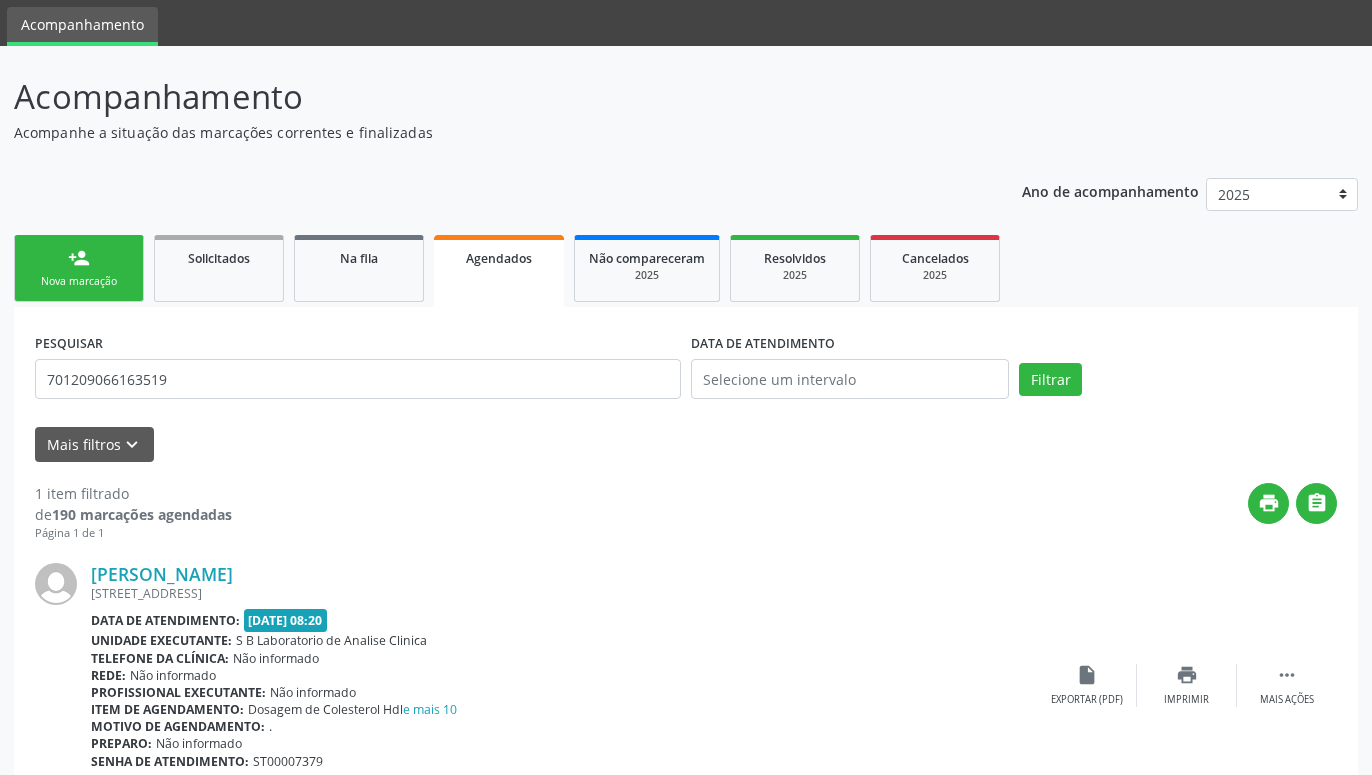 scroll, scrollTop: 153, scrollLeft: 0, axis: vertical 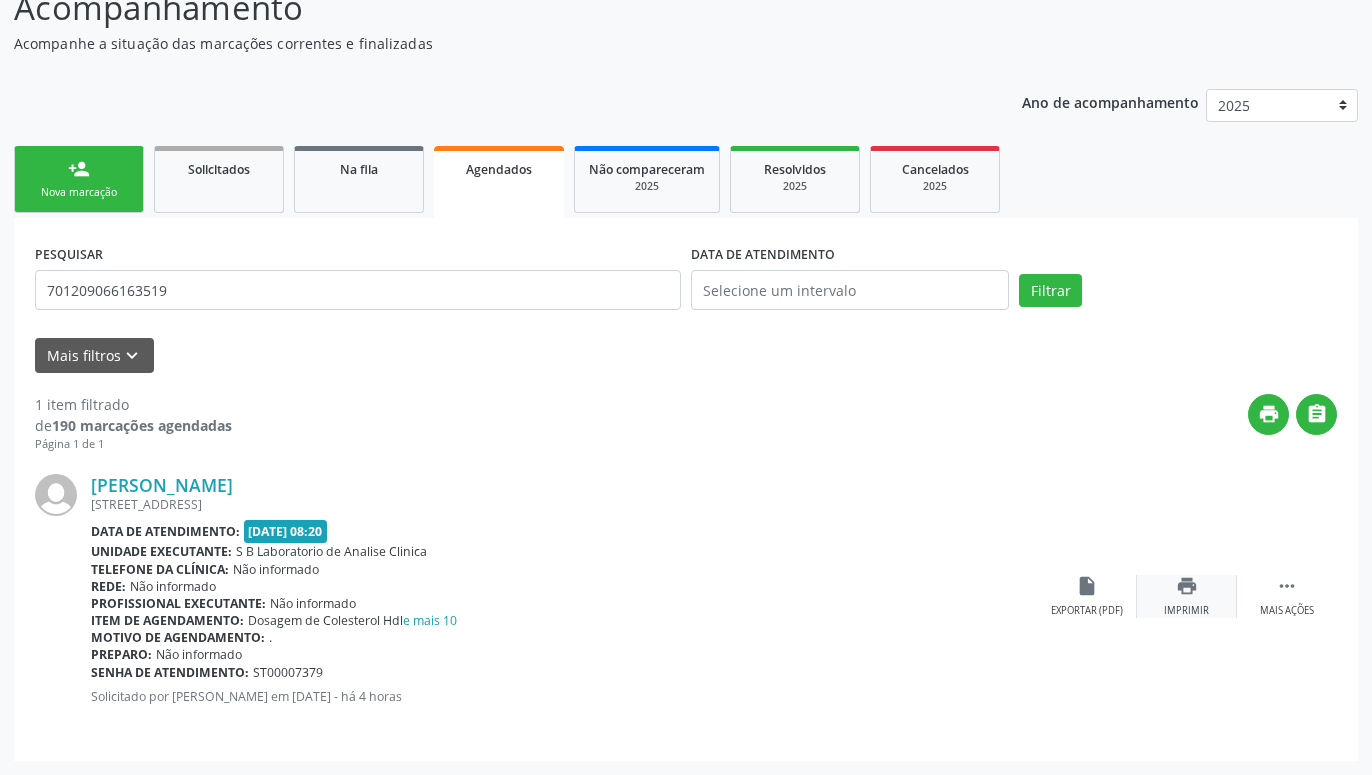 click on "print
Imprimir" at bounding box center (1187, 596) 